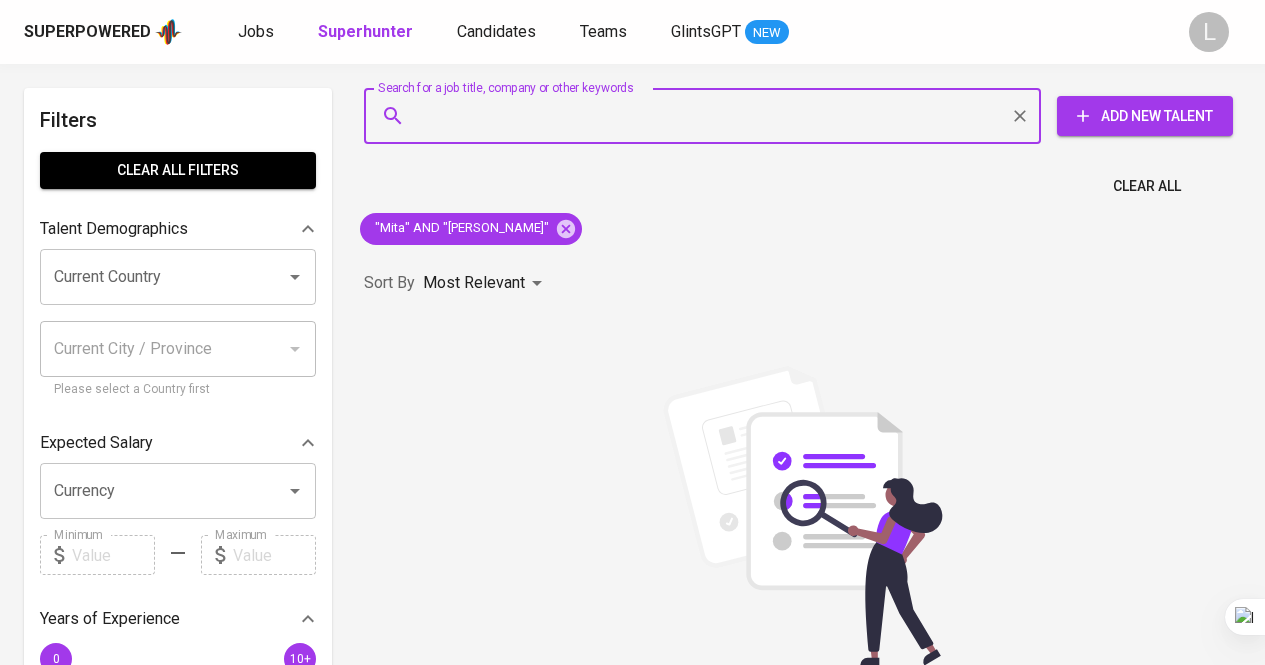 scroll, scrollTop: 0, scrollLeft: 0, axis: both 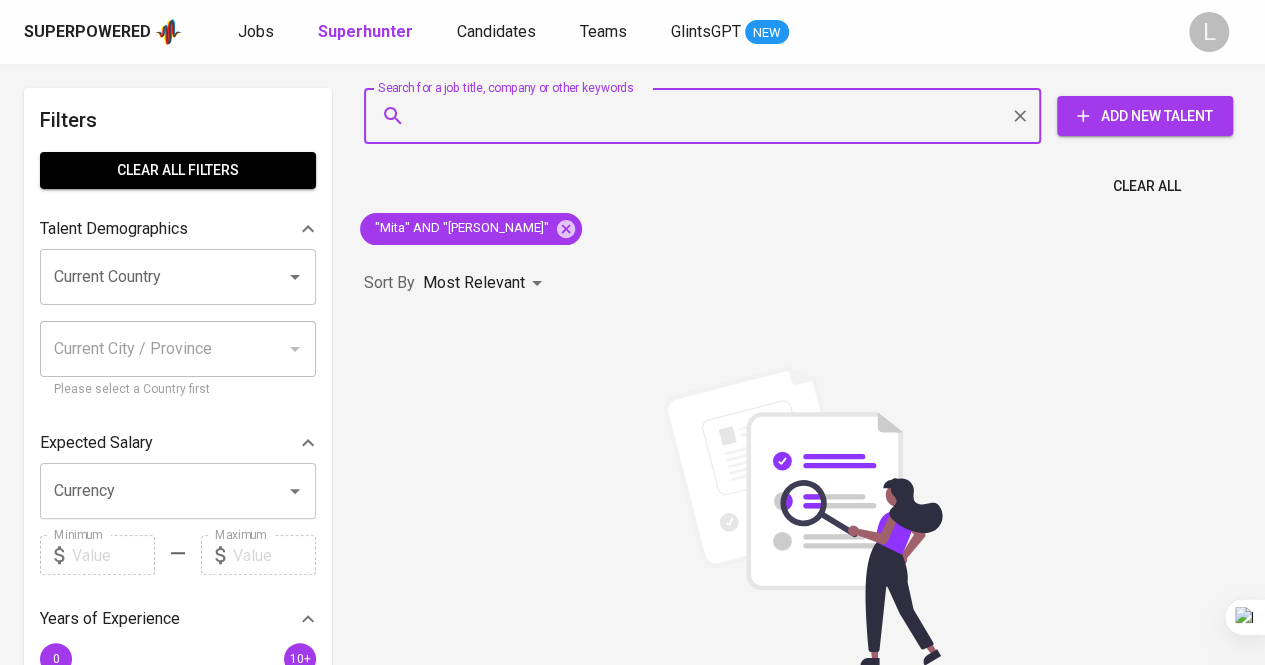 type on "[EMAIL_ADDRESS][DOMAIN_NAME]" 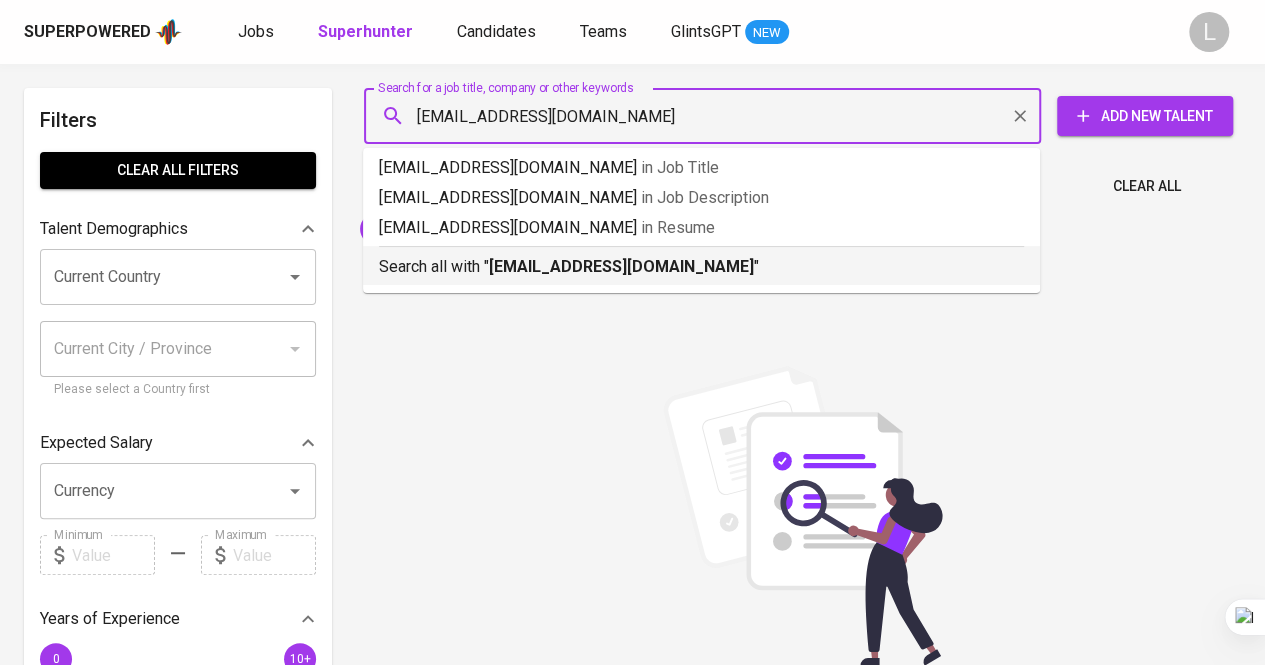 click on "iwanr056@gmail.com" at bounding box center (621, 266) 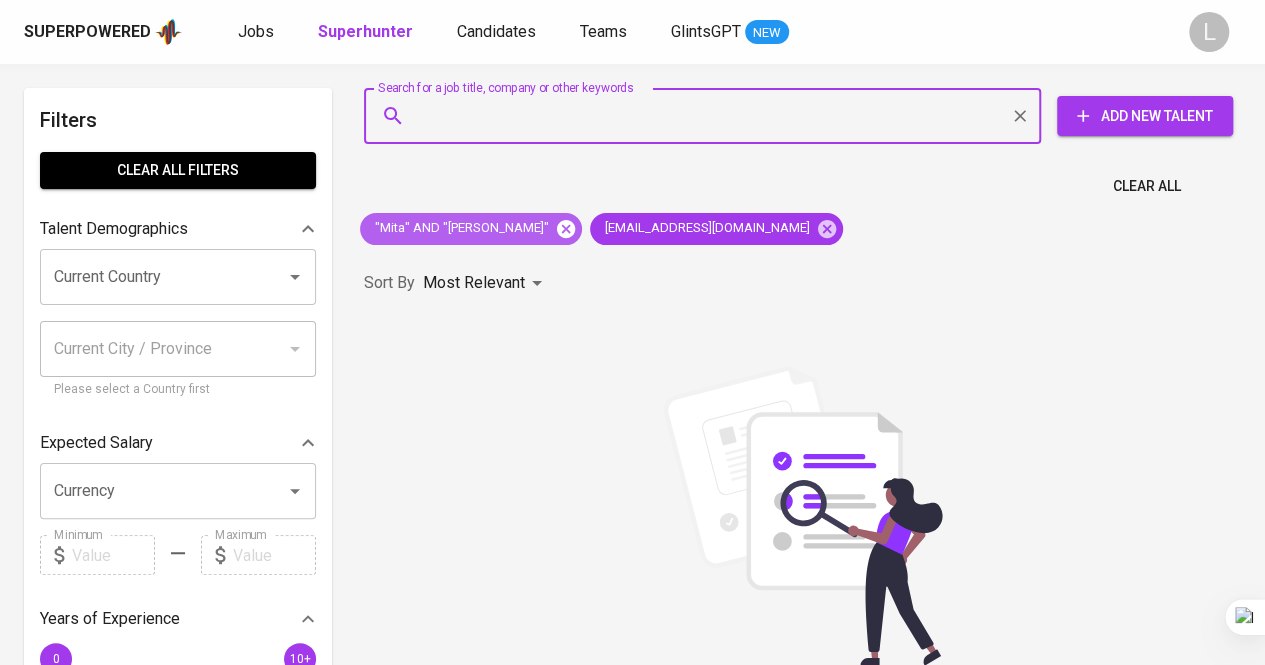 click 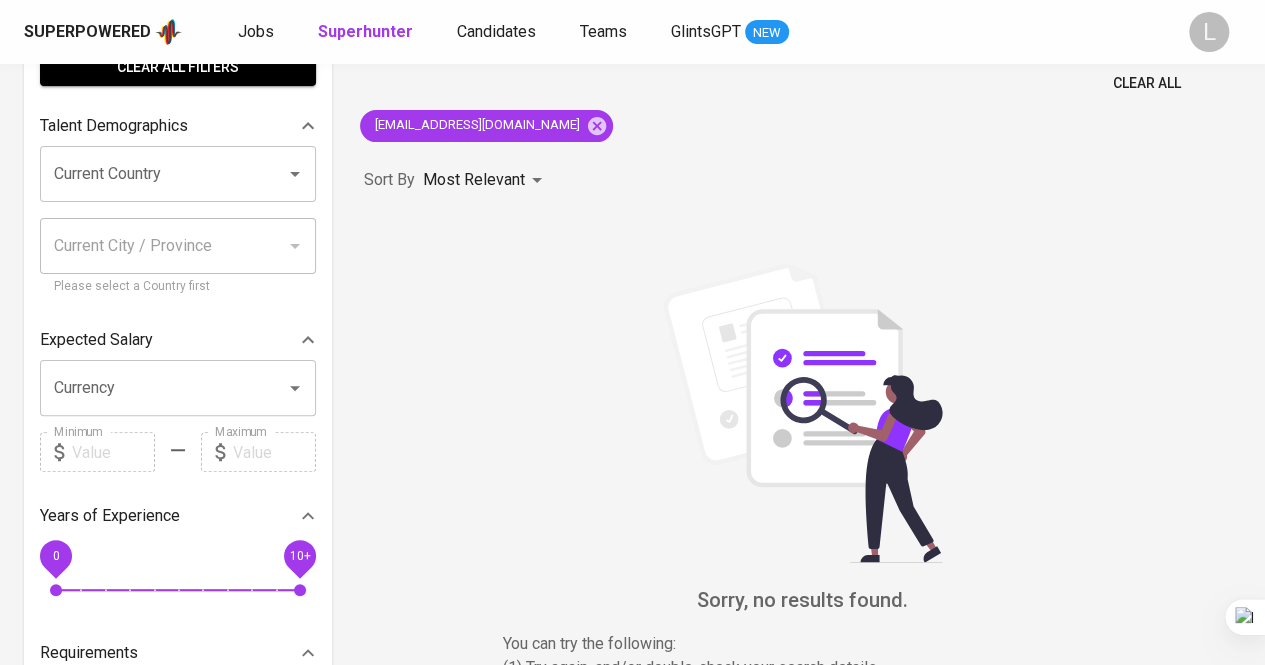 scroll, scrollTop: 0, scrollLeft: 0, axis: both 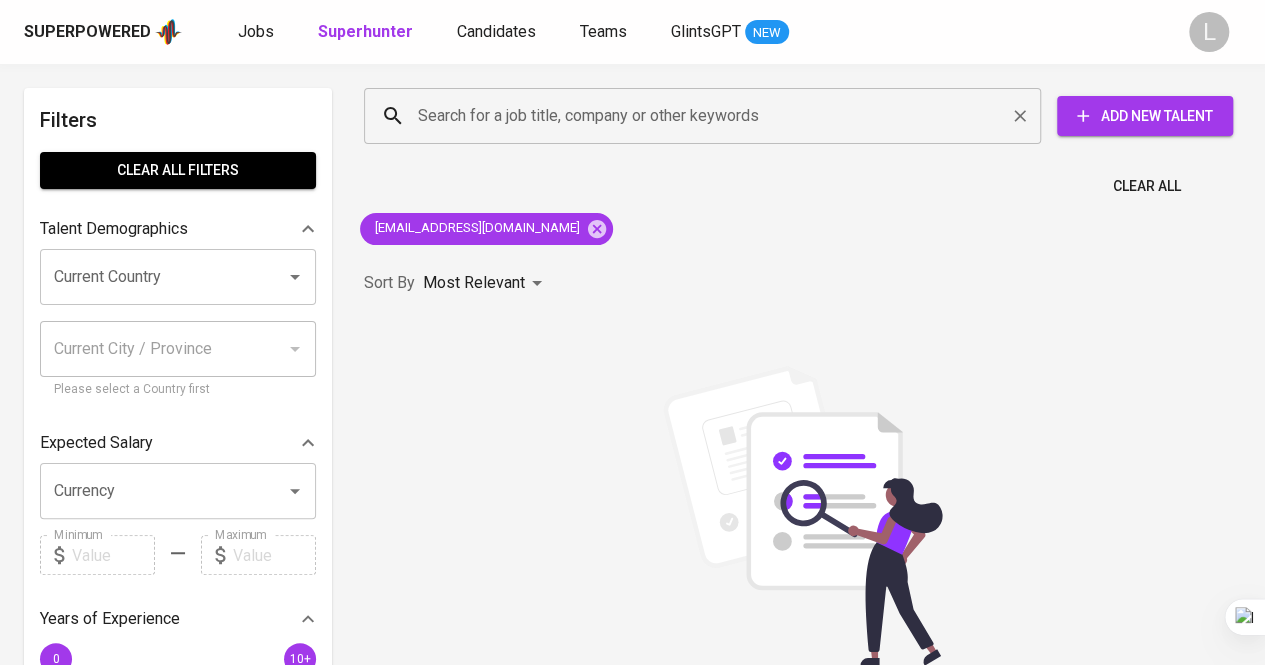 click on "Search for a job title, company or other keywords" at bounding box center [707, 116] 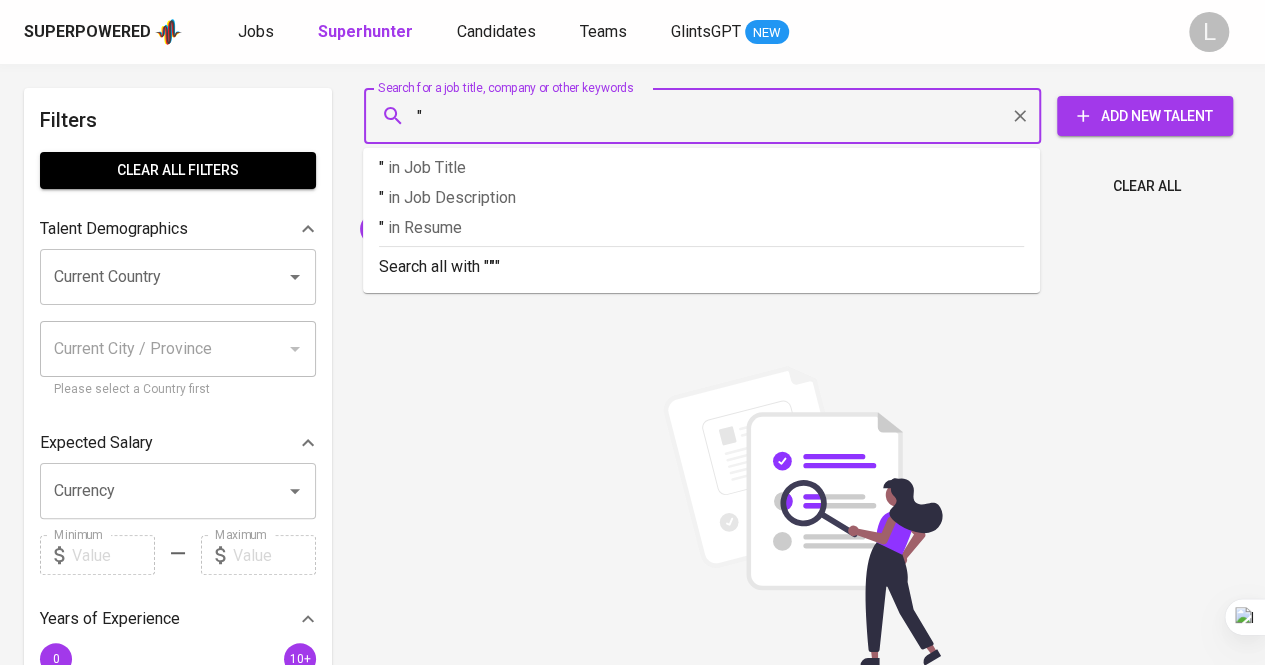 paste on "Muhammad Ridwansyah" 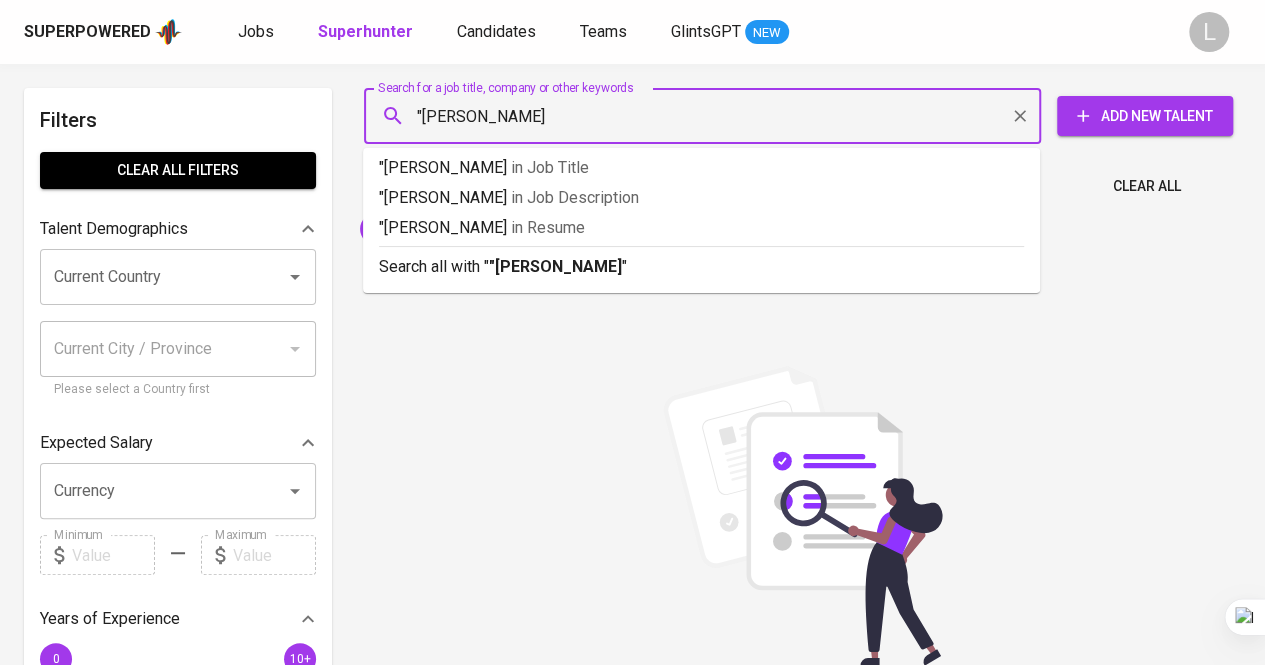 type on ""Muhammad Ridwansyah"" 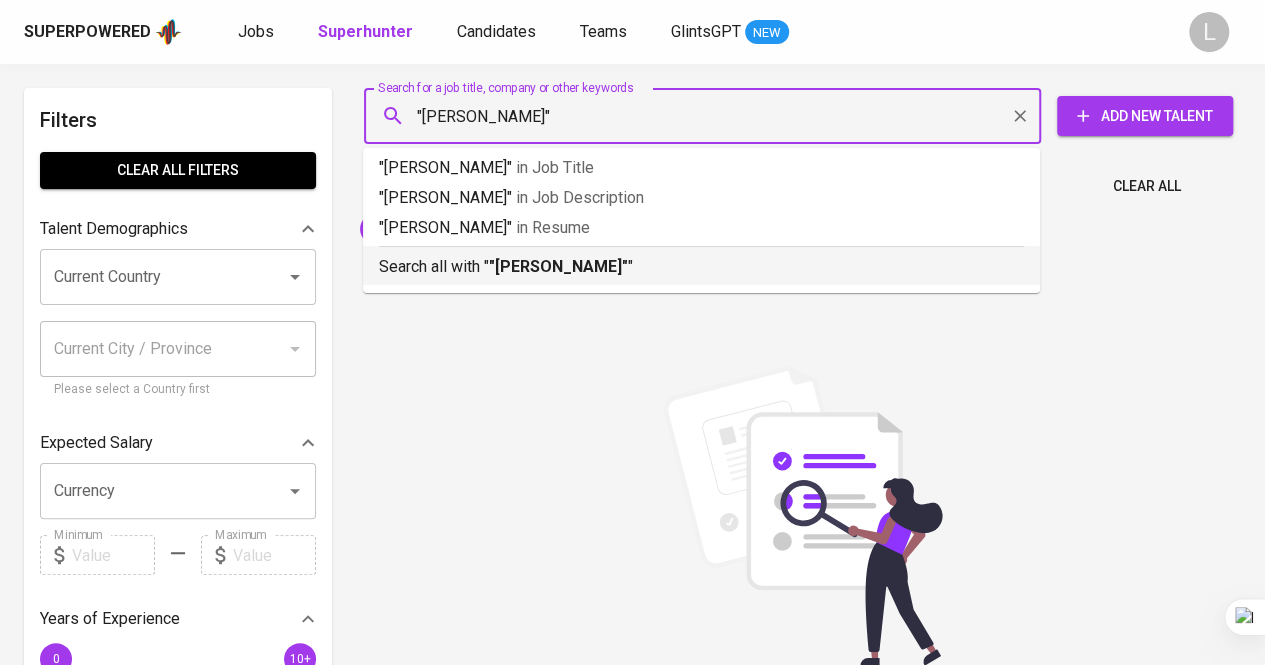 click on ""Muhammad Ridwansyah"" at bounding box center (558, 266) 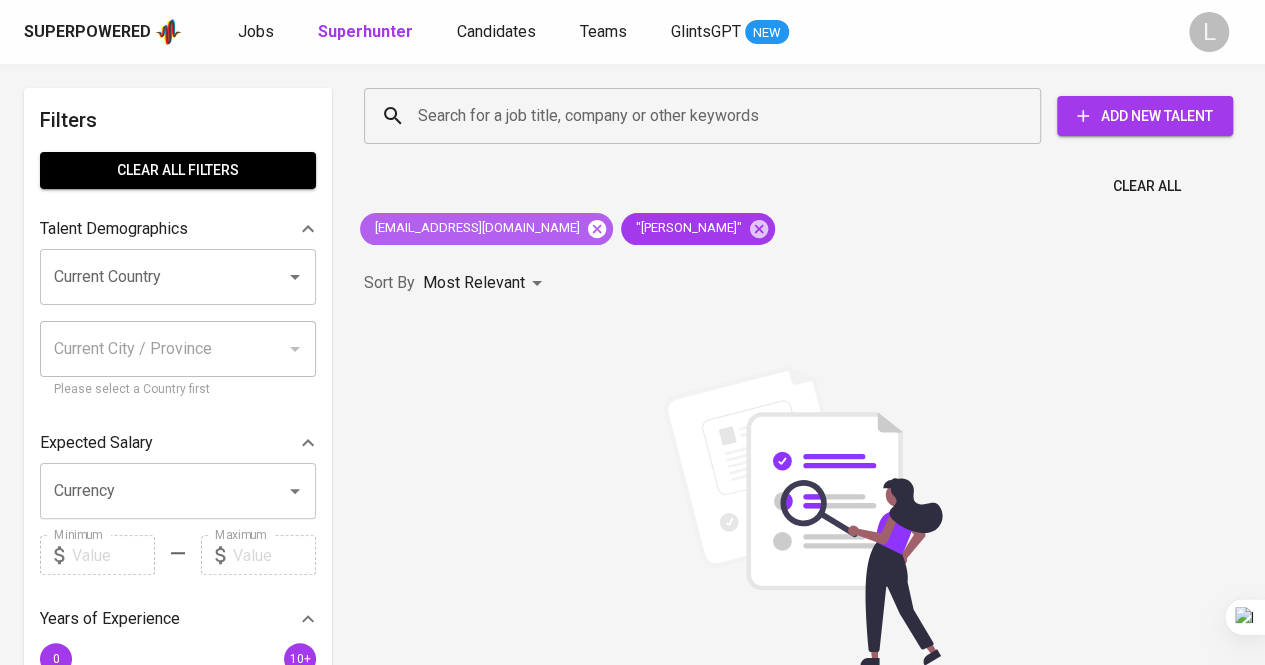 click 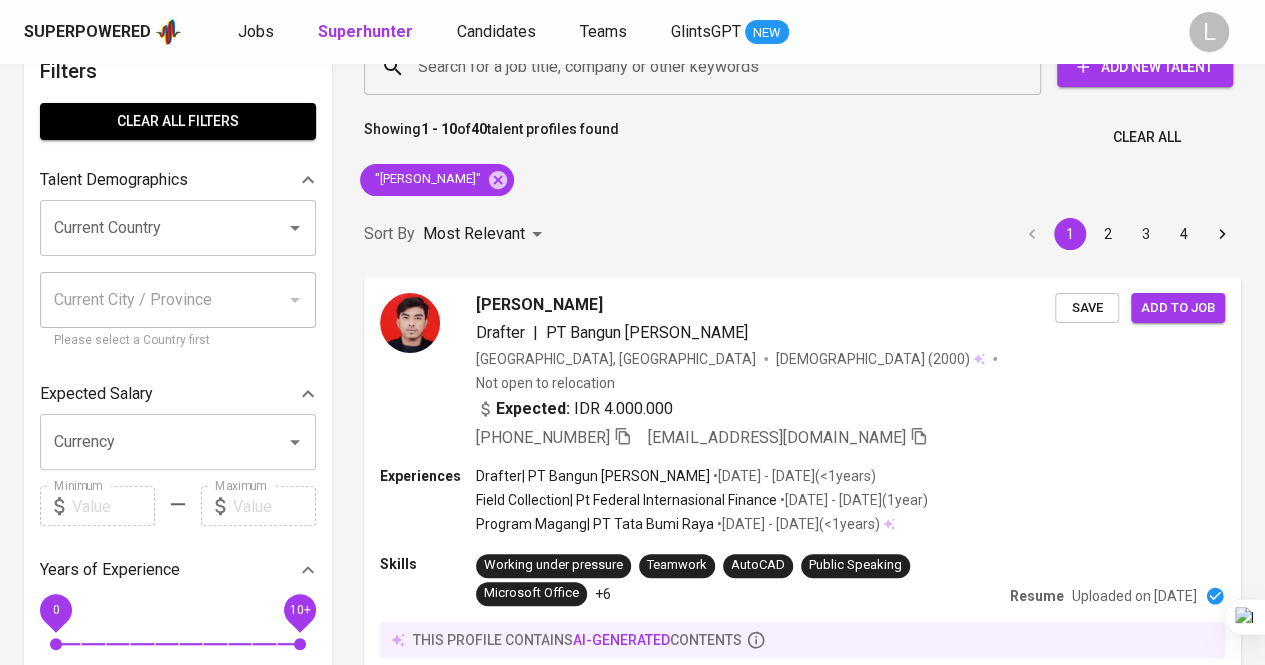 scroll, scrollTop: 0, scrollLeft: 0, axis: both 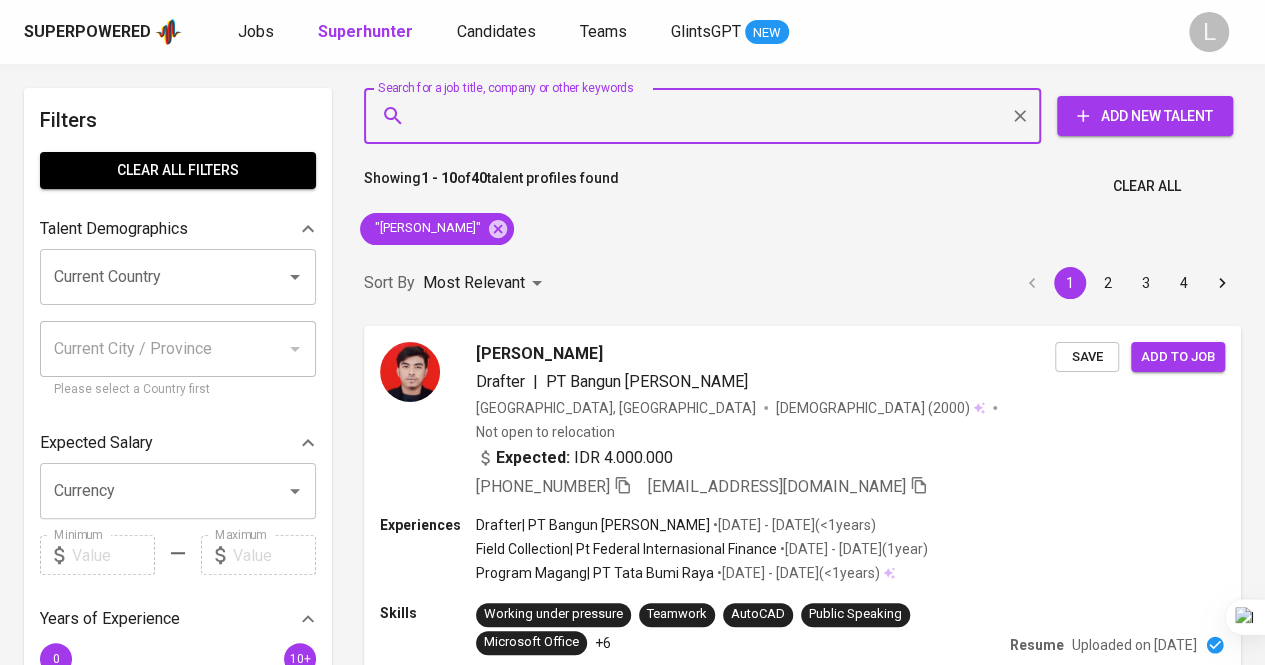 click on "Search for a job title, company or other keywords" at bounding box center [707, 116] 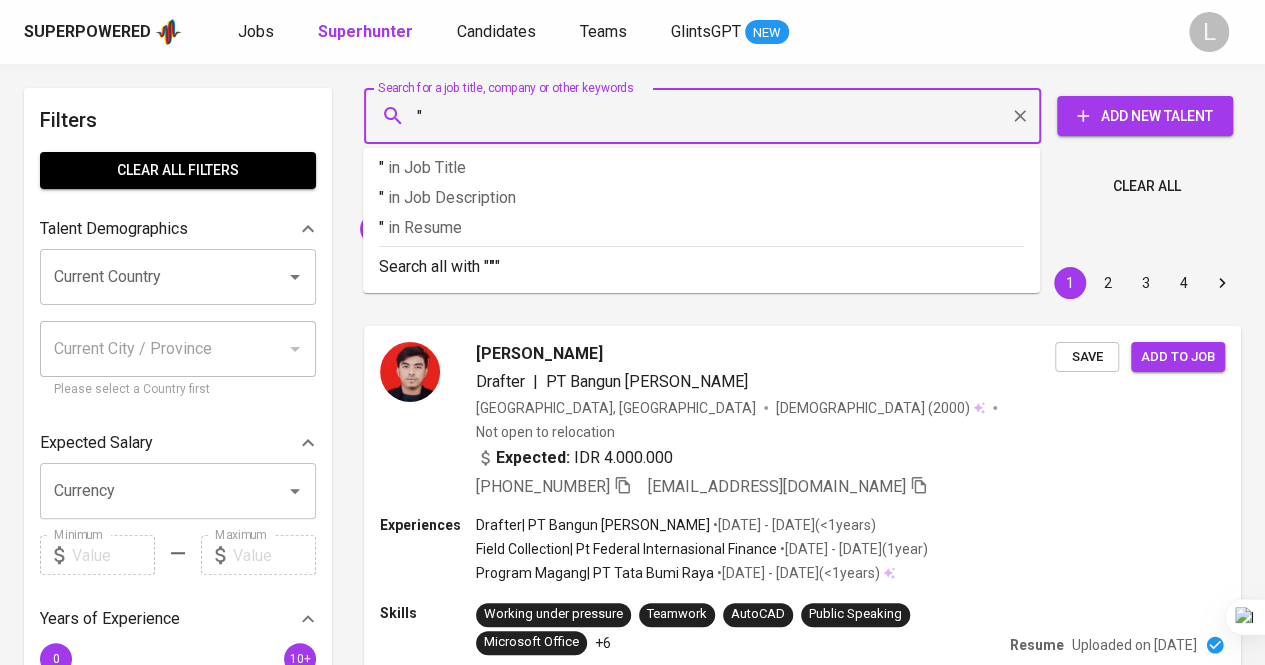 paste on "Karina Novita Handaka" 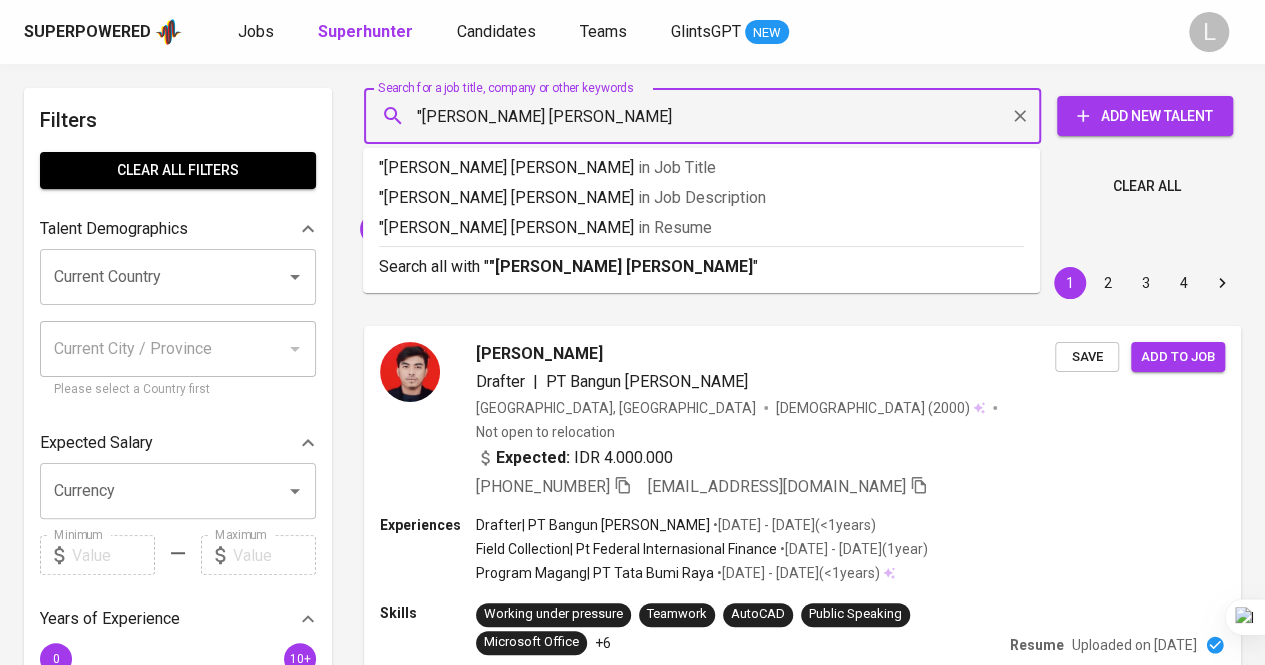 type on ""Karina Novita Handaka"" 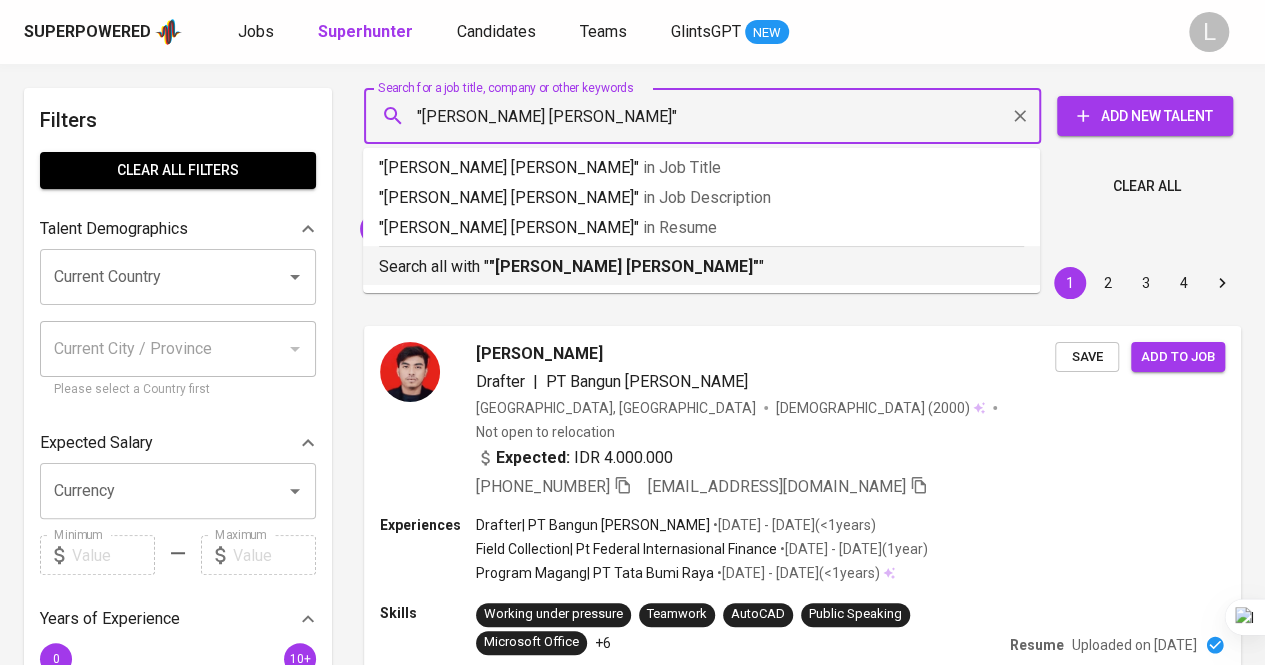 click on ""Karina Novita Handaka"" at bounding box center [624, 266] 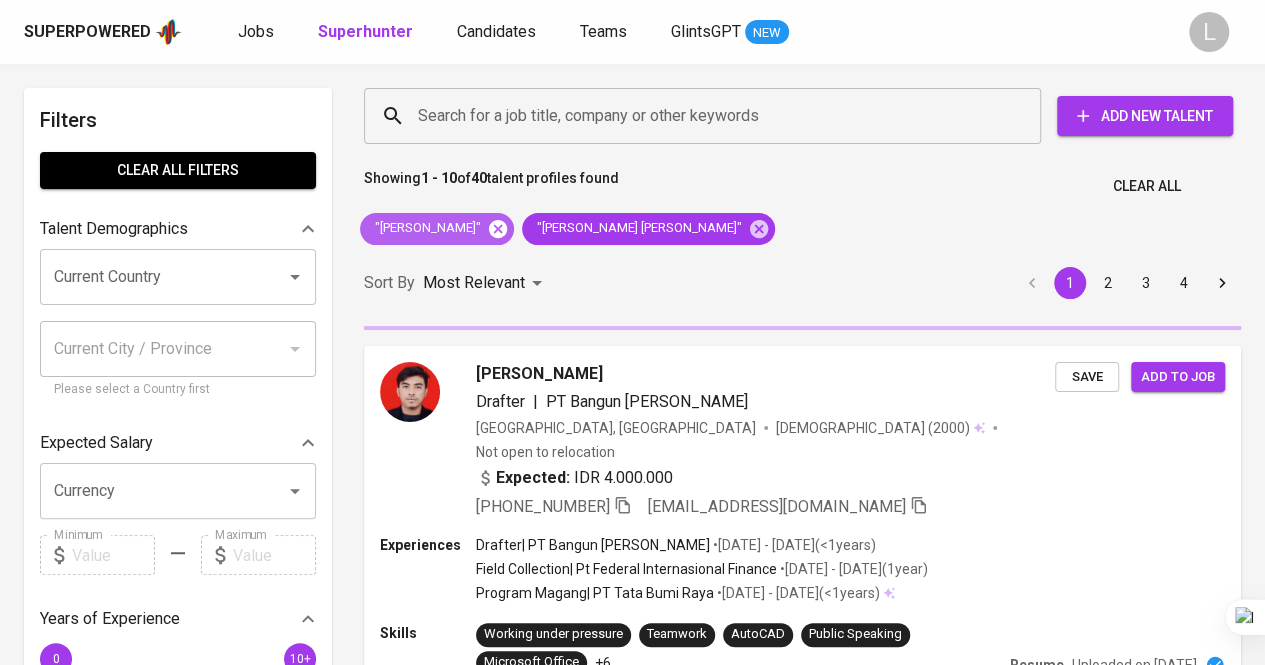 click 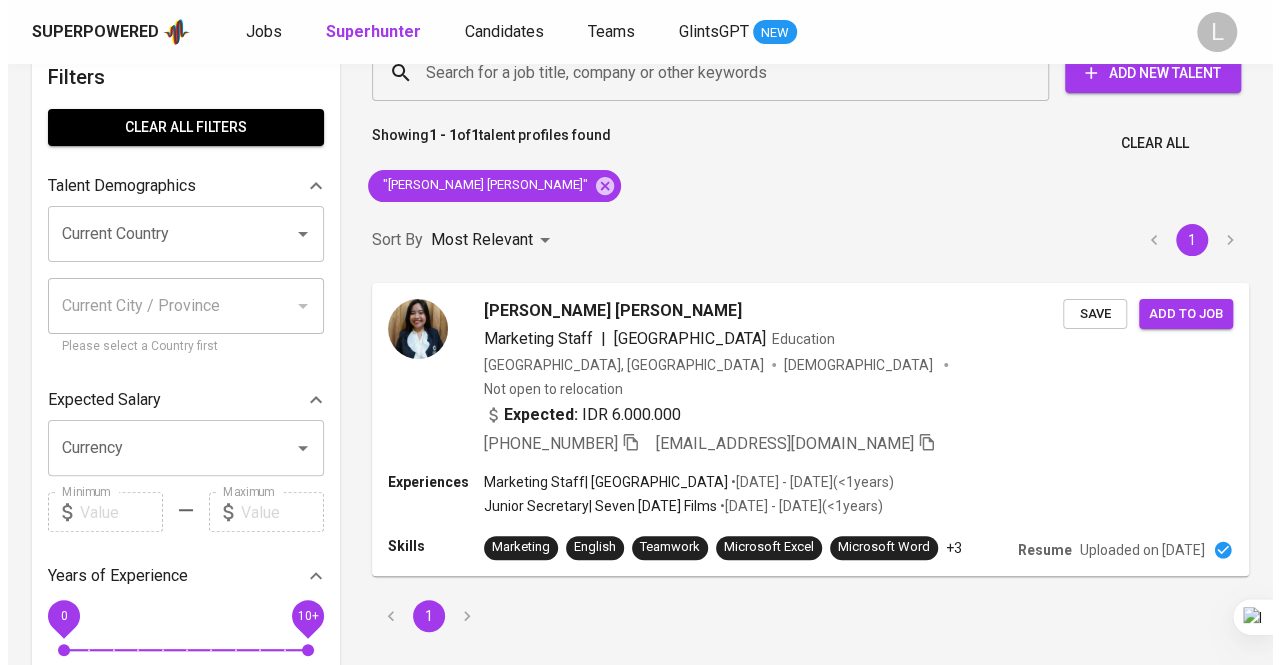 scroll, scrollTop: 0, scrollLeft: 0, axis: both 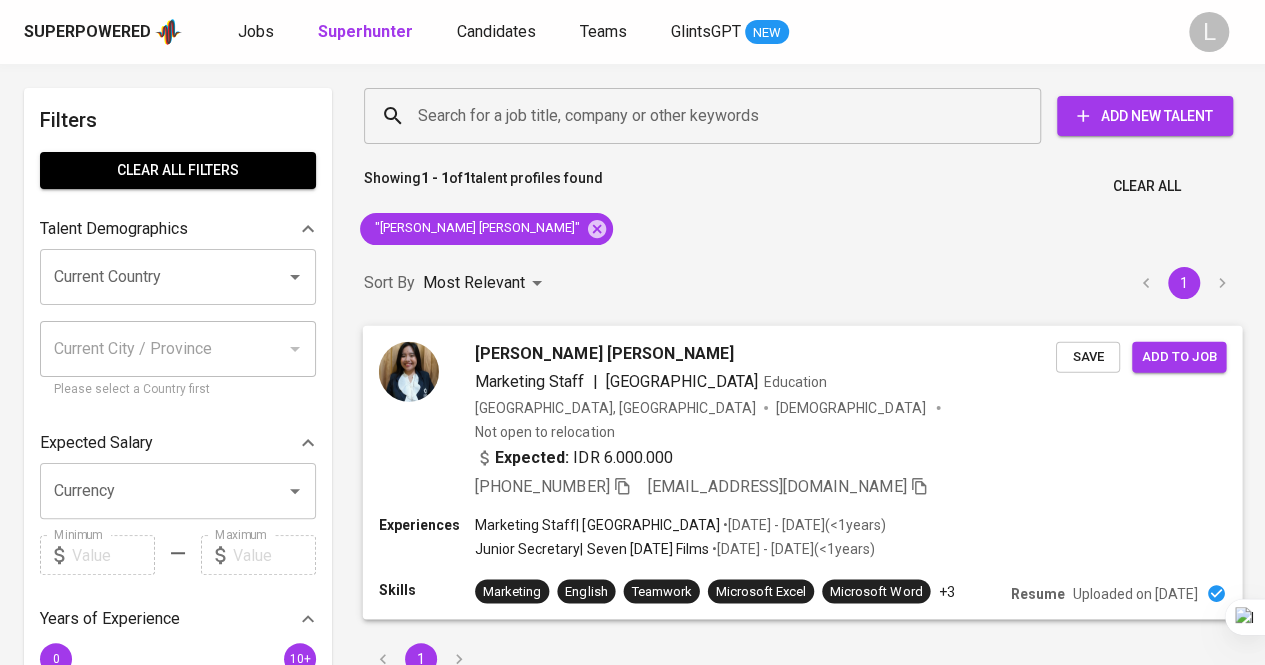 click on "Karina Novita Handaka" at bounding box center (604, 353) 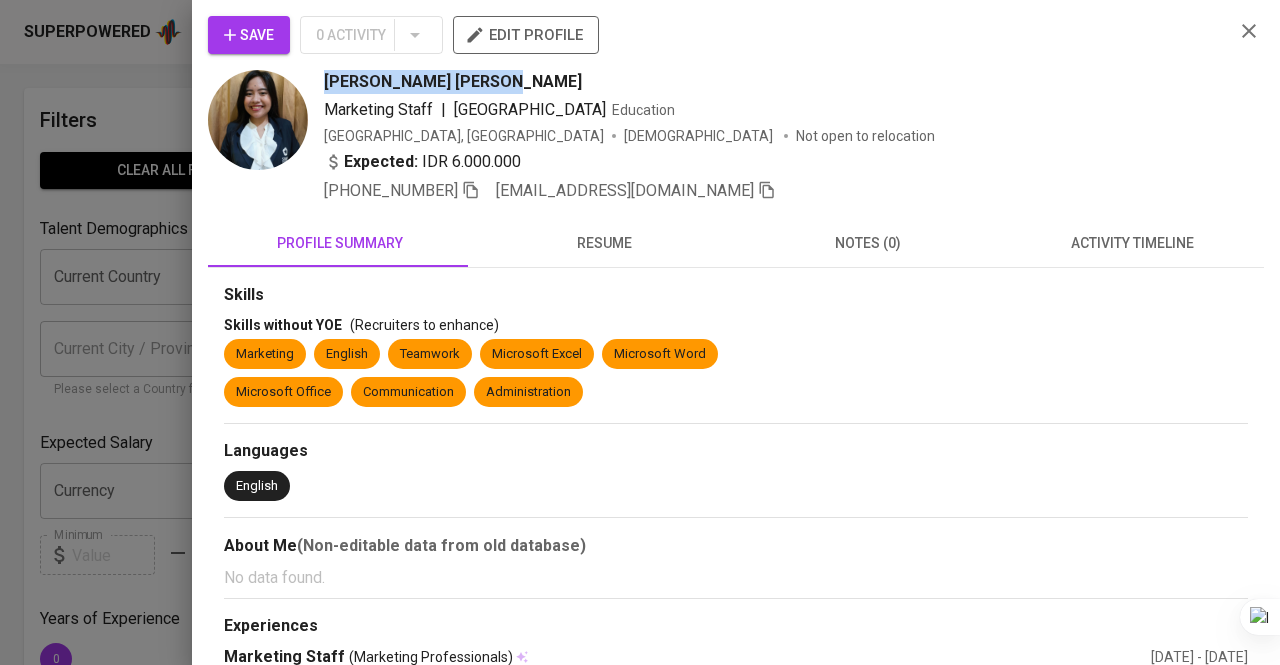 drag, startPoint x: 315, startPoint y: 79, endPoint x: 510, endPoint y: 71, distance: 195.16403 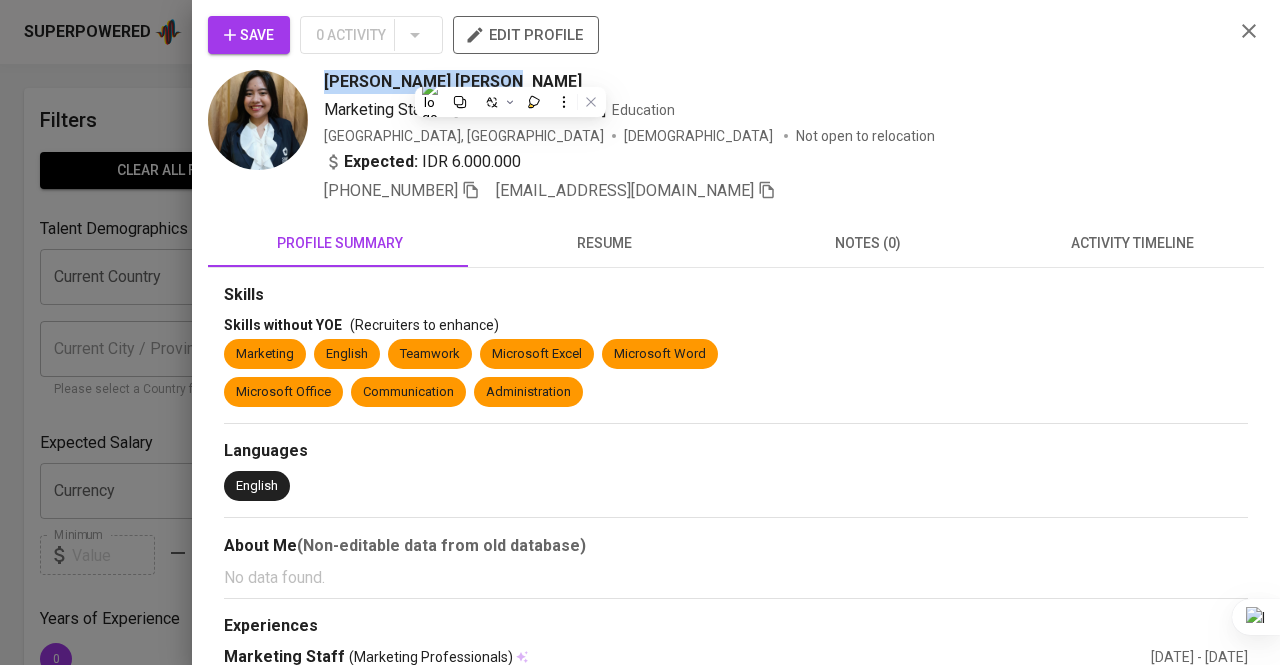 copy on "Karina Novita Handaka" 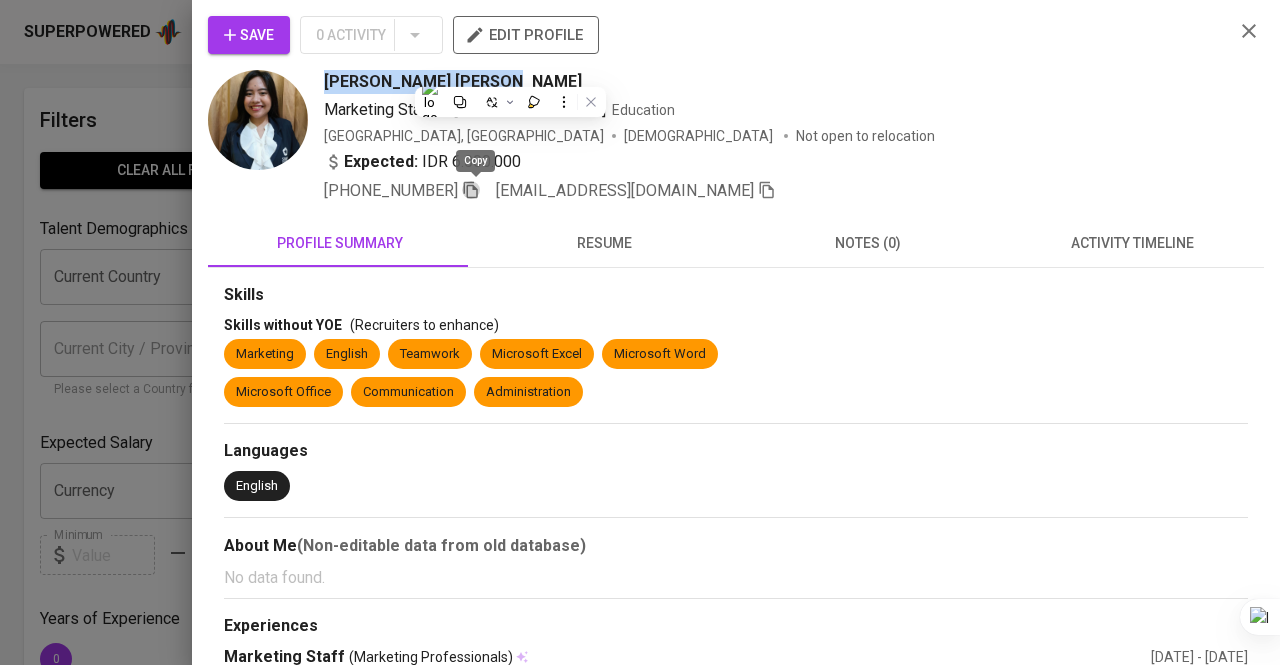 click 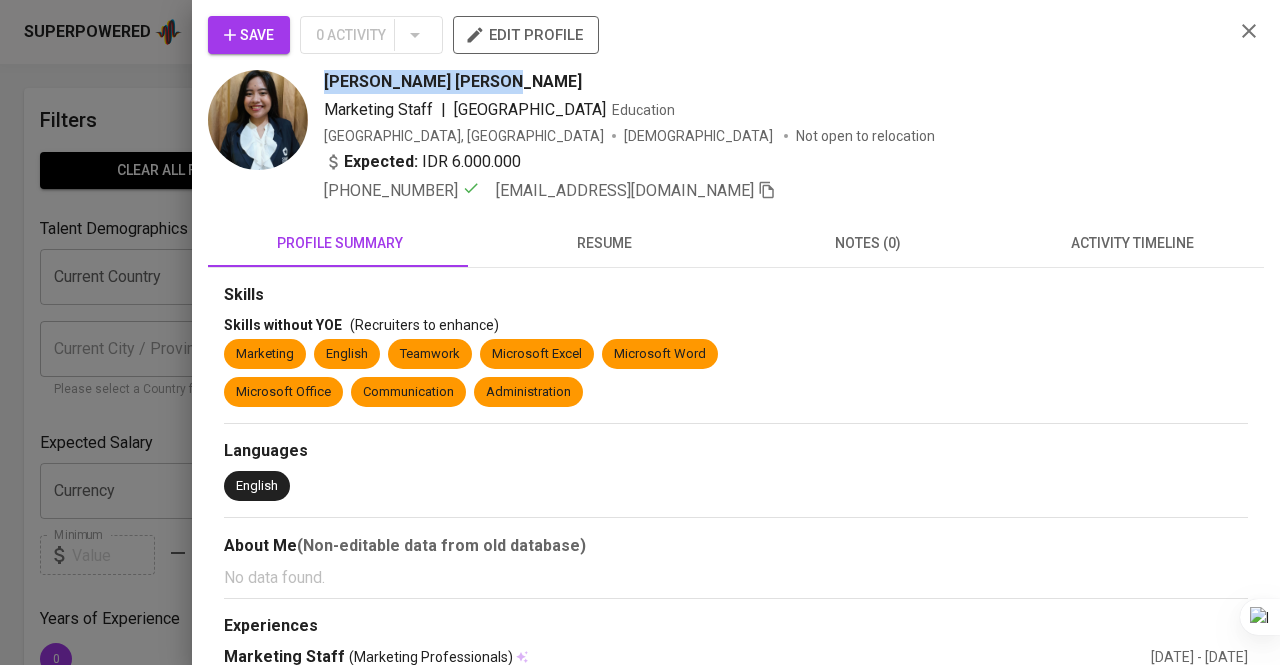 click on "resume" at bounding box center [604, 243] 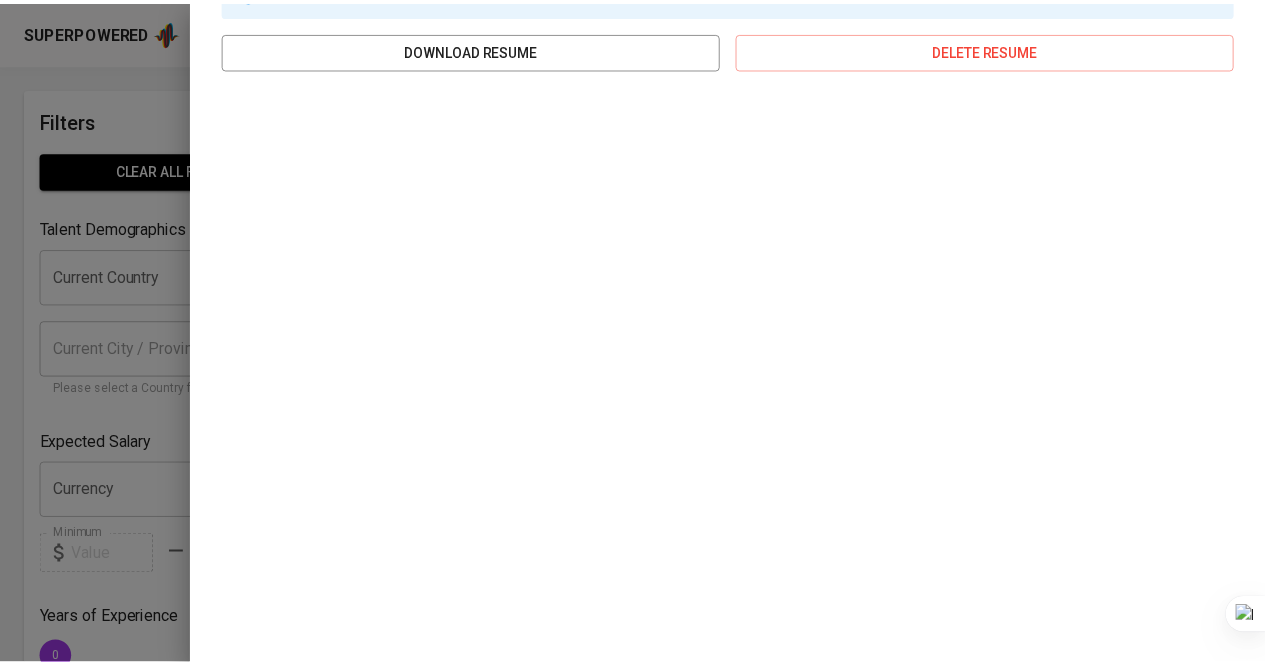 scroll, scrollTop: 0, scrollLeft: 0, axis: both 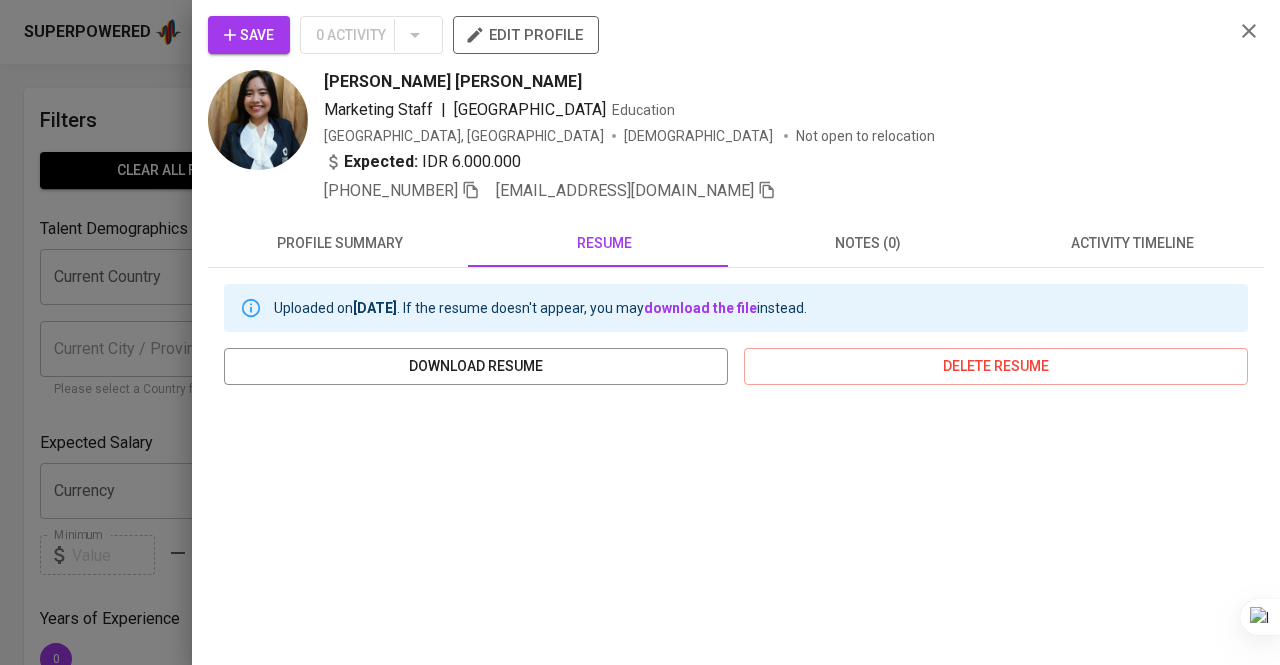 click at bounding box center (640, 332) 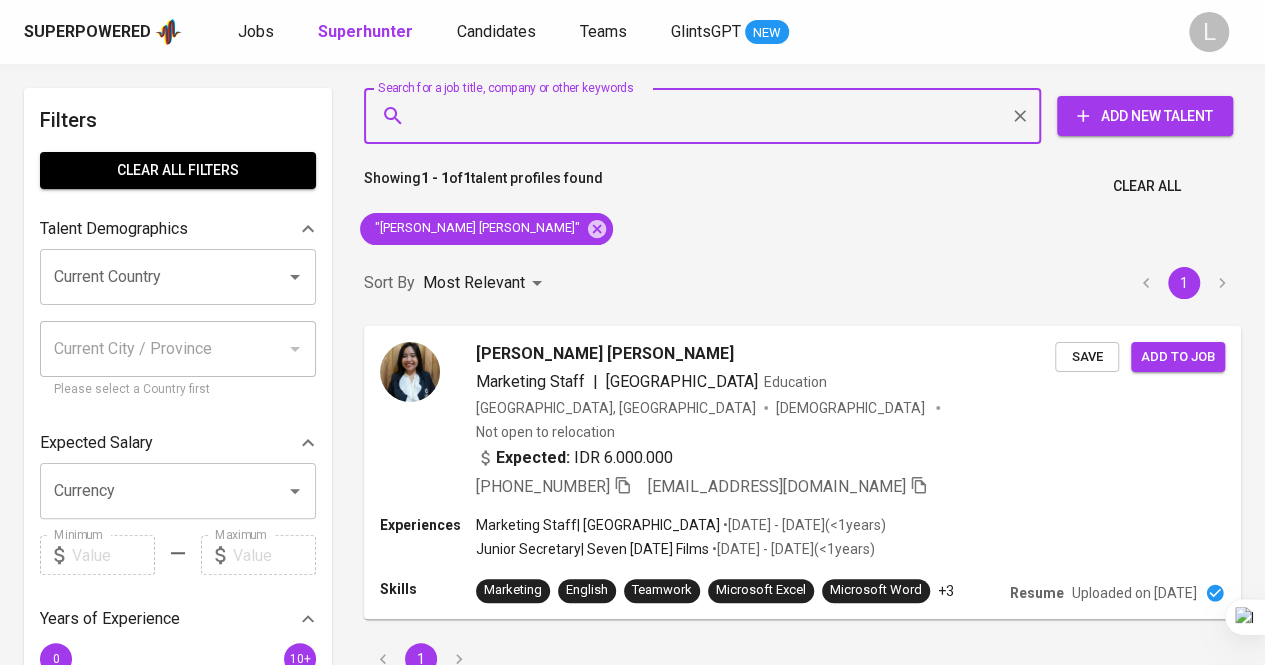 click on "Search for a job title, company or other keywords" at bounding box center [707, 116] 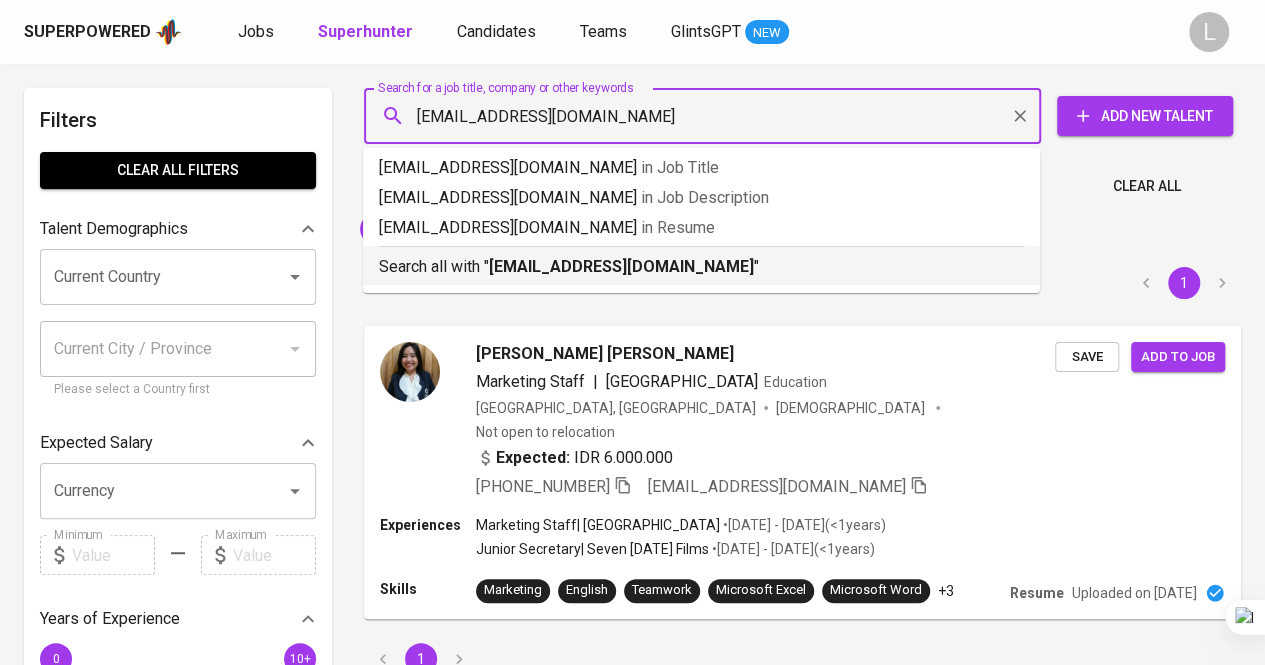 click on "tentamina29@gmail.com" at bounding box center (621, 266) 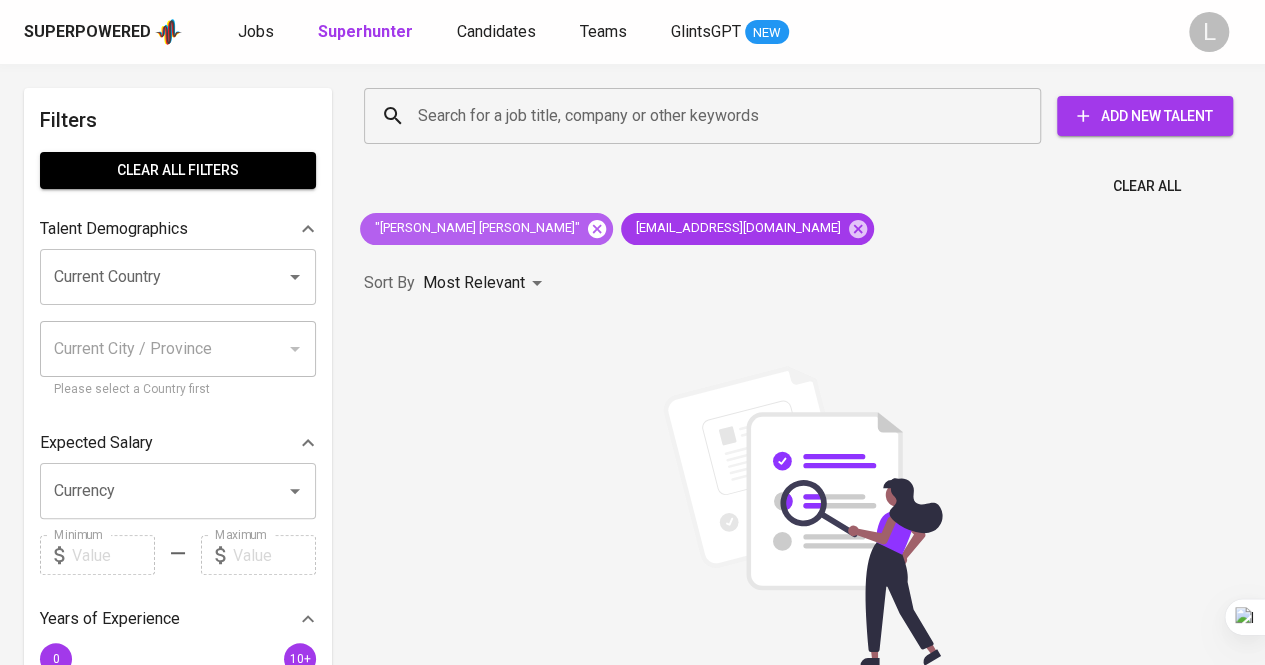 click 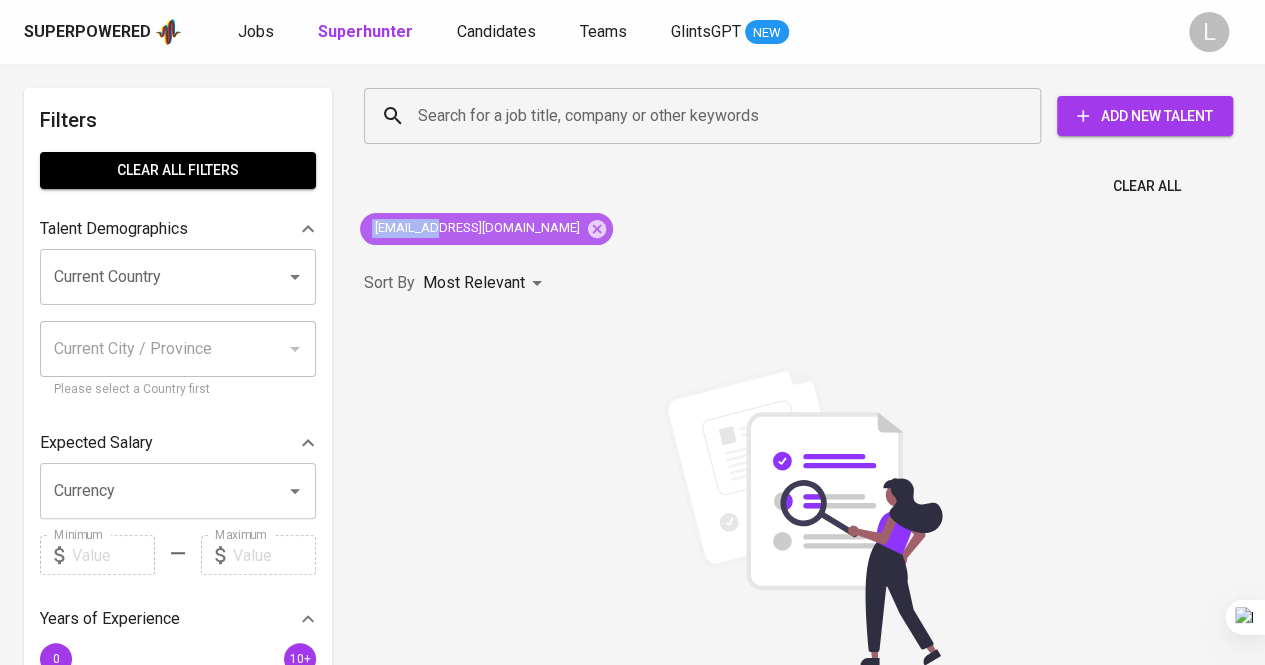 drag, startPoint x: 371, startPoint y: 223, endPoint x: 436, endPoint y: 228, distance: 65.192024 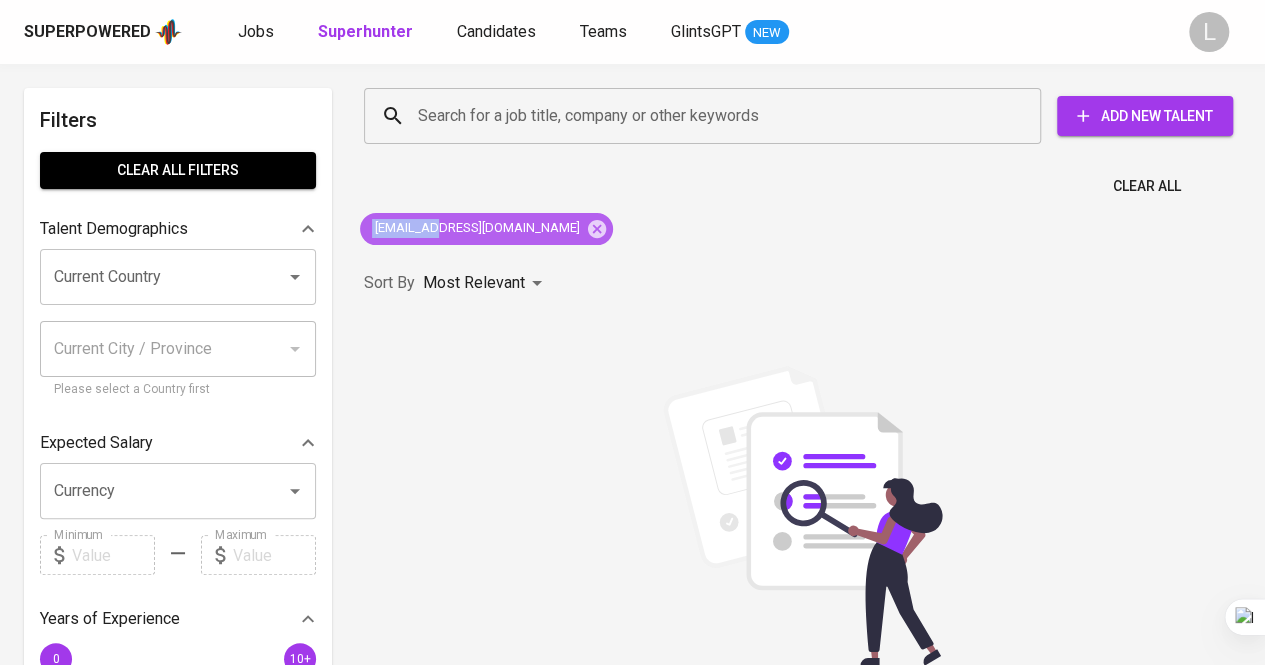click on "tentamina29@gmail.com" at bounding box center [476, 228] 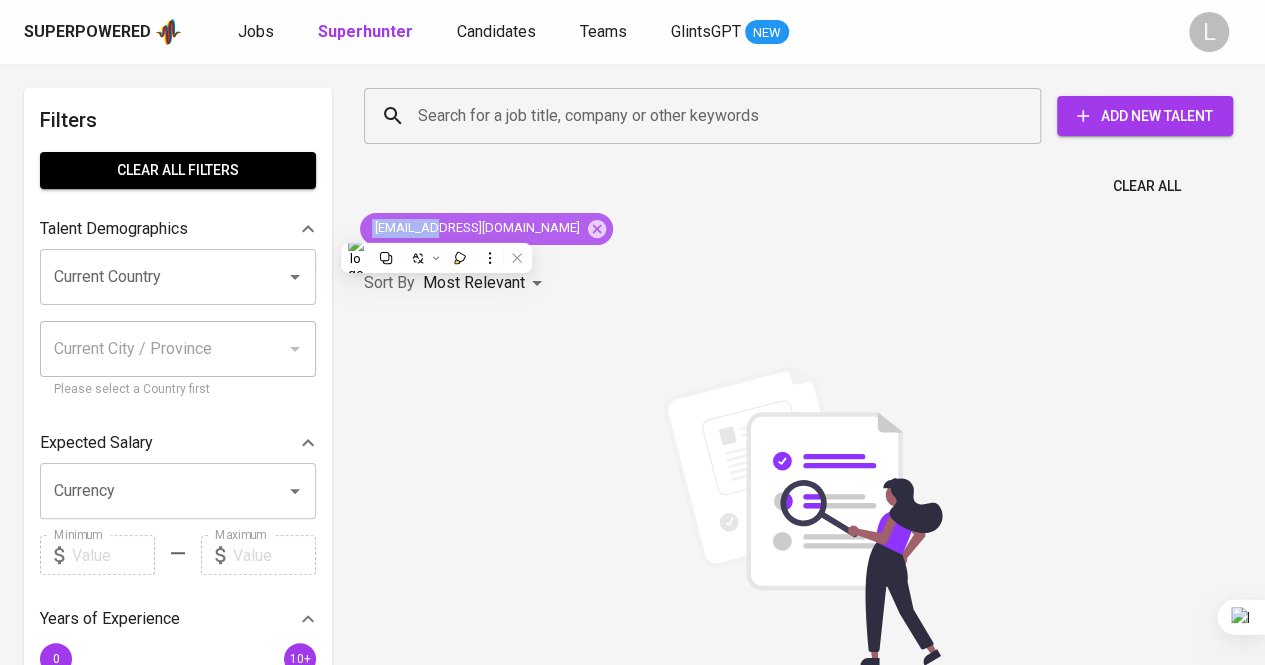 copy on "tentamina" 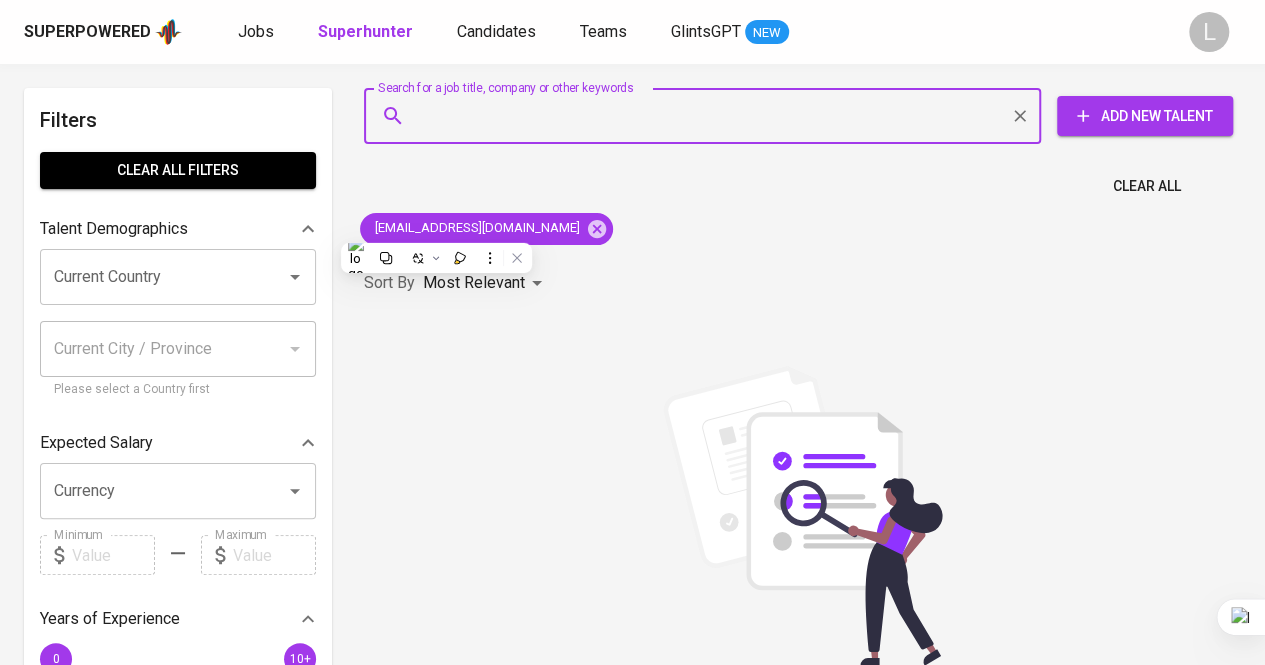 click on "Search for a job title, company or other keywords" at bounding box center [707, 116] 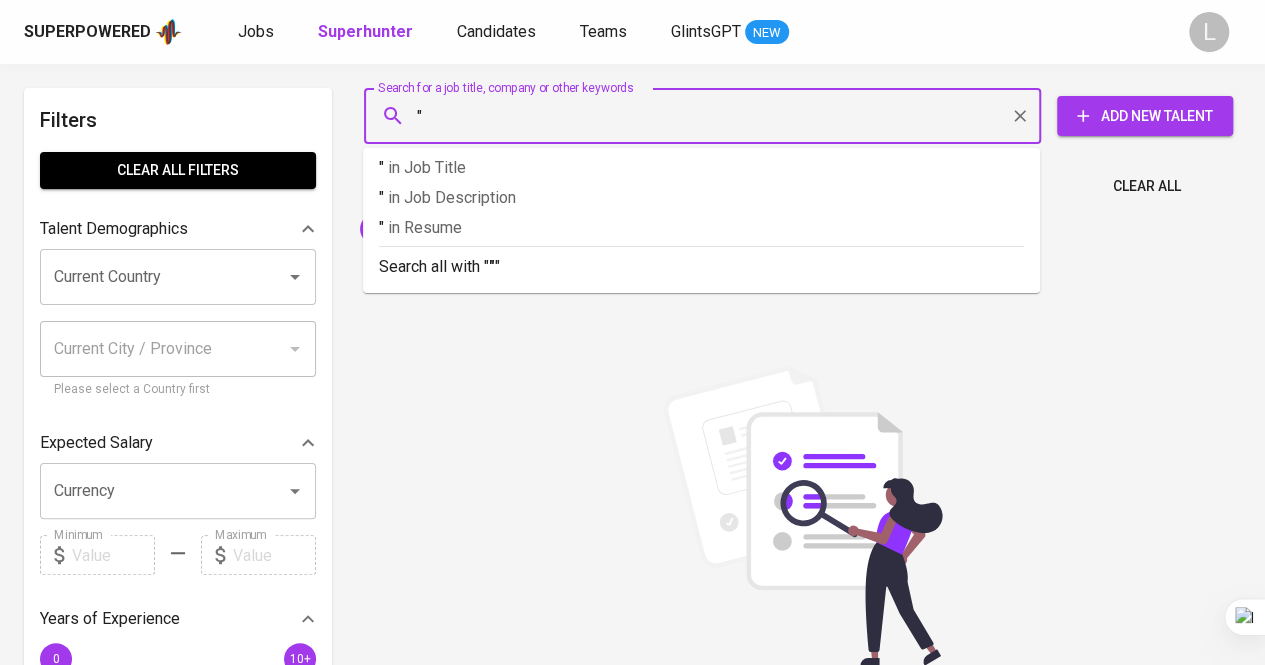 paste on "tentamina" 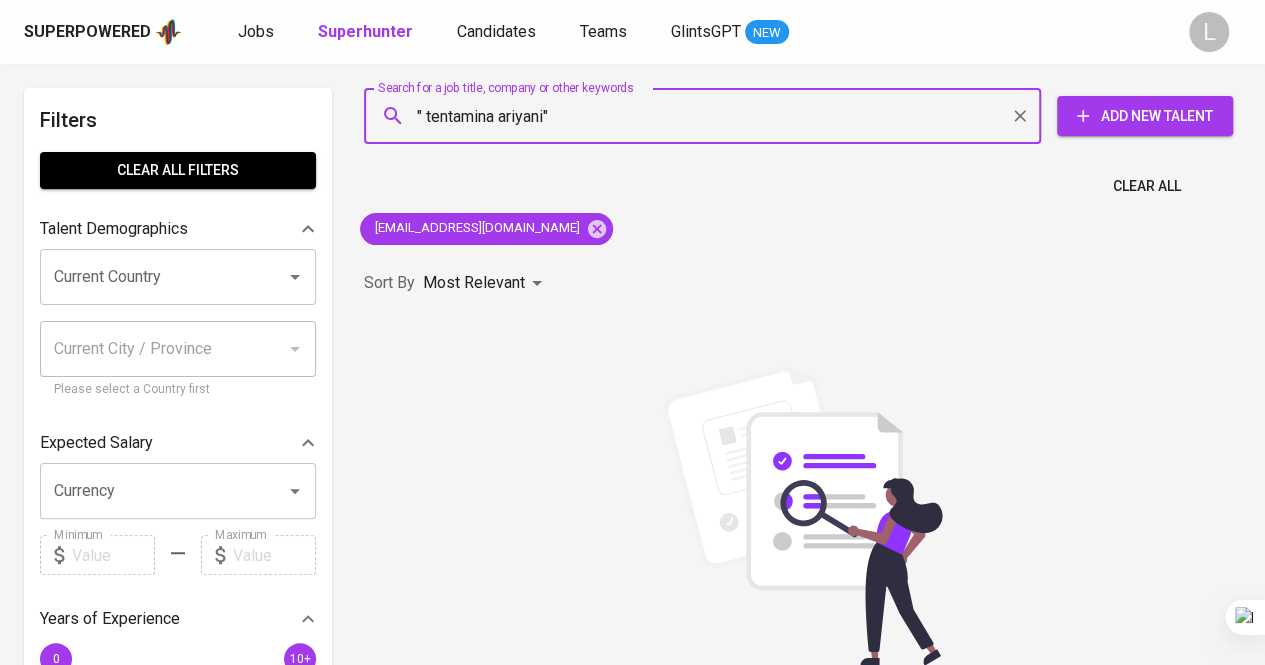 type on ""tentamina ariyani"" 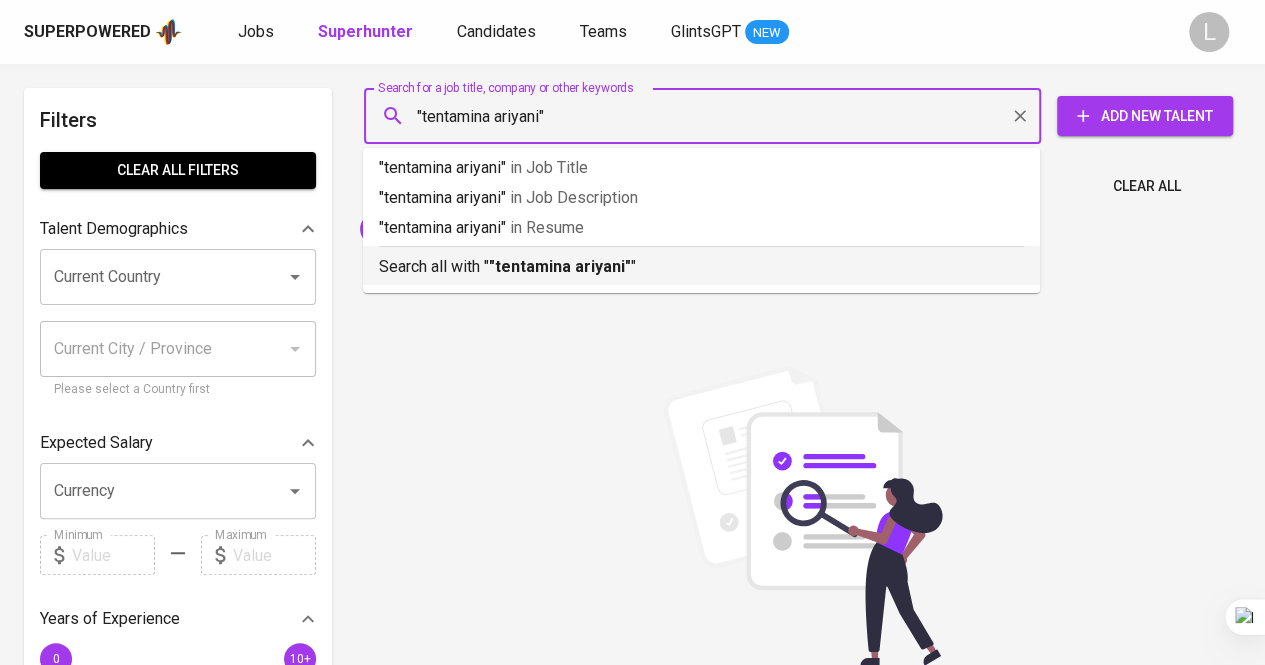 click on ""tentamina ariyani"" at bounding box center (560, 266) 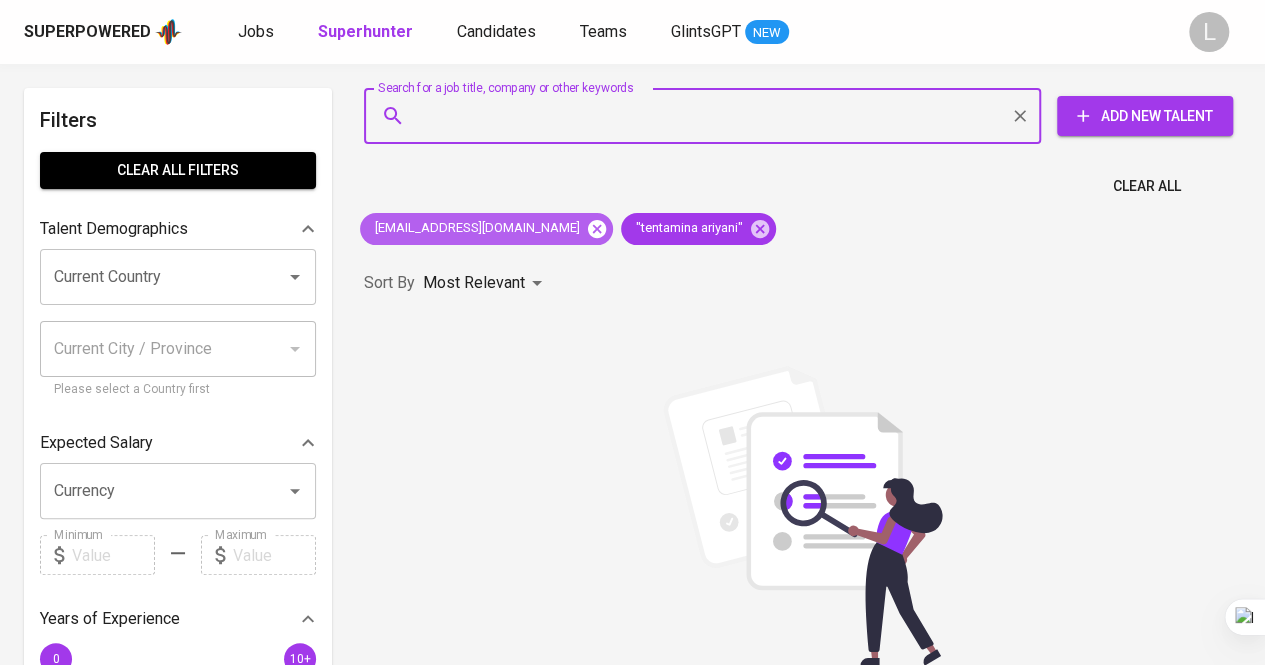 click 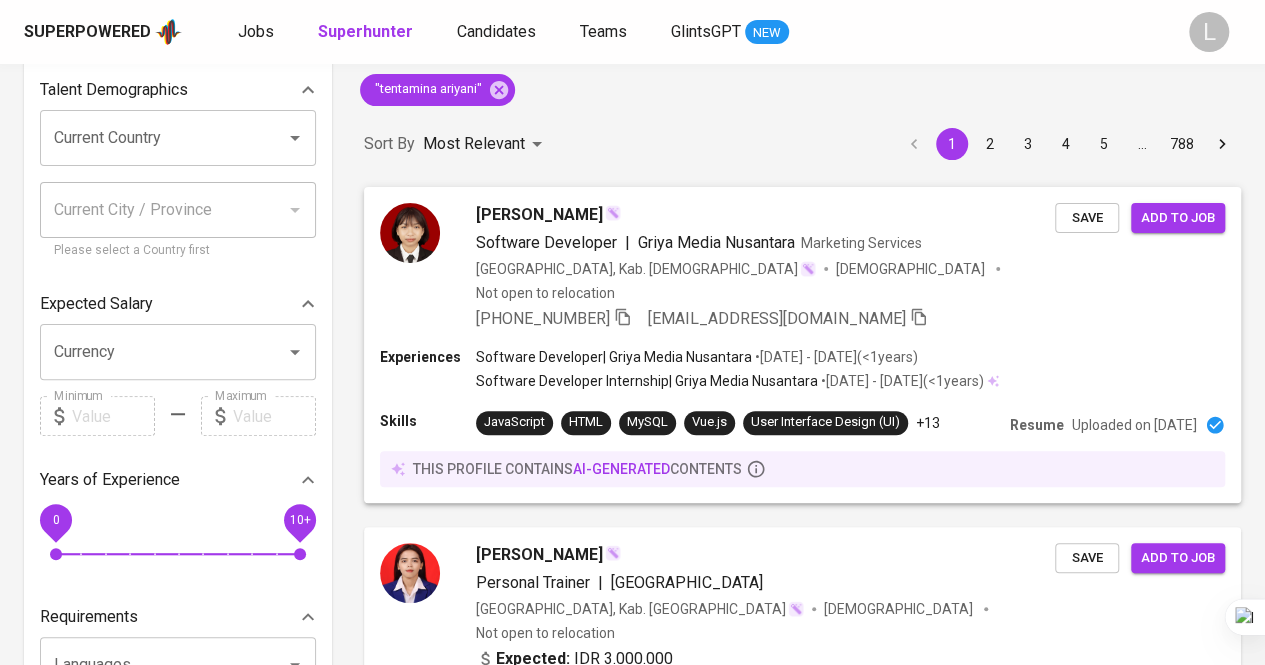 scroll, scrollTop: 140, scrollLeft: 0, axis: vertical 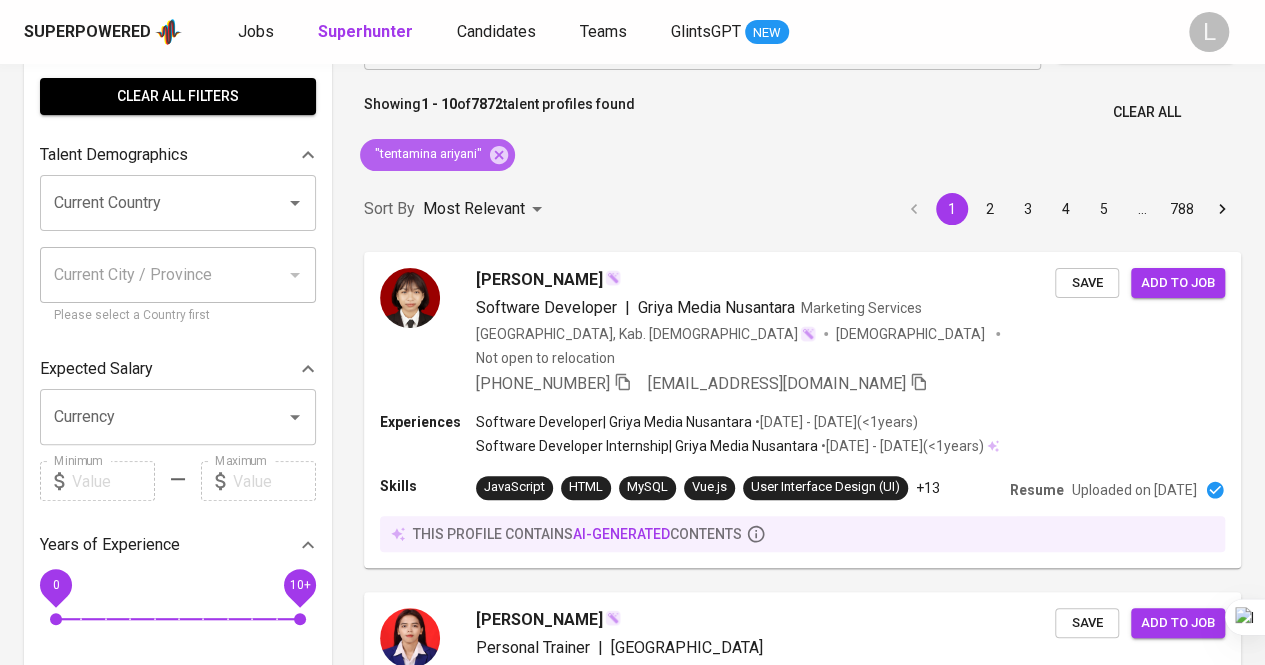 click on ""tentamina ariyani"" at bounding box center (427, 154) 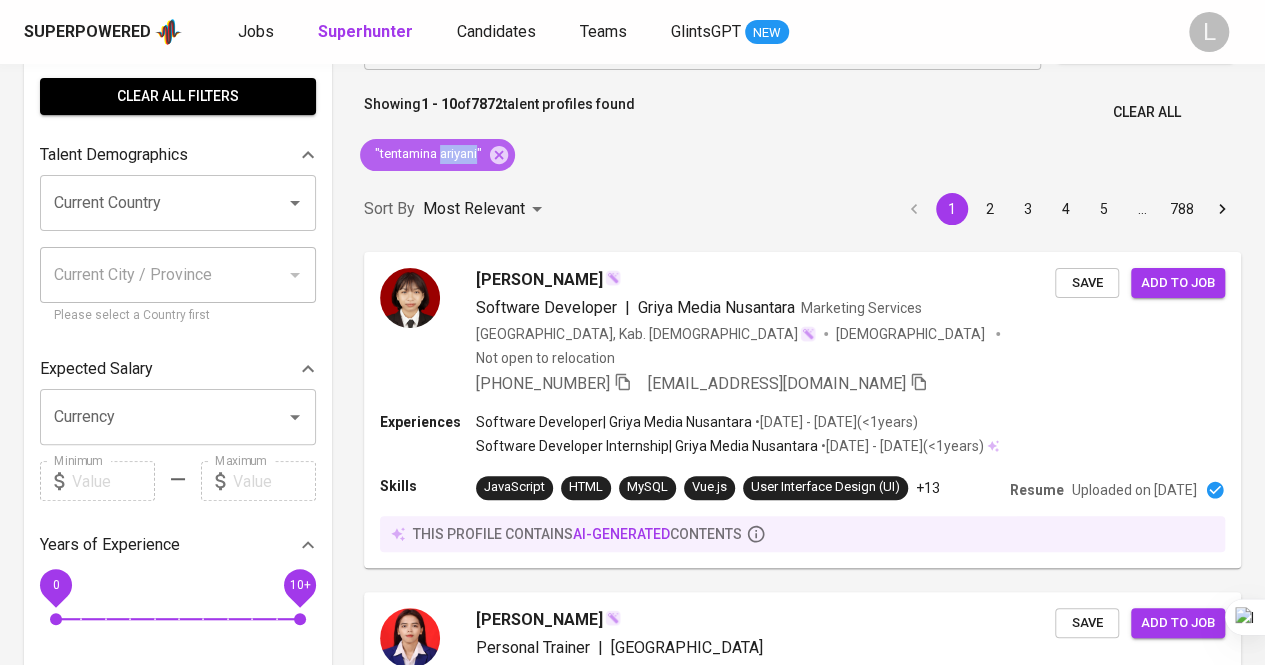 click on ""tentamina ariyani"" at bounding box center [427, 154] 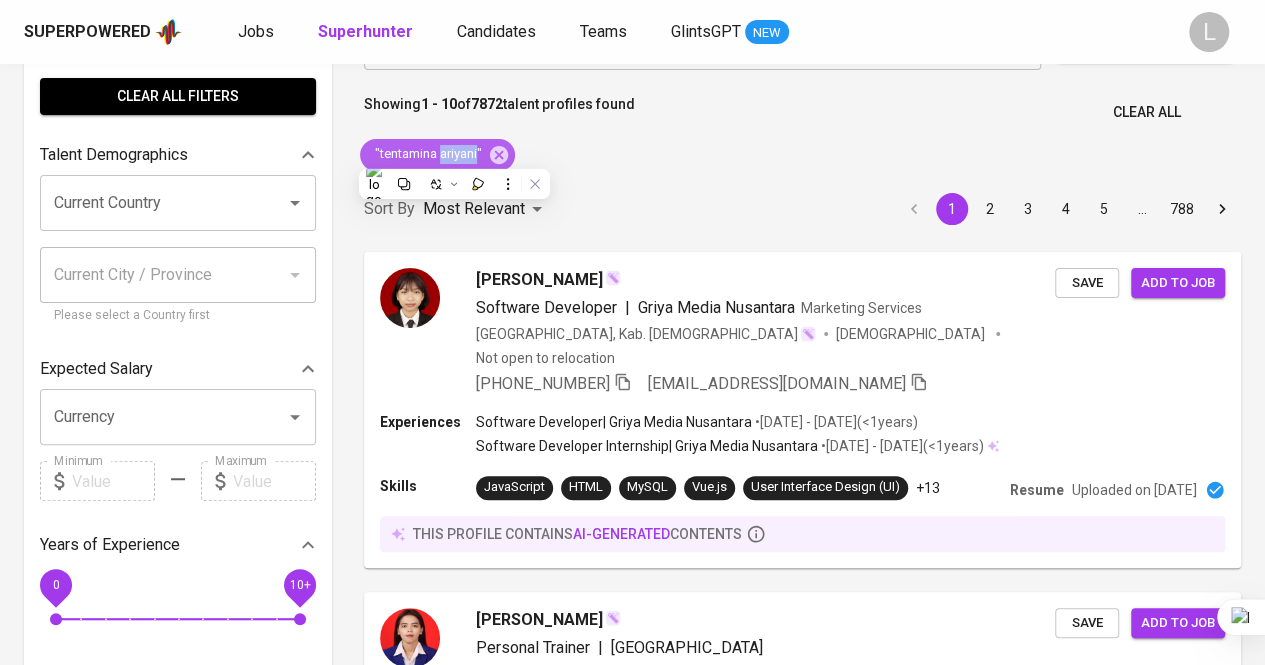 copy on "ariyani" 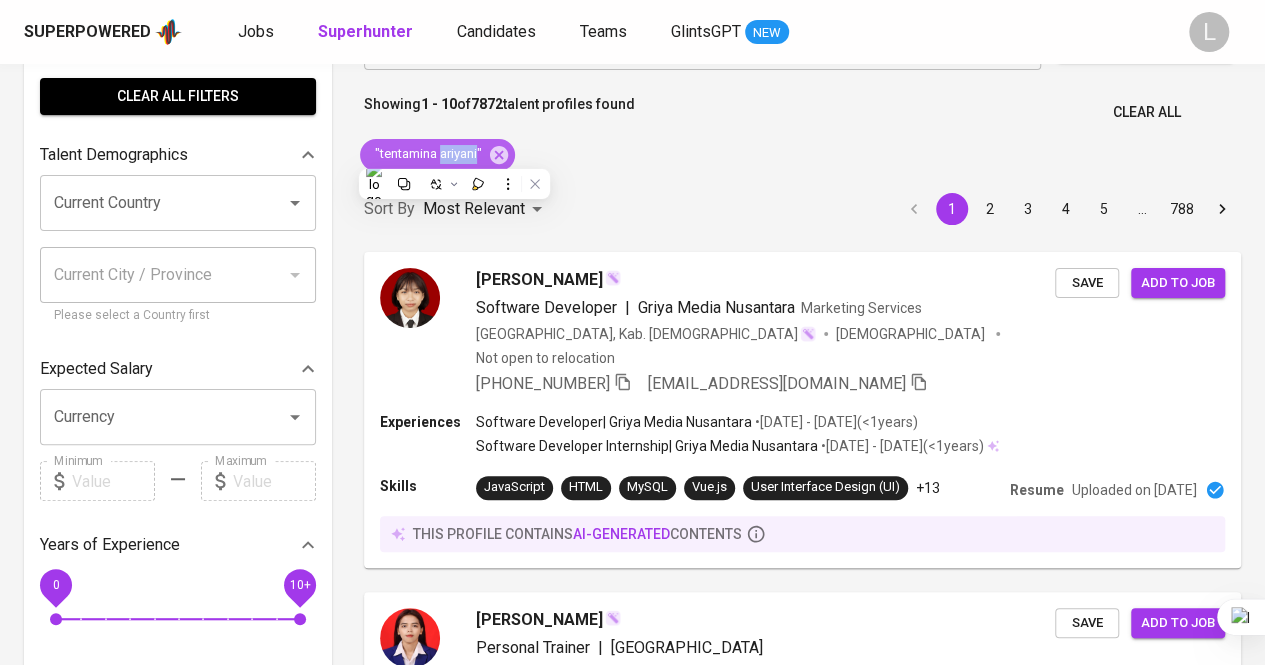 scroll, scrollTop: 0, scrollLeft: 0, axis: both 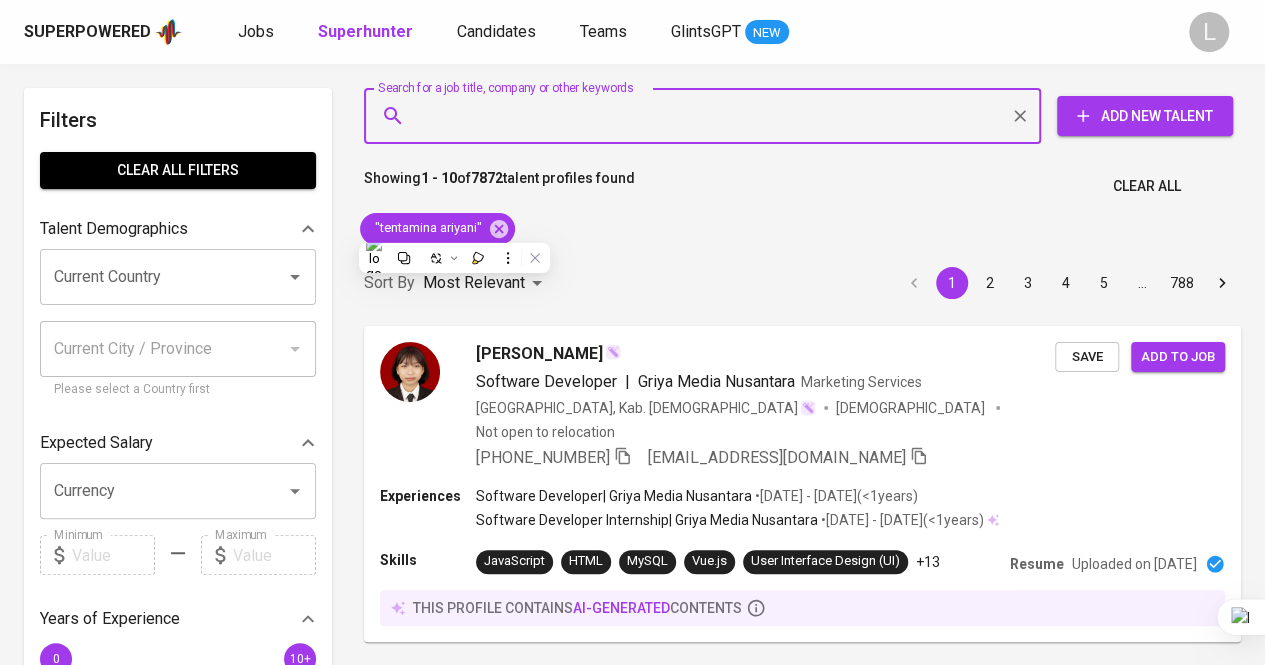 click on "Search for a job title, company or other keywords" at bounding box center (707, 116) 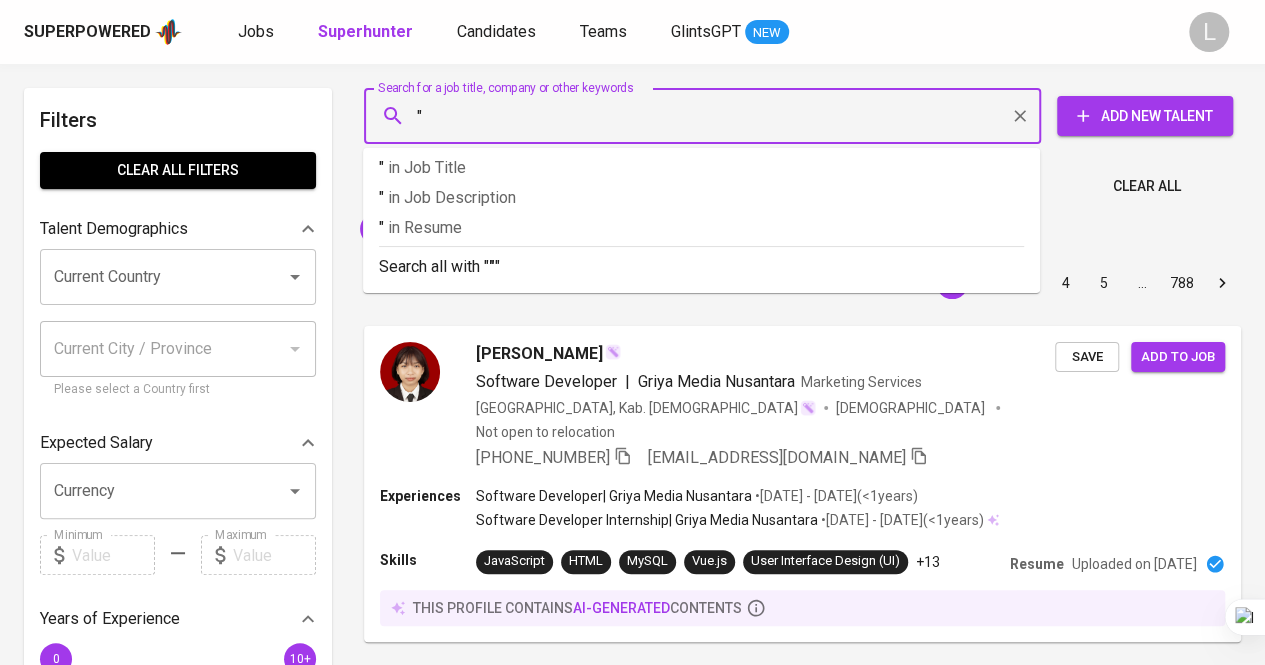 paste on "ariyani" 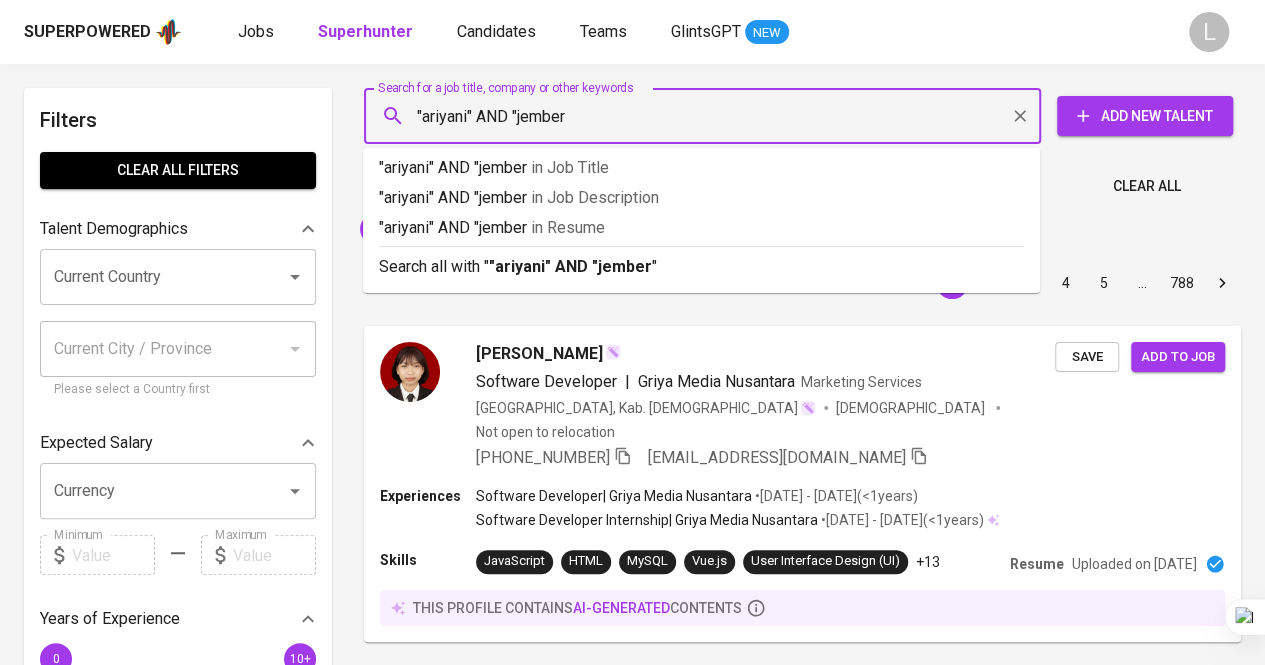 type on ""ariyani" AND "jember"" 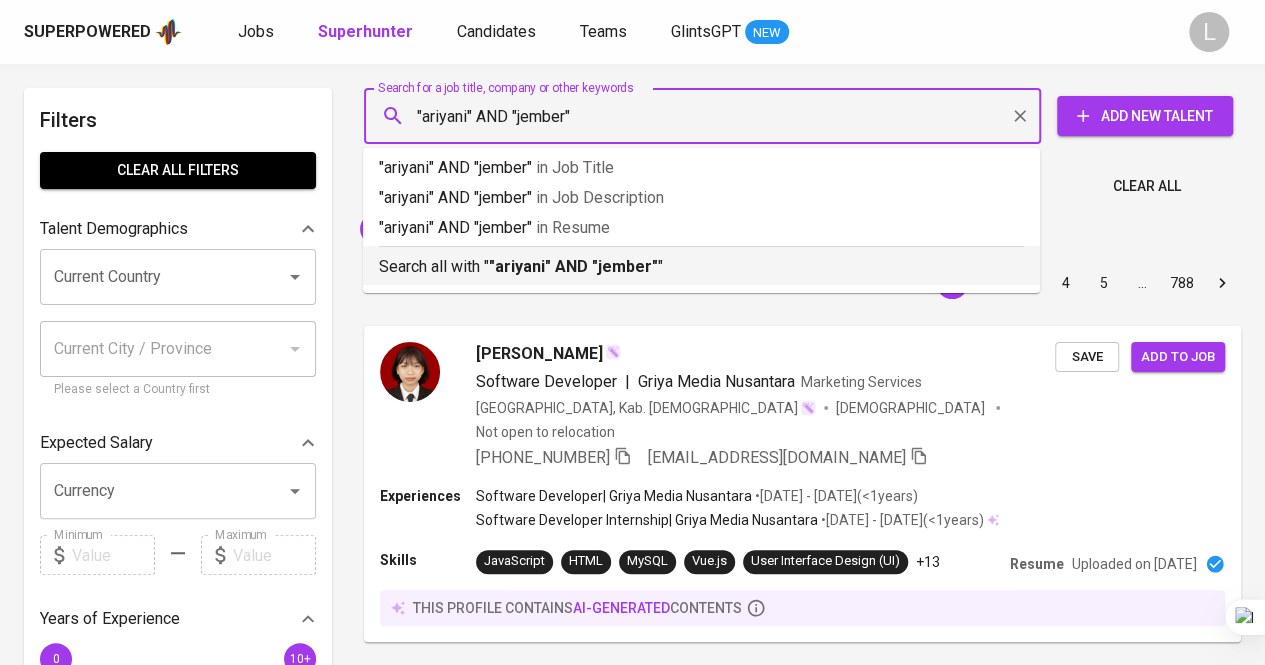click on ""ariyani" AND "jember"" at bounding box center [573, 266] 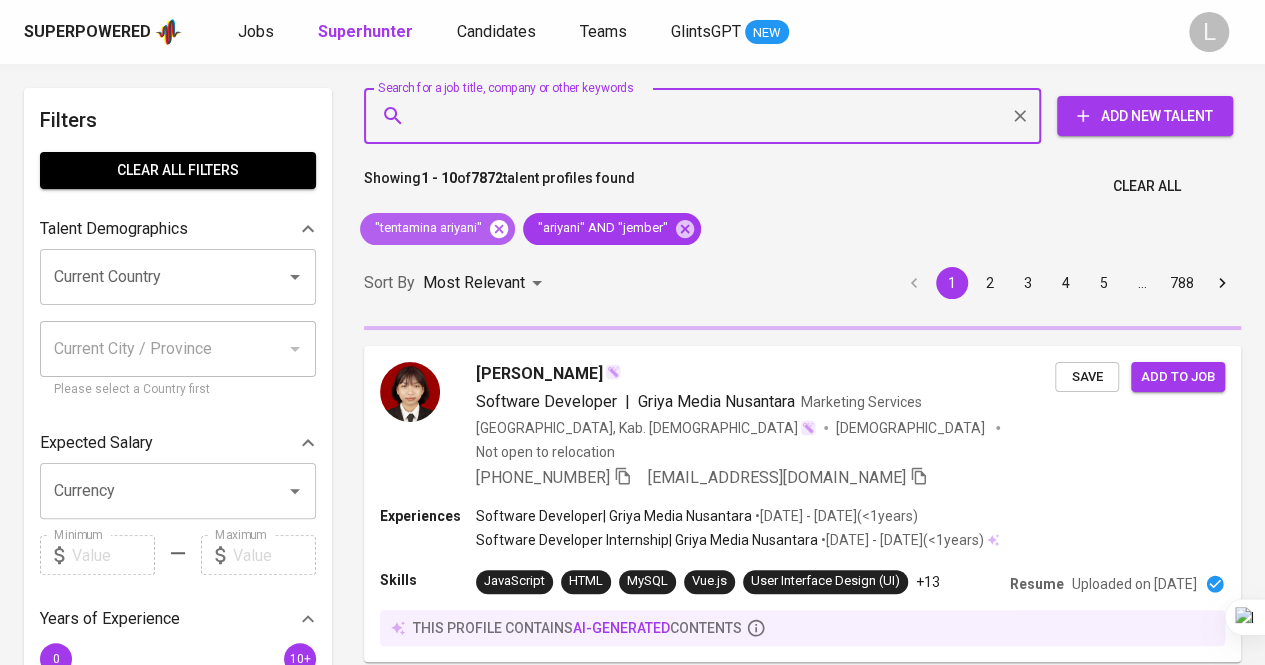 click 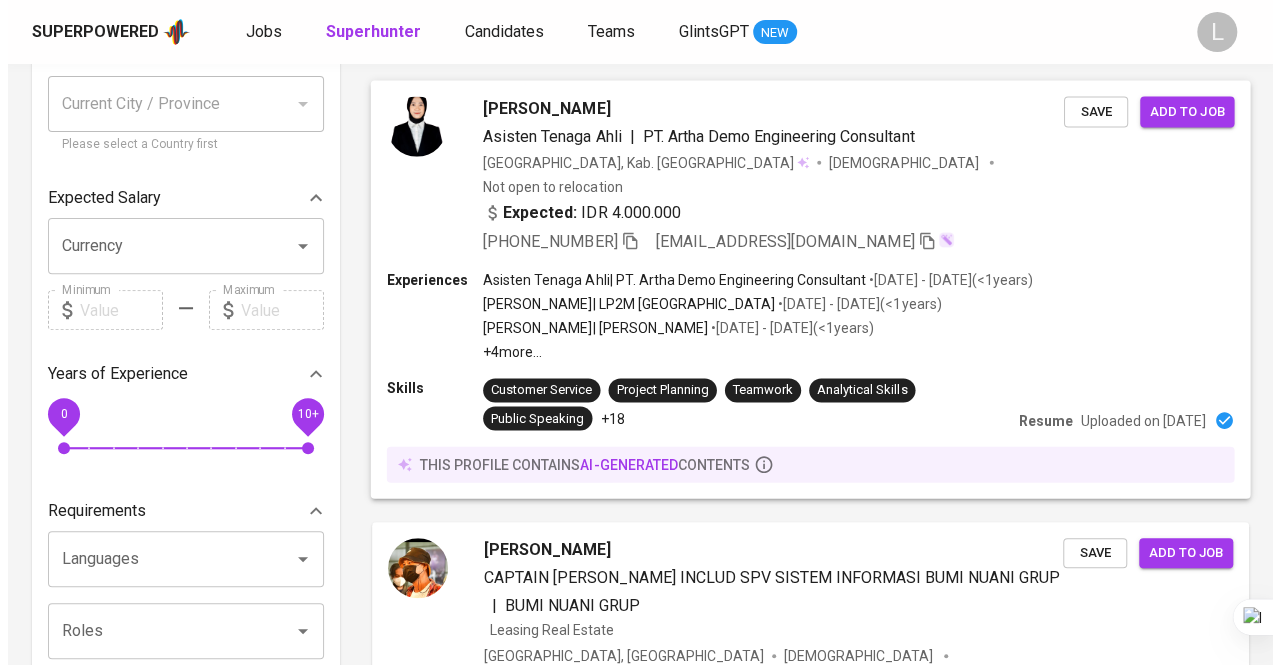 scroll, scrollTop: 244, scrollLeft: 0, axis: vertical 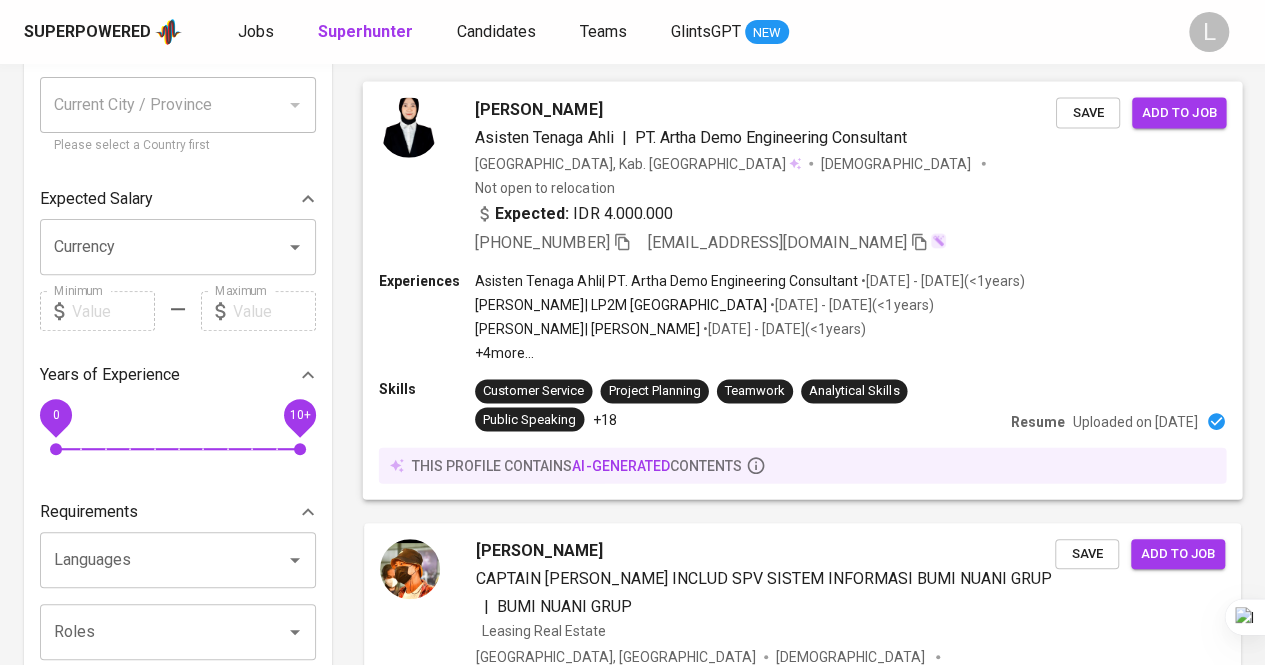 click on "[PERSON_NAME]" at bounding box center (538, 109) 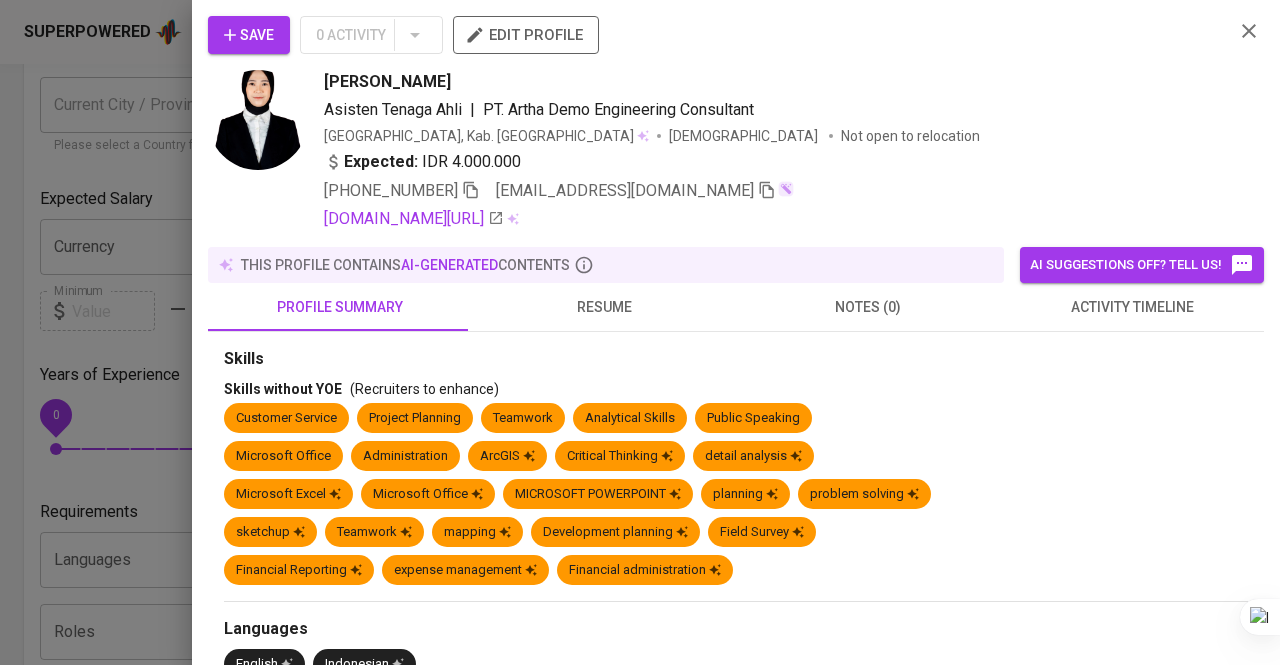 click on "resume" at bounding box center [604, 307] 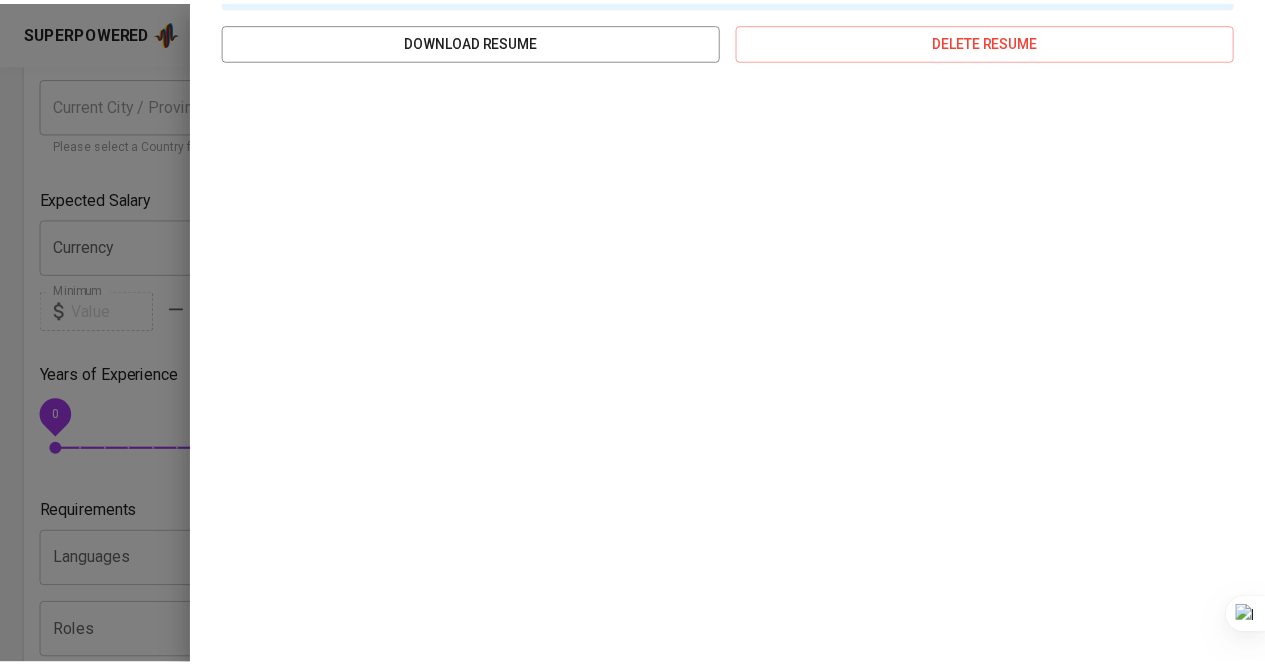 scroll, scrollTop: 429, scrollLeft: 0, axis: vertical 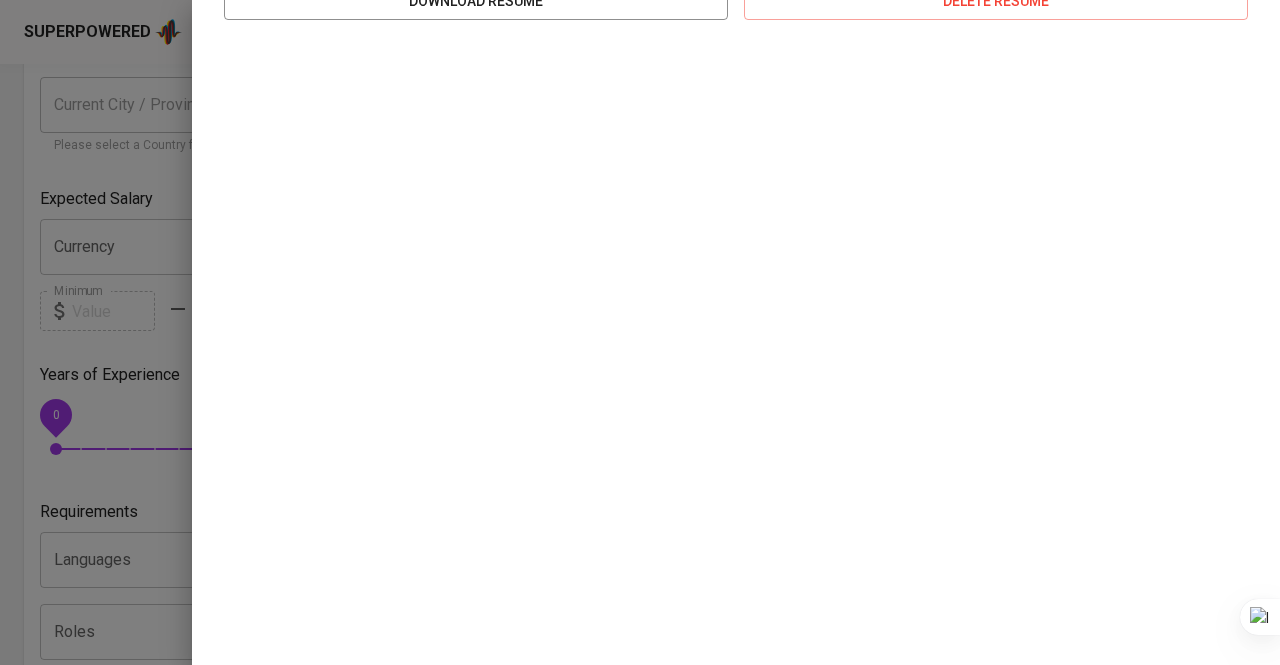 click at bounding box center [640, 332] 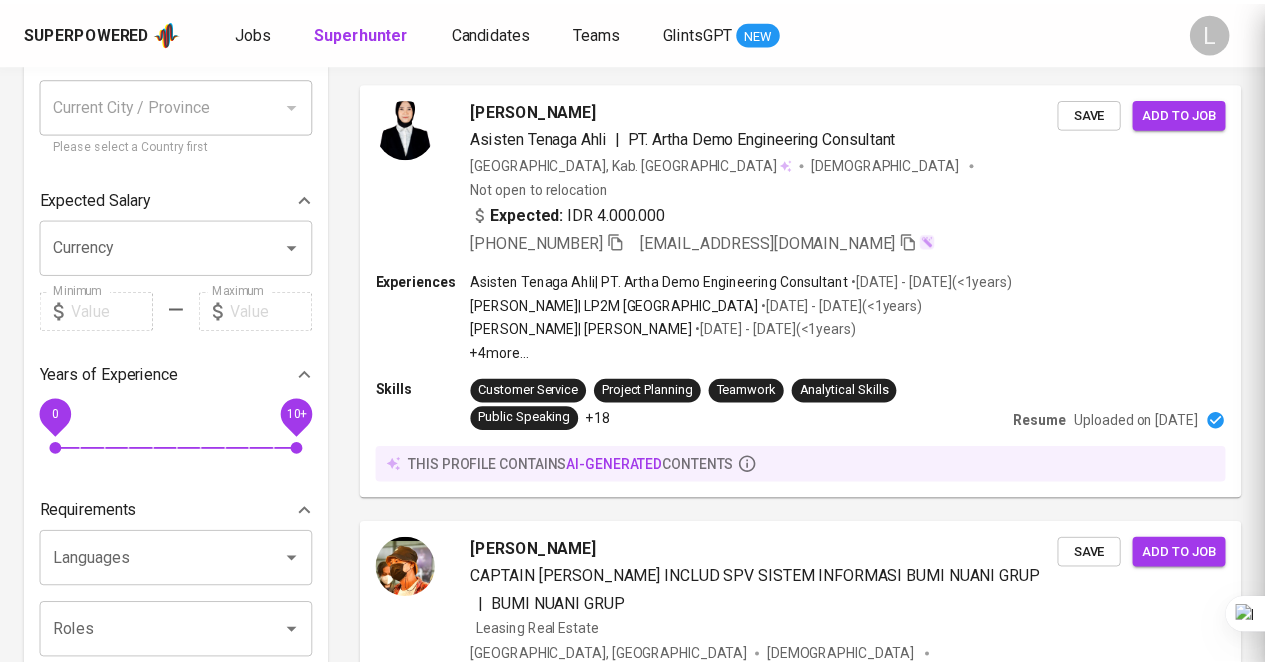 scroll, scrollTop: 0, scrollLeft: 0, axis: both 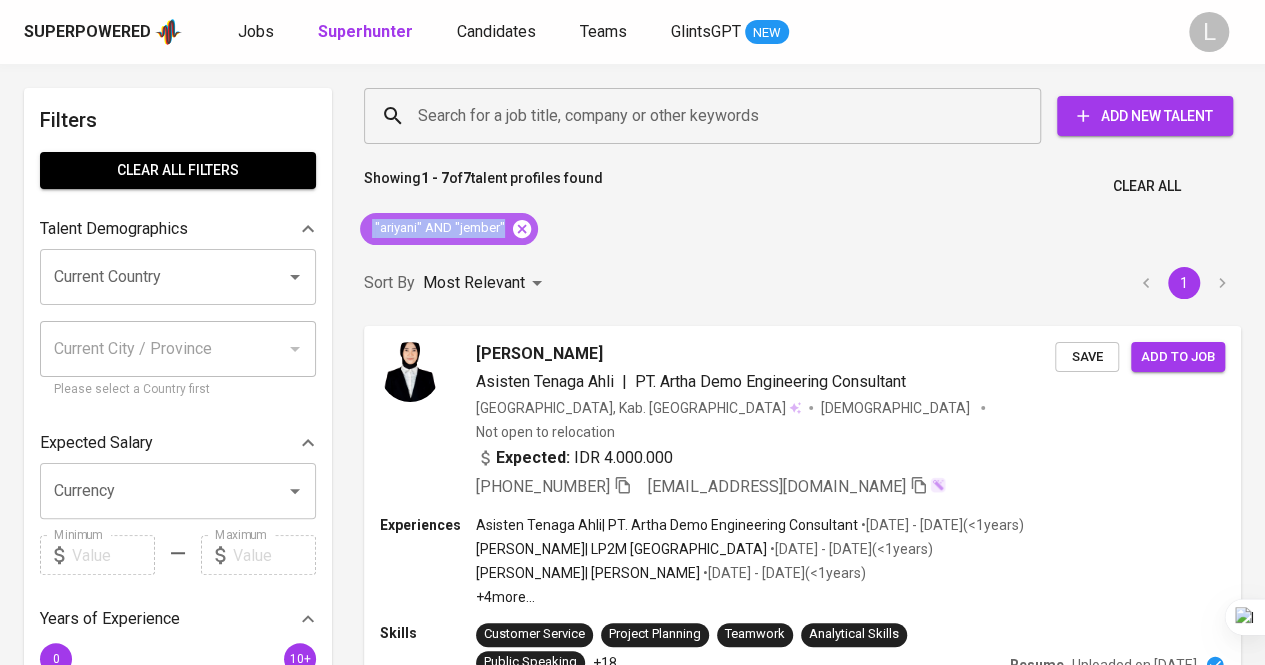 drag, startPoint x: 372, startPoint y: 220, endPoint x: 508, endPoint y: 222, distance: 136.01471 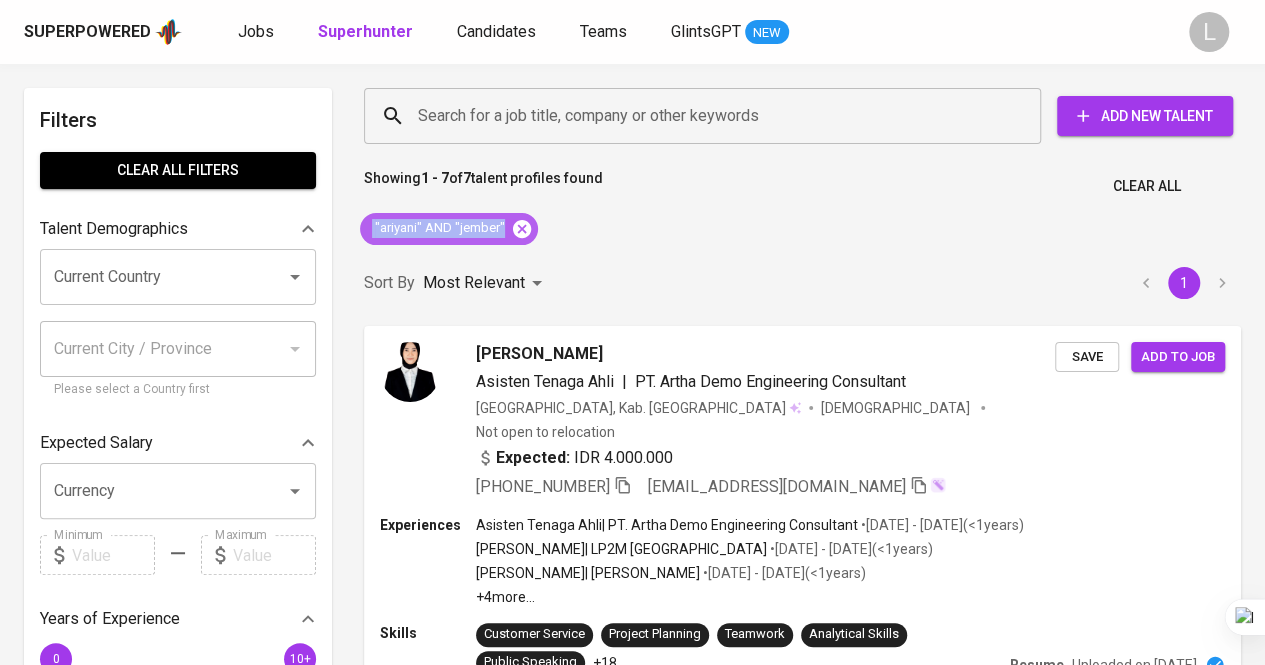click on ""ariyani" AND "jember"" at bounding box center (449, 229) 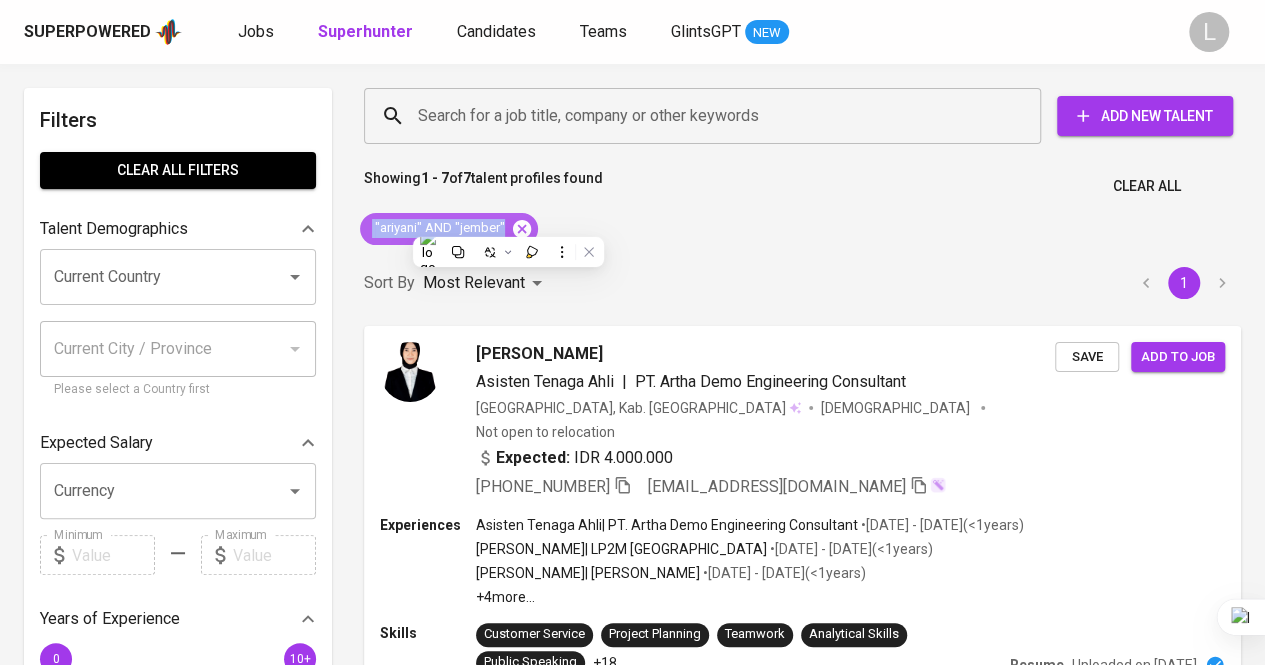 copy on ""ariyani" AND "jember"" 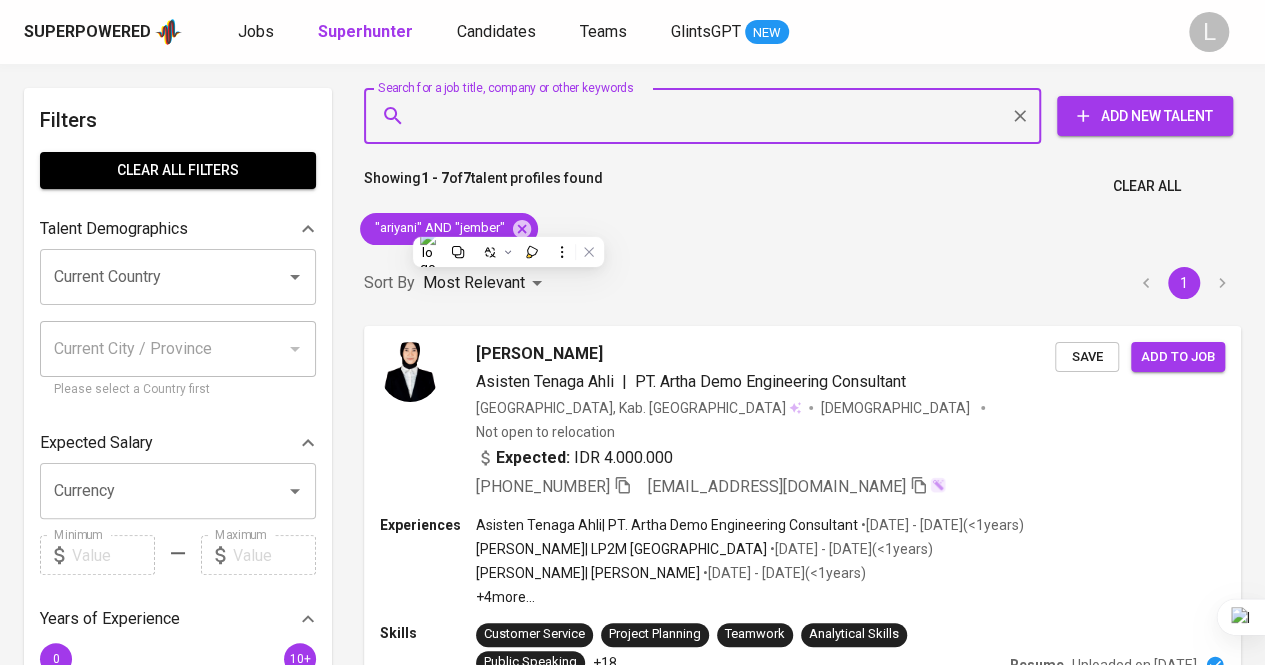 paste on ""ariyani" AND "jember"" 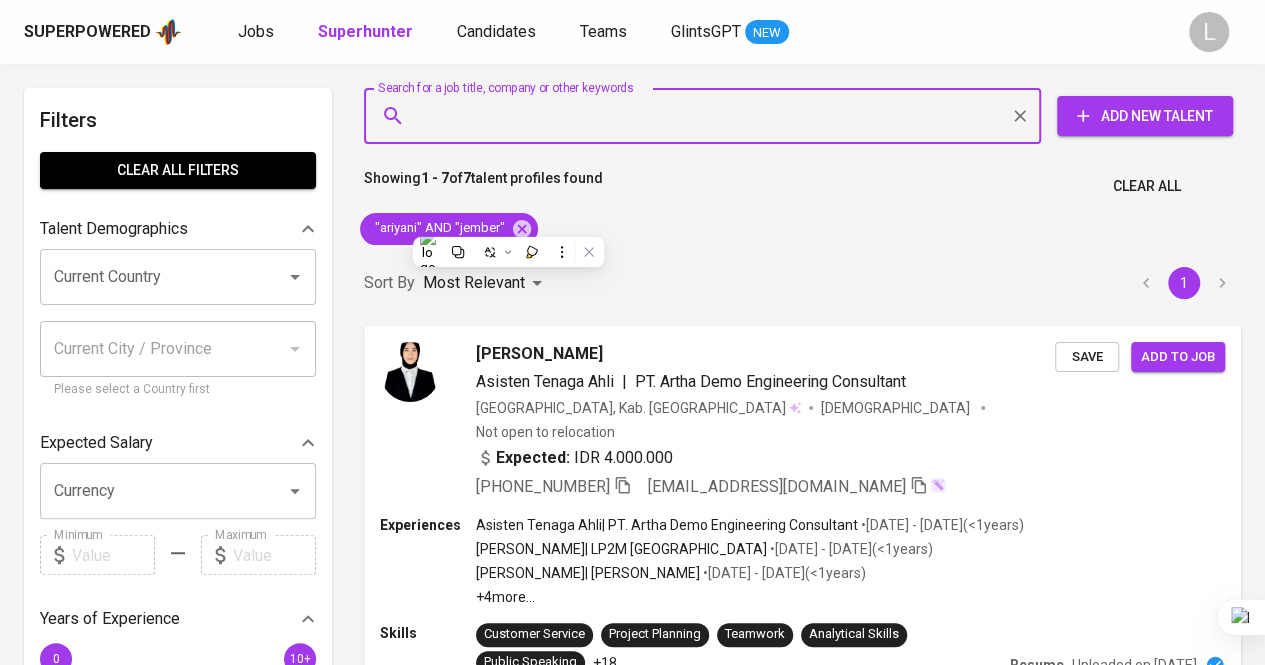 click on "Search for a job title, company or other keywords" at bounding box center (707, 116) 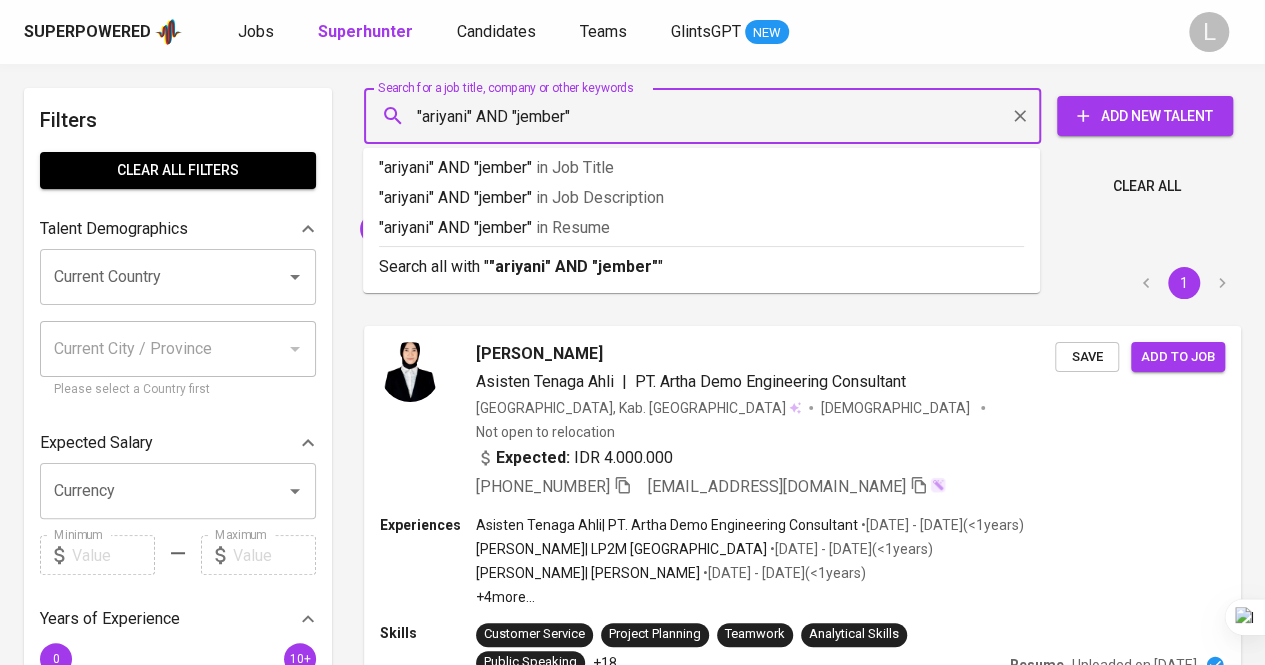 click on ""ariyani" AND "jember"" at bounding box center (707, 116) 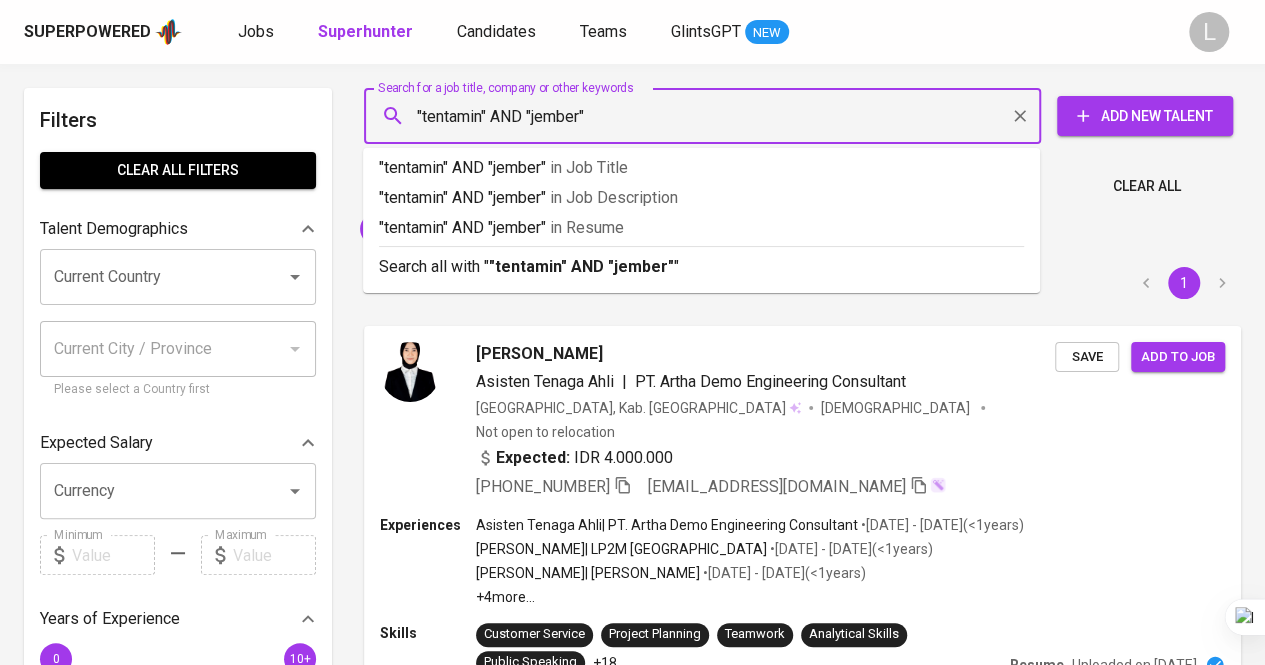type on ""tentamina" AND "jember"" 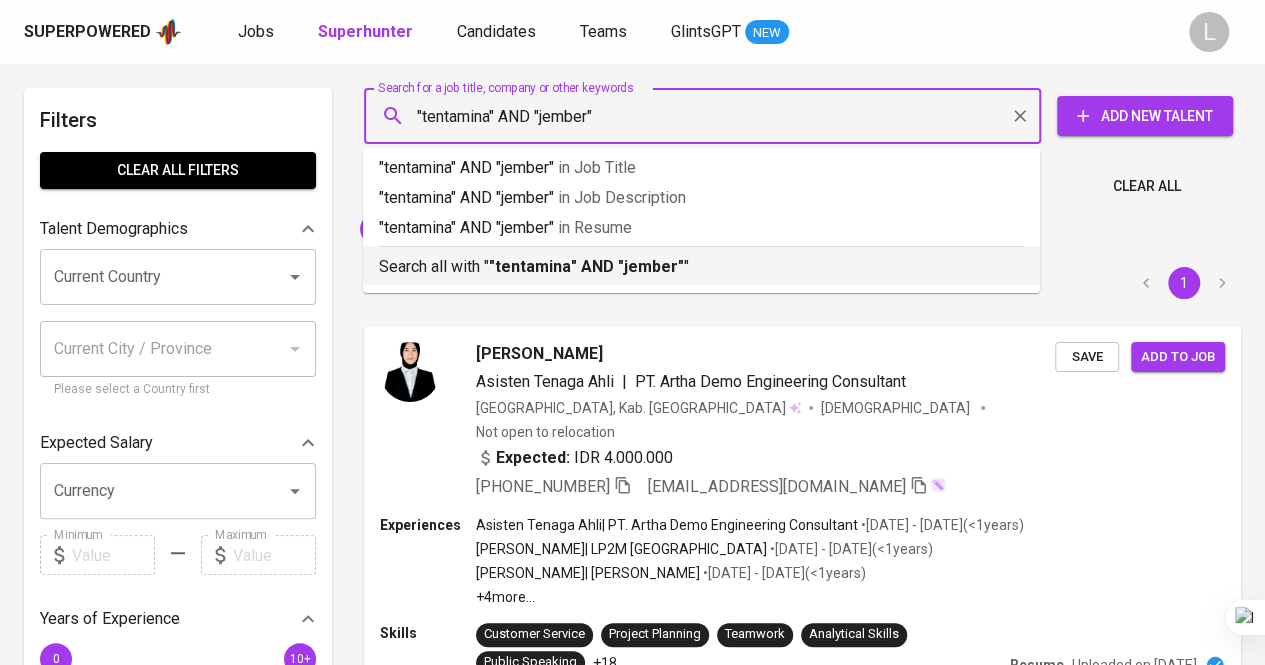 click on ""tentamina" AND "jember"" at bounding box center (586, 266) 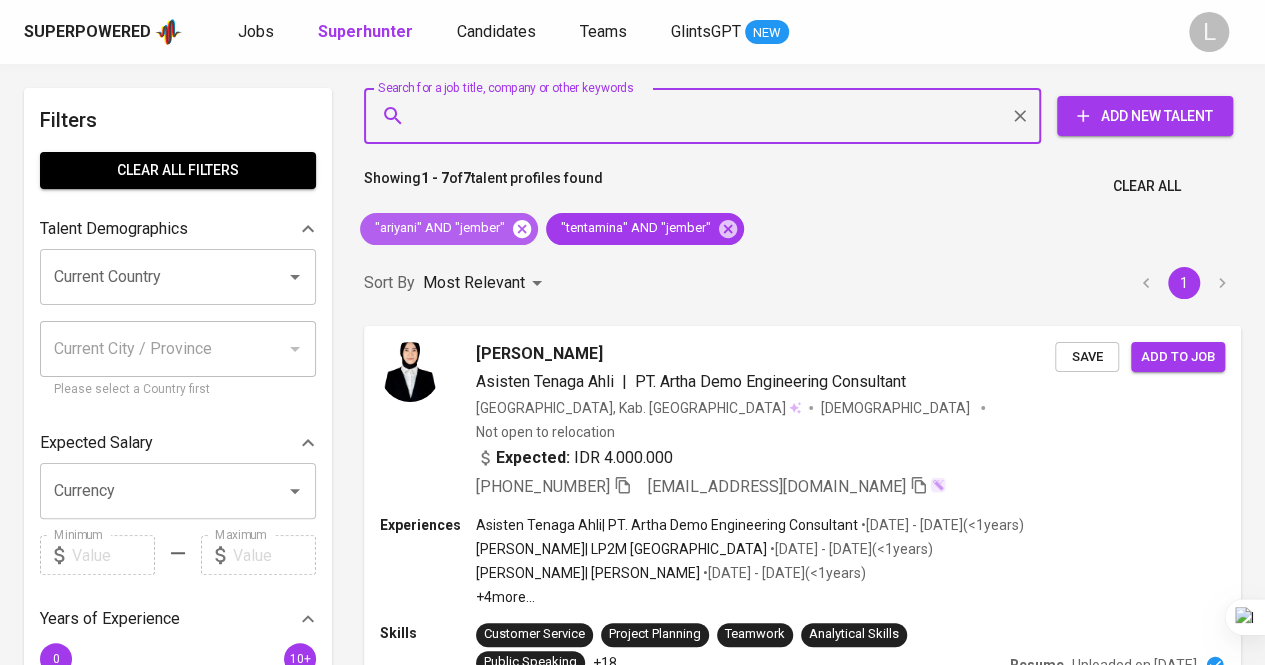 click 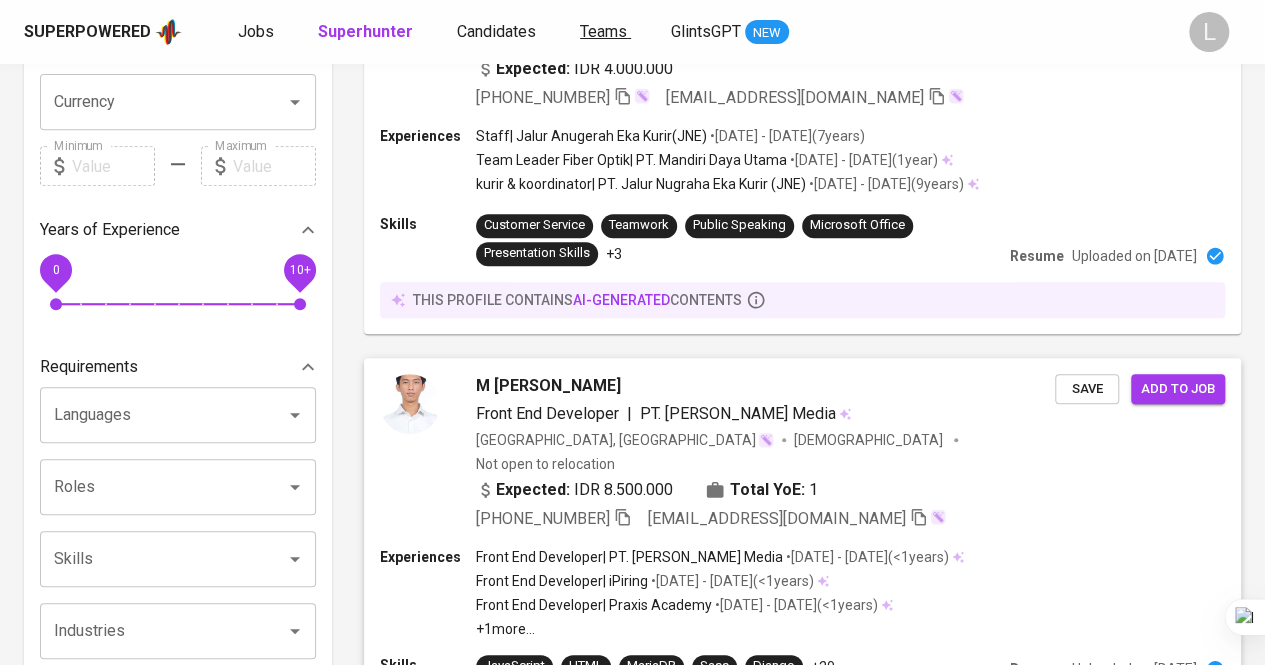 scroll, scrollTop: 515, scrollLeft: 0, axis: vertical 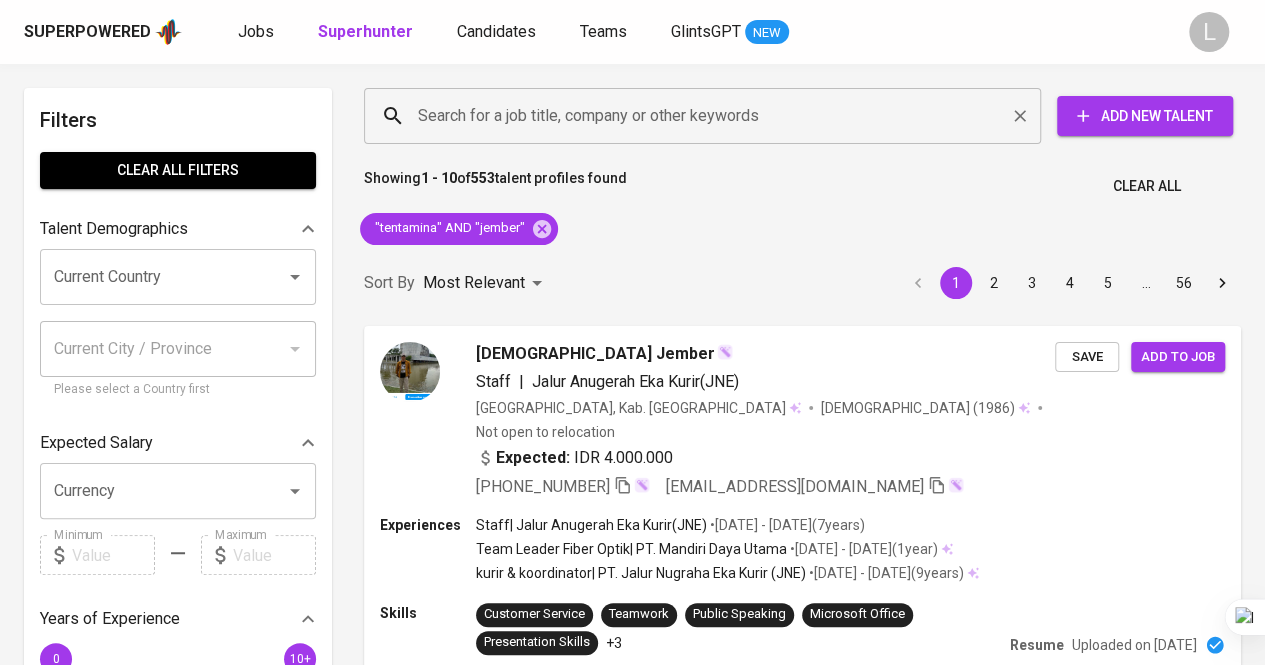 click on "Search for a job title, company or other keywords" at bounding box center (707, 116) 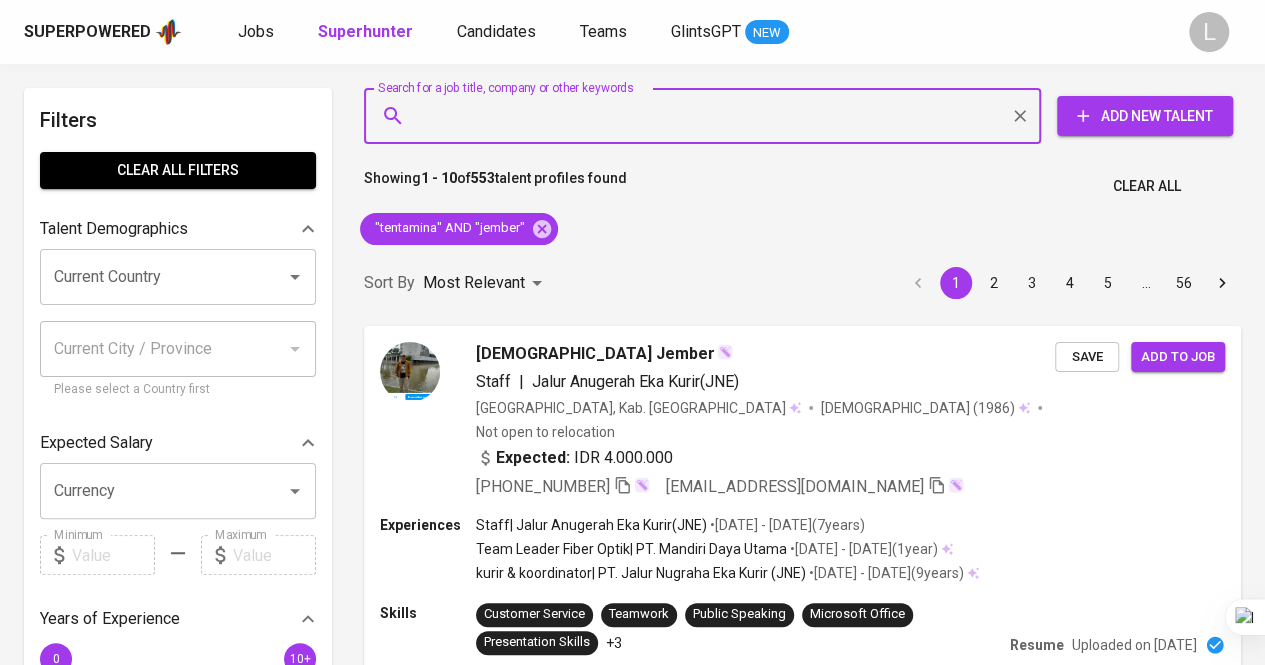 paste on "michella.gumulja@gmail.com" 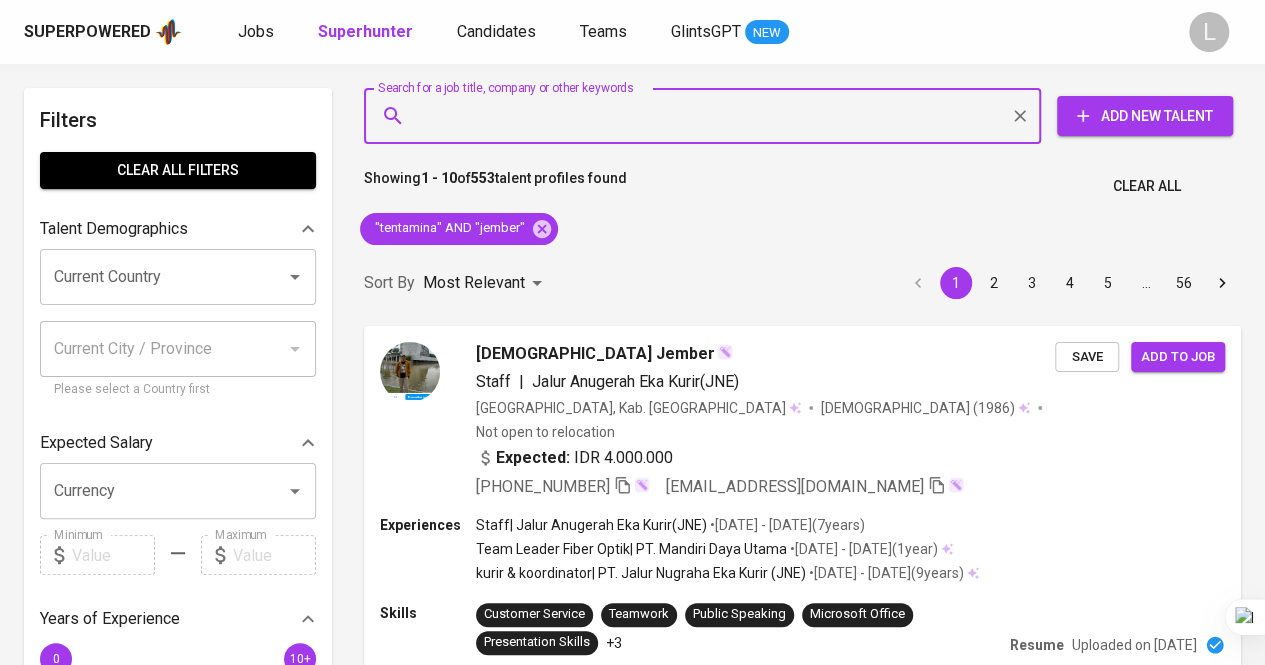 type on "michella.gumulja@gmail.com" 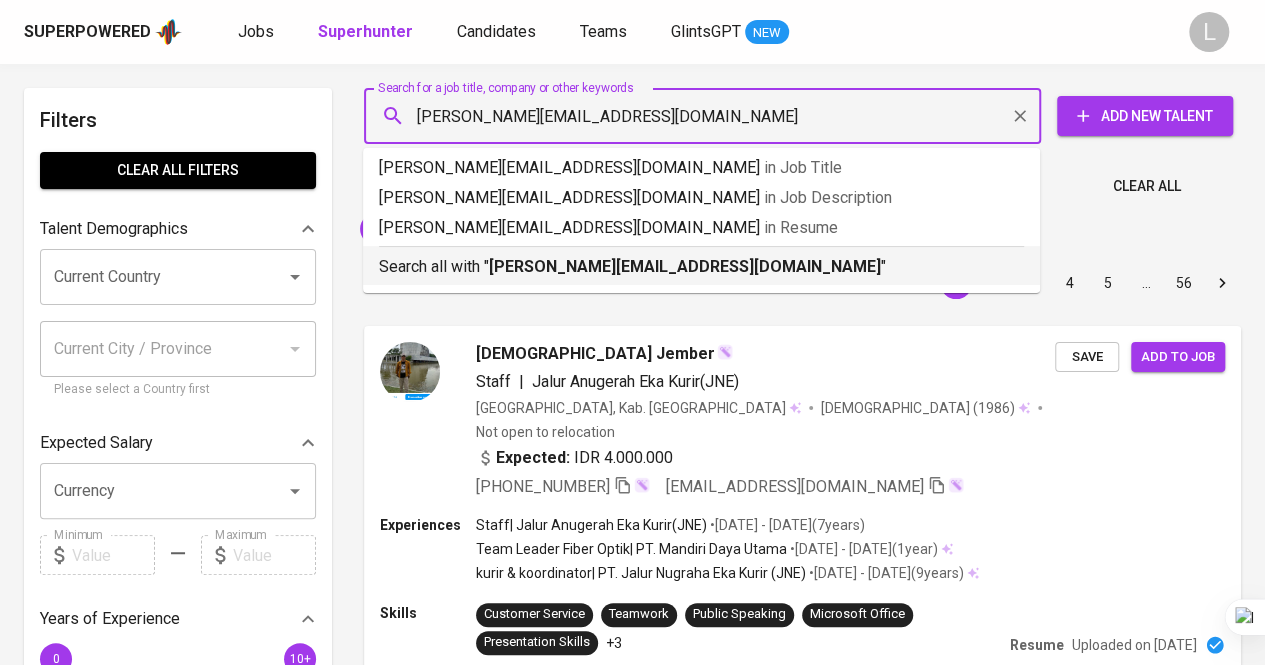 click on "Search all with " michella.gumulja@gmail.com "" at bounding box center (701, 265) 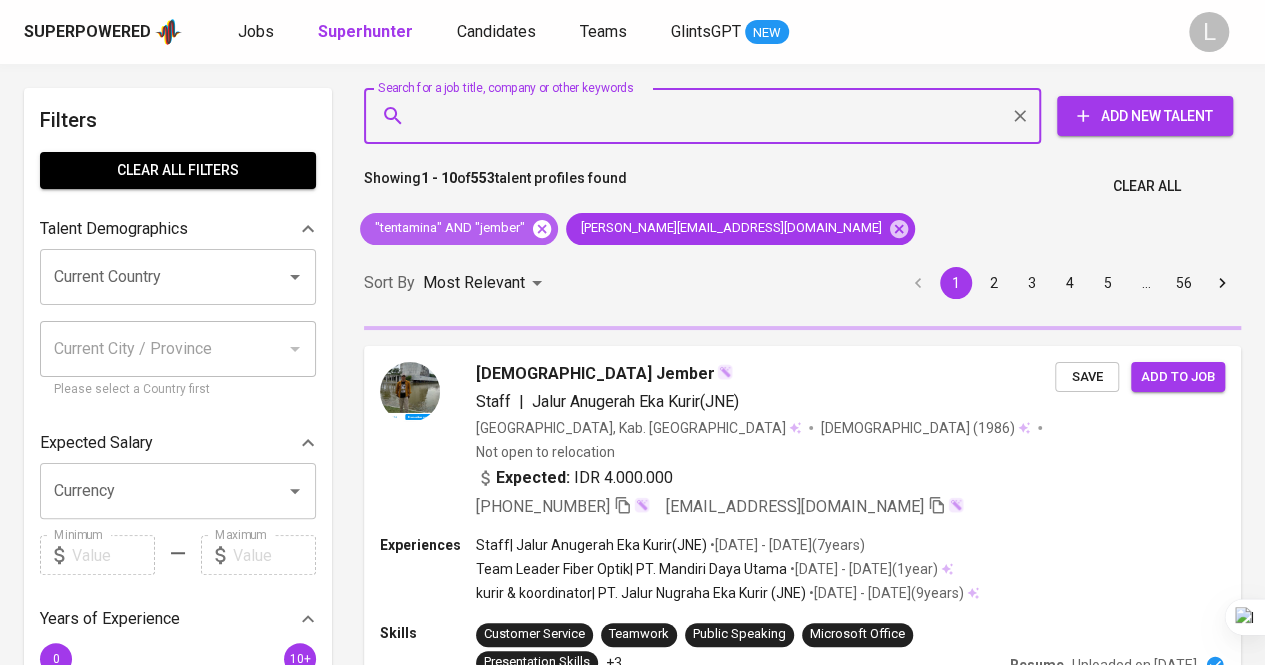 click 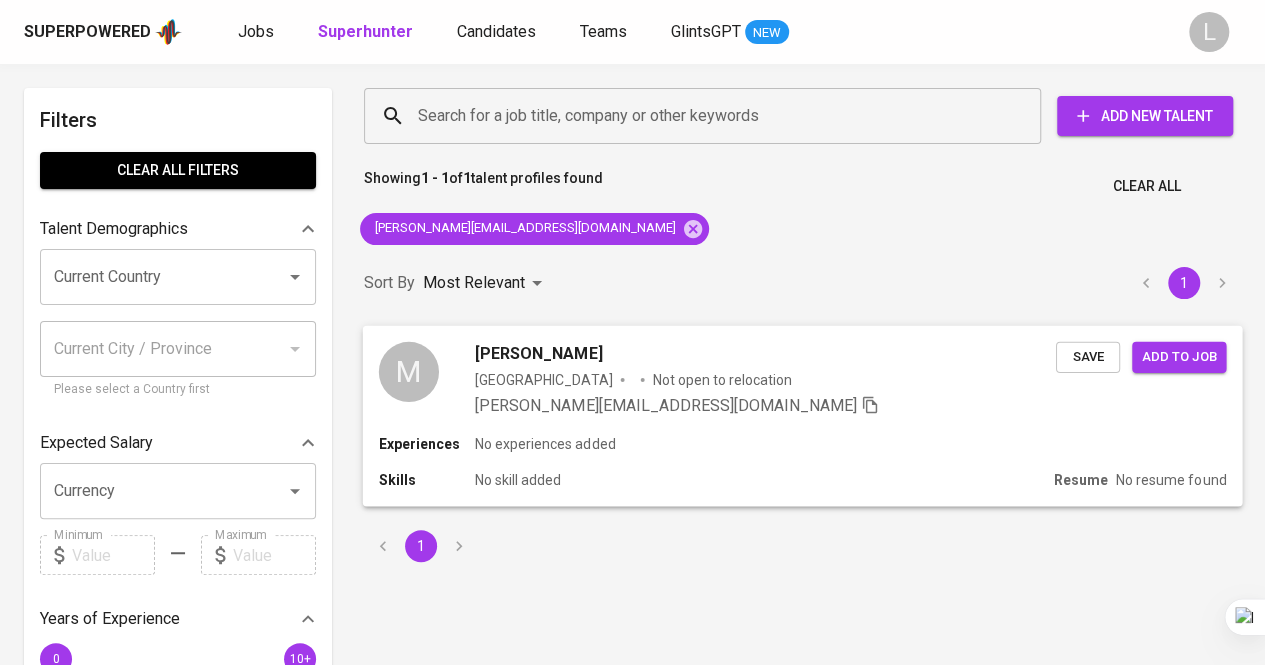 click on "Michella Angeline Gumulja" at bounding box center (538, 353) 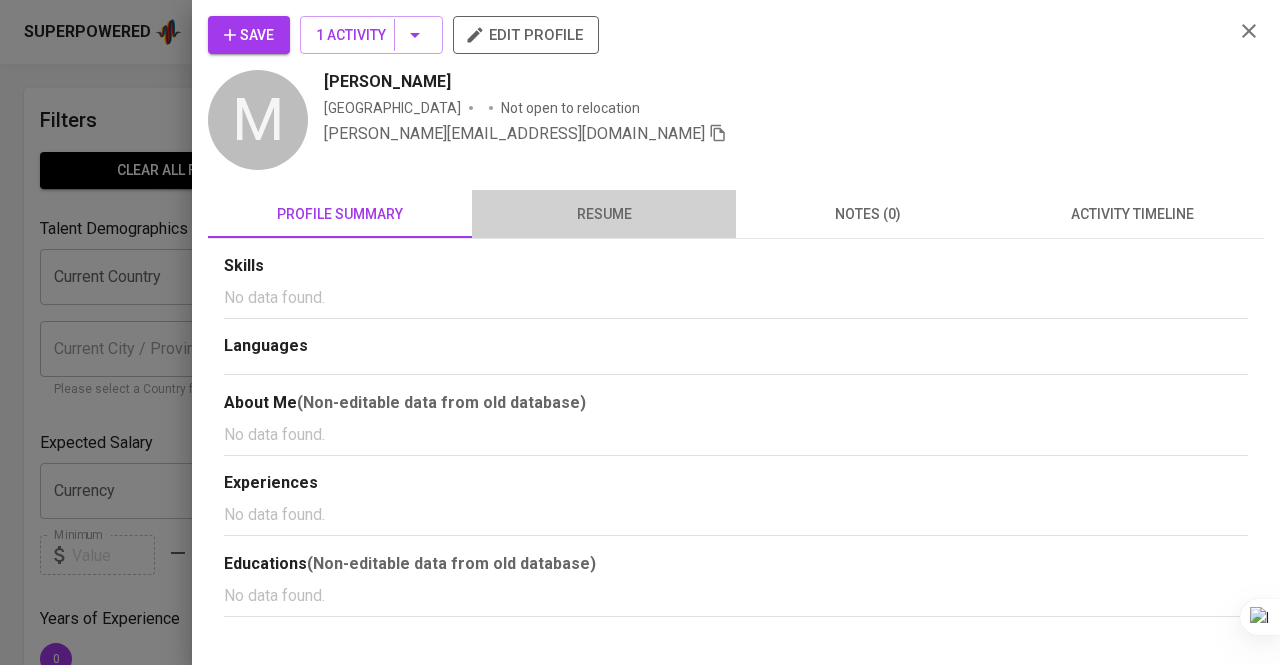 click on "resume" at bounding box center (604, 214) 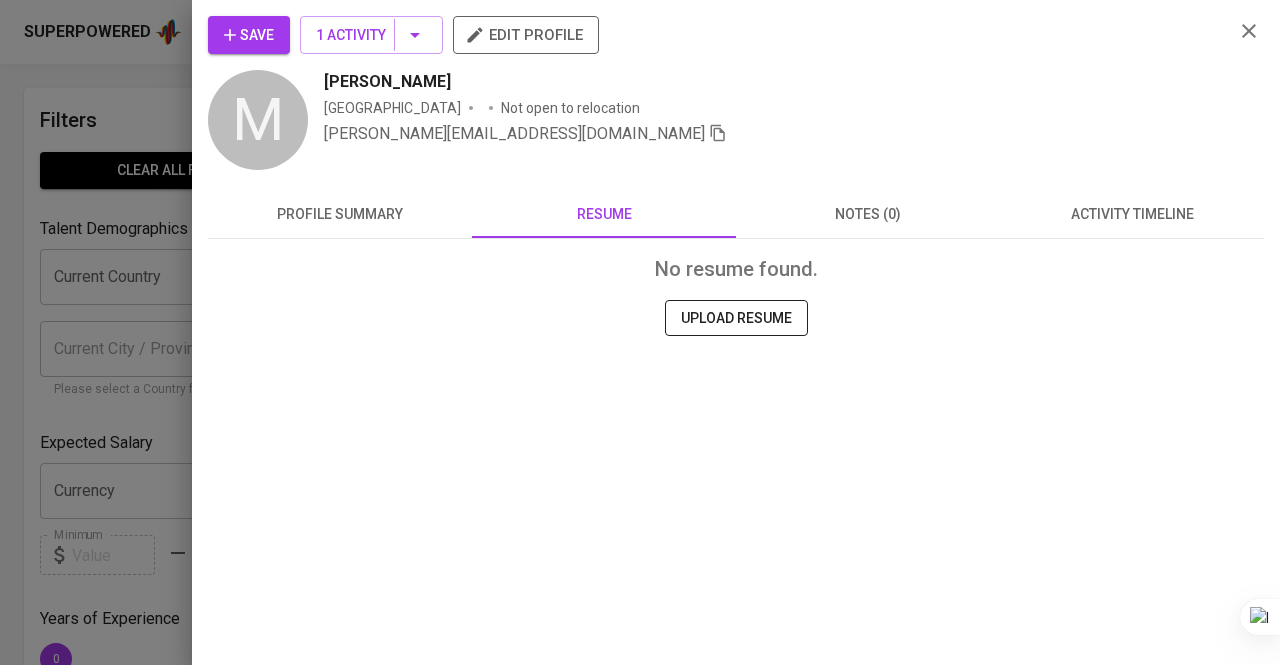 click at bounding box center [640, 332] 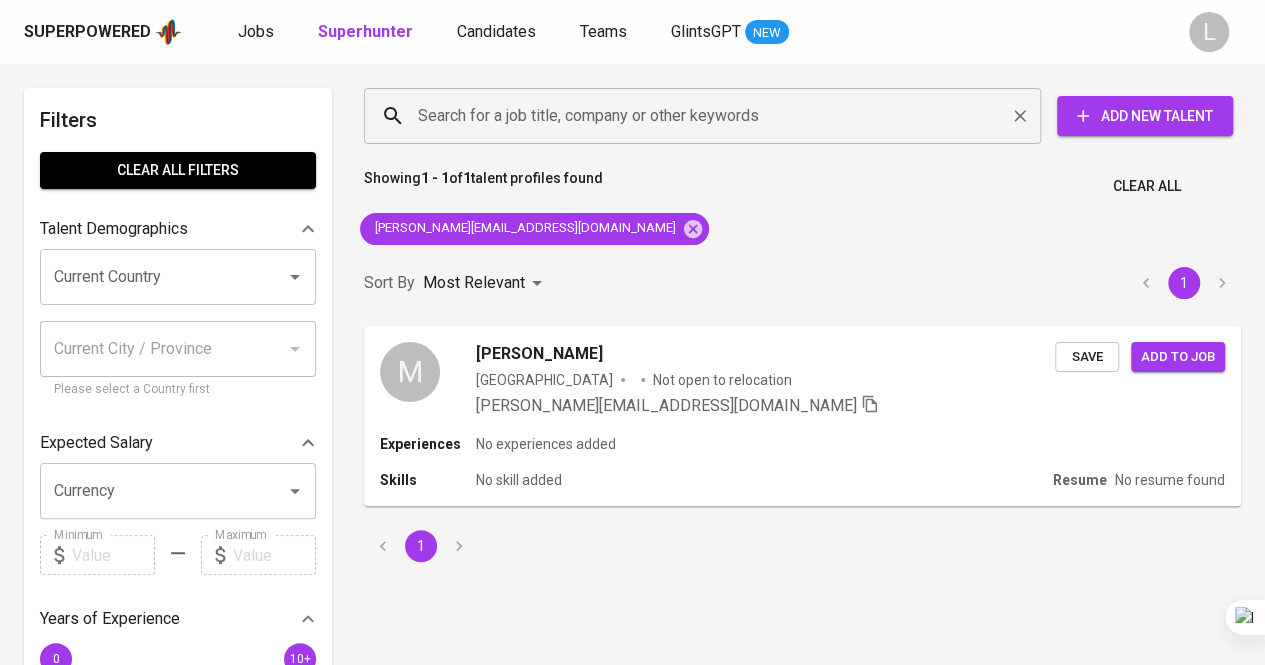 click on "Search for a job title, company or other keywords" at bounding box center (707, 116) 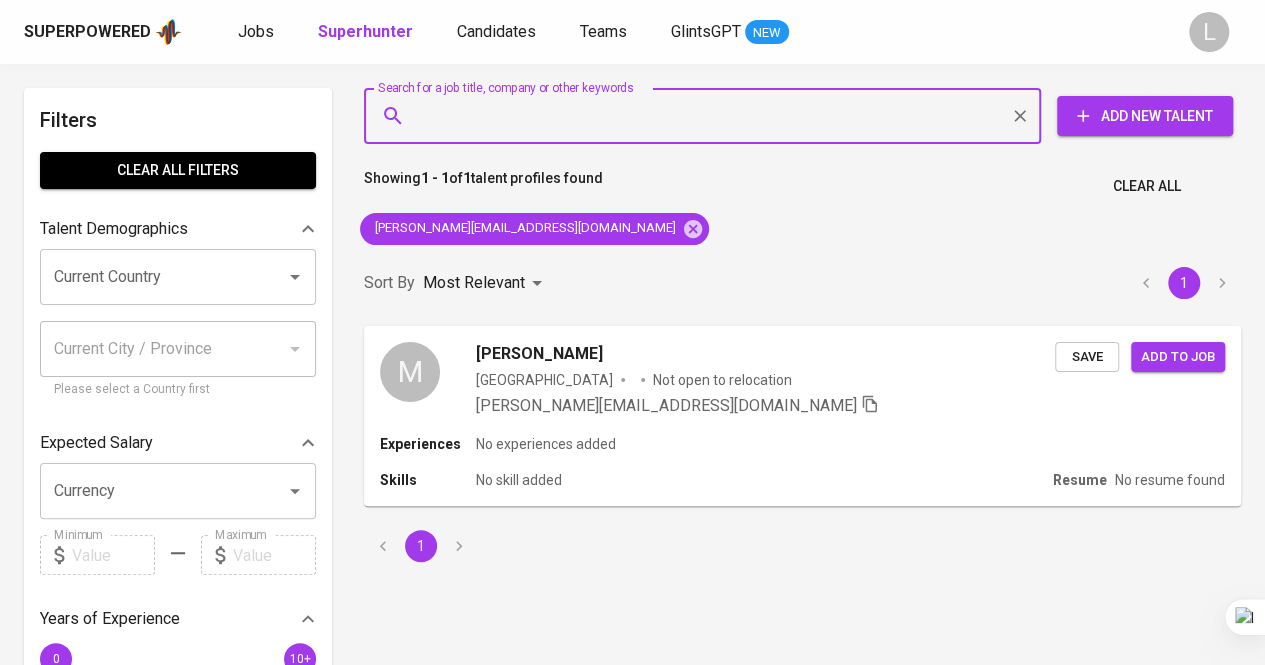 paste on "chelleangeline23@gmail.com" 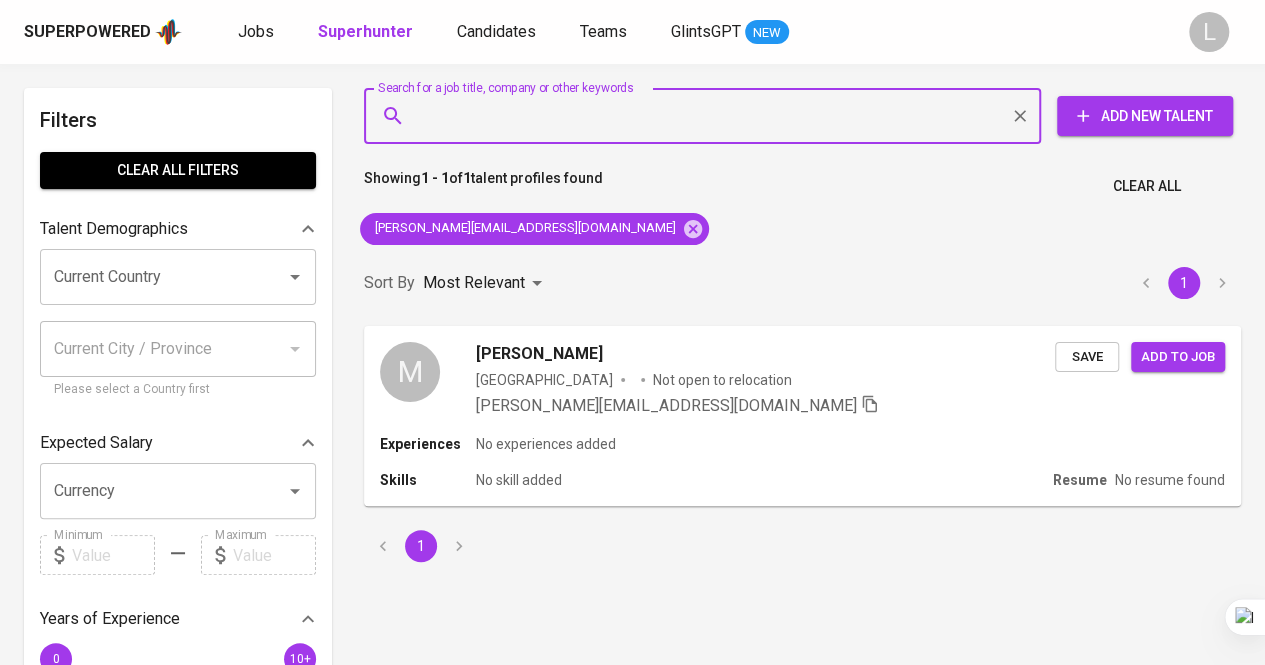 type on "chelleangeline23@gmail.com" 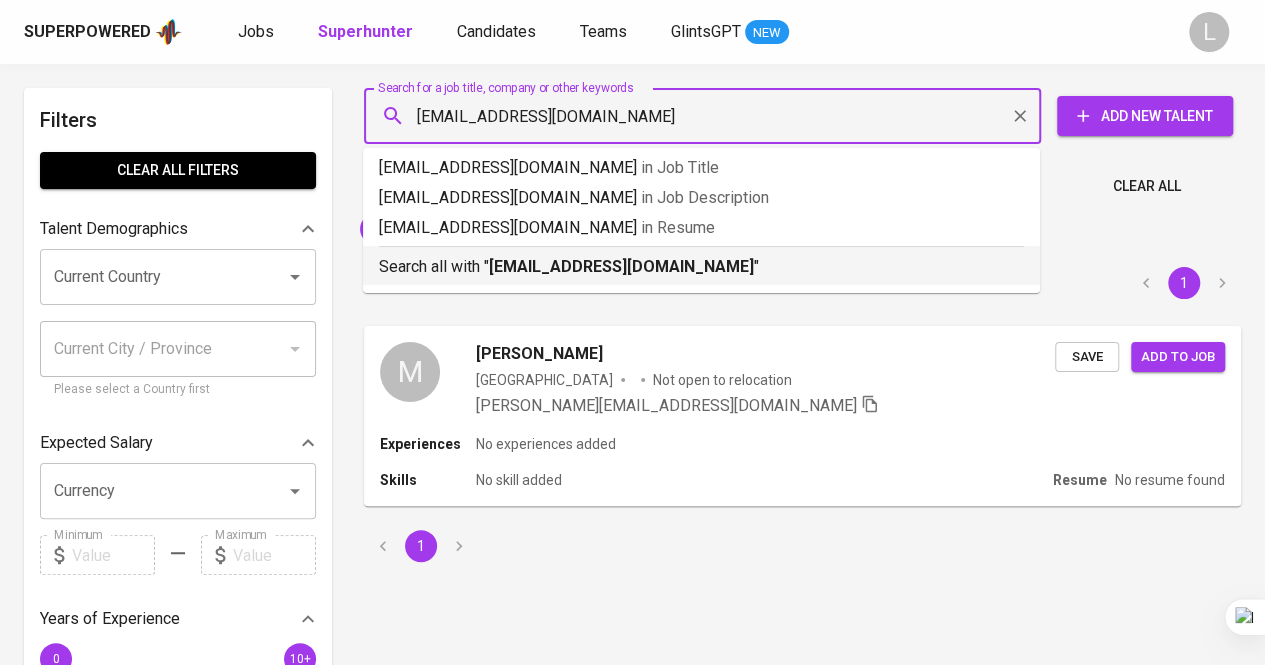 click on "chelleangeline23@gmail.com" at bounding box center [621, 266] 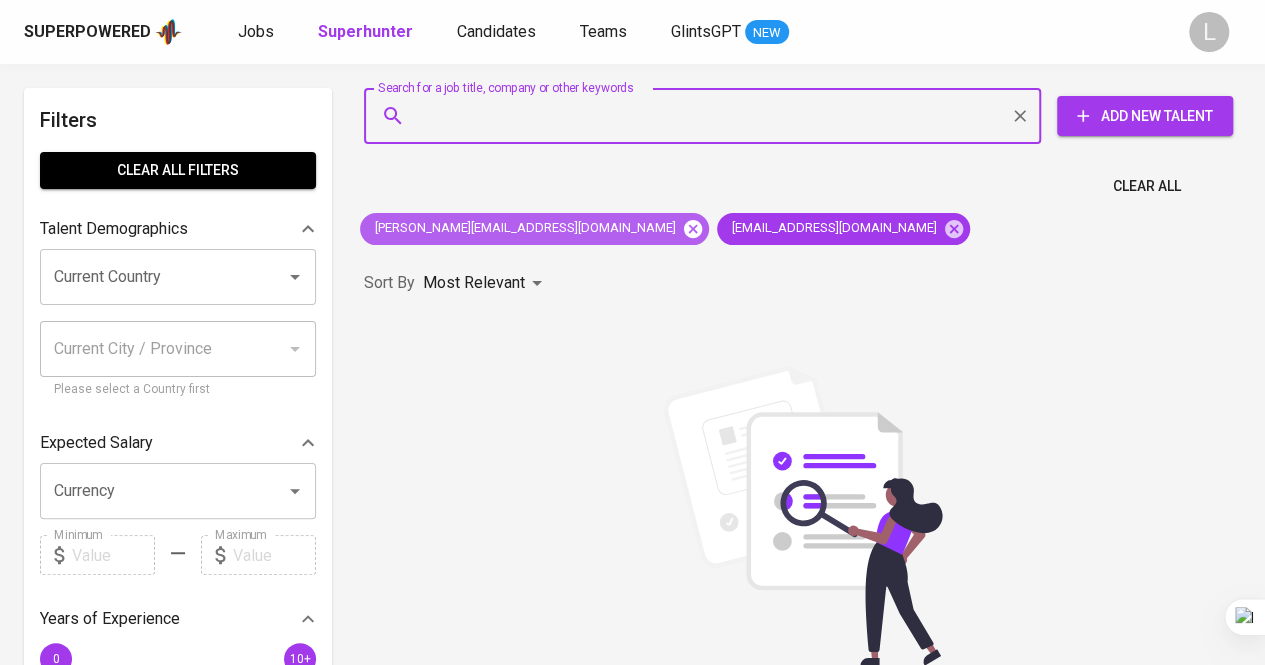 click 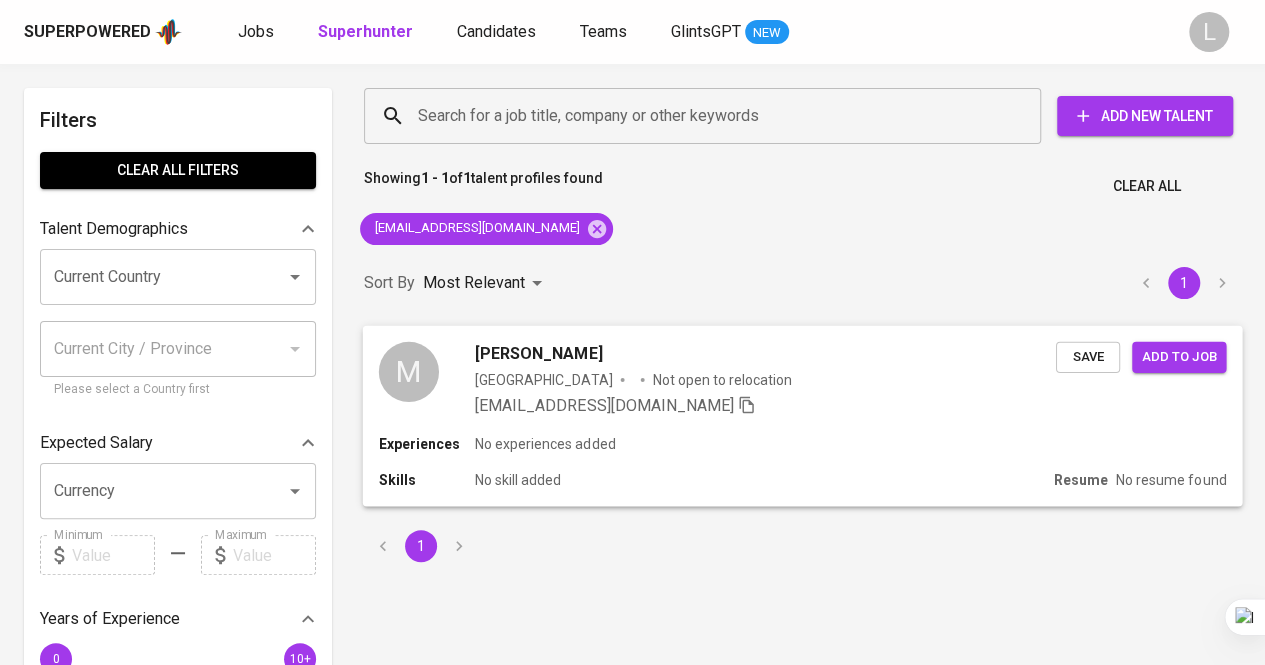 click on "Michella Angeline Indonesia Not open to relocation chelleangeline23@gmail.com" at bounding box center (765, 379) 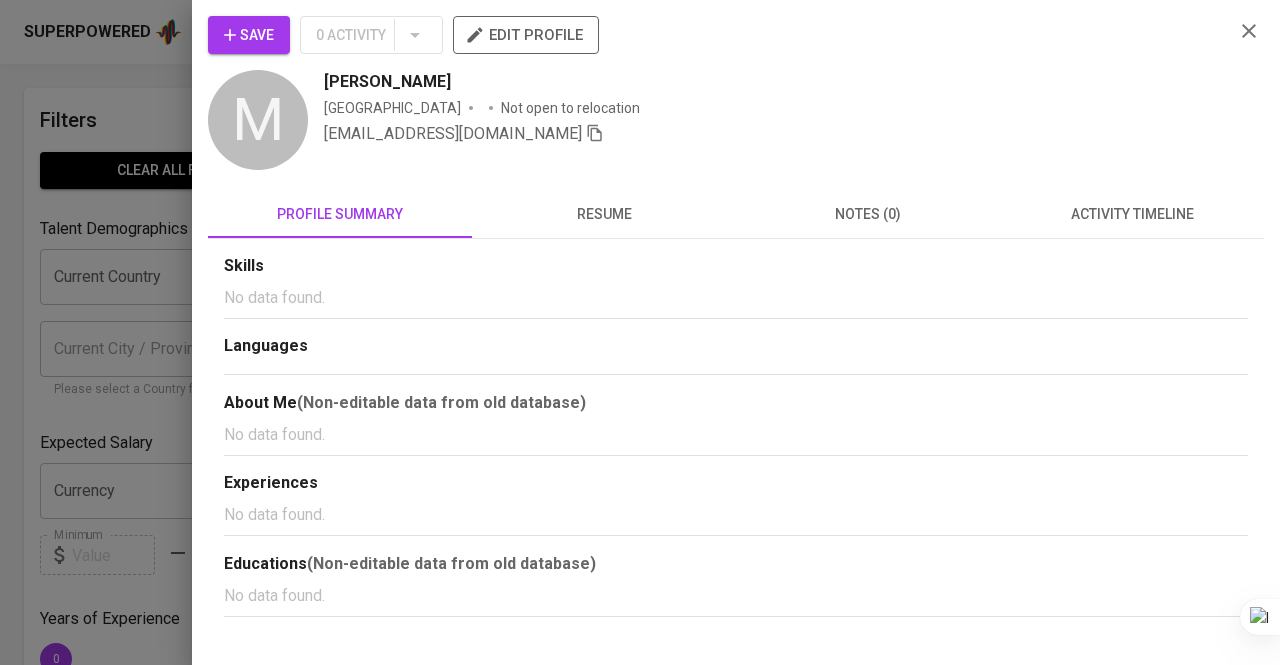 click on "resume" at bounding box center (604, 214) 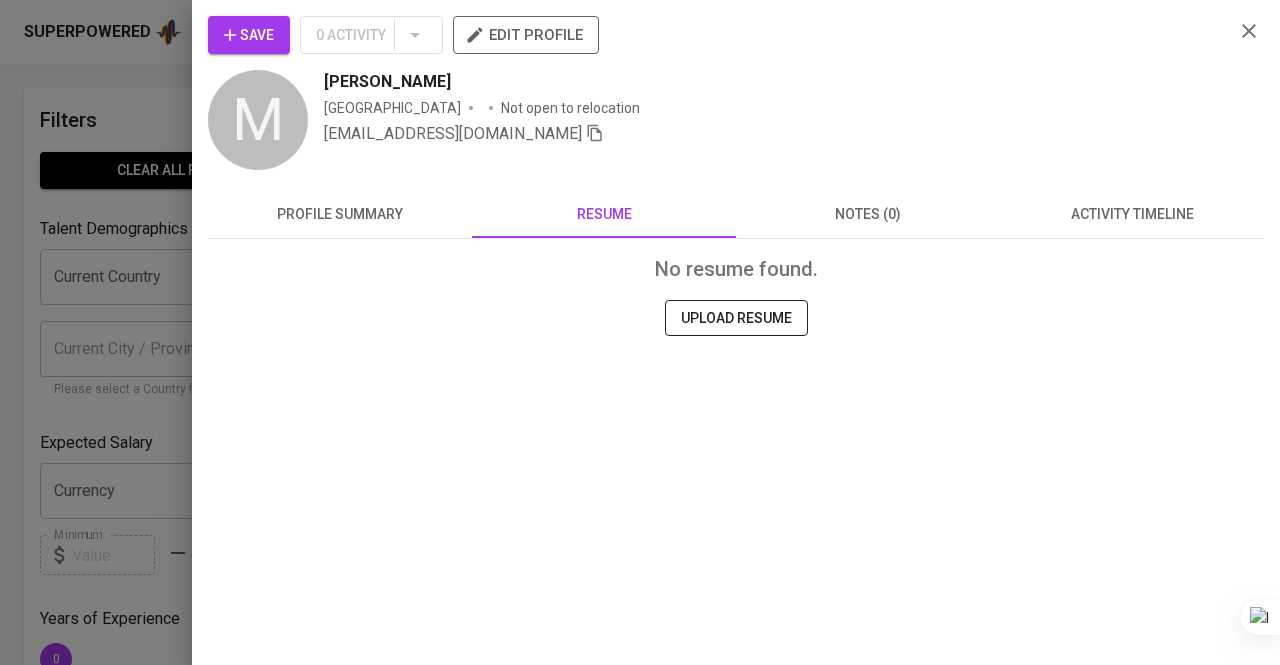 click at bounding box center (640, 332) 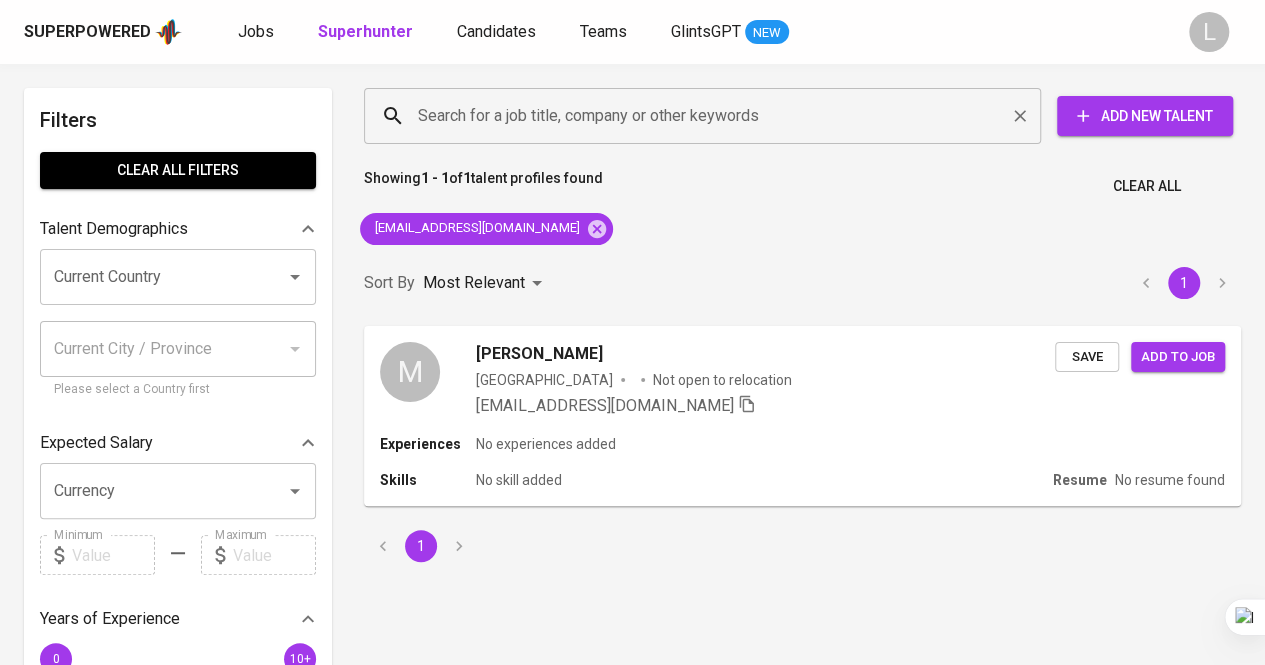 click on "Search for a job title, company or other keywords" at bounding box center [707, 116] 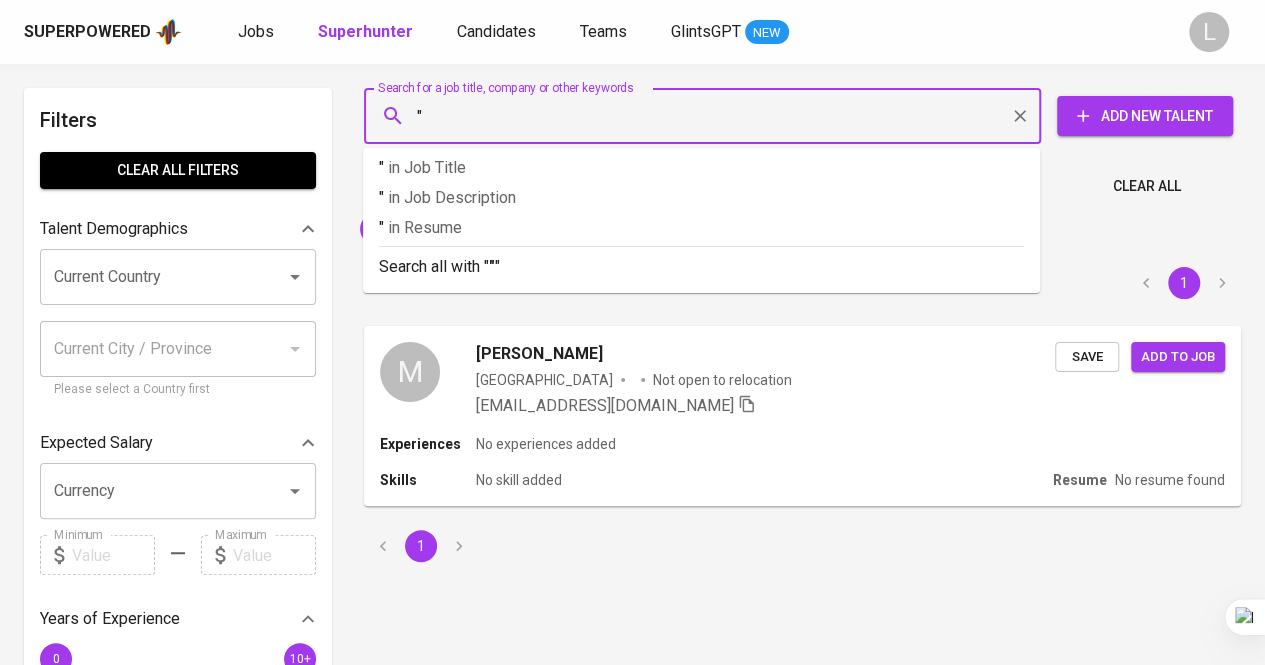 paste on "Michella Angeline Gumulja" 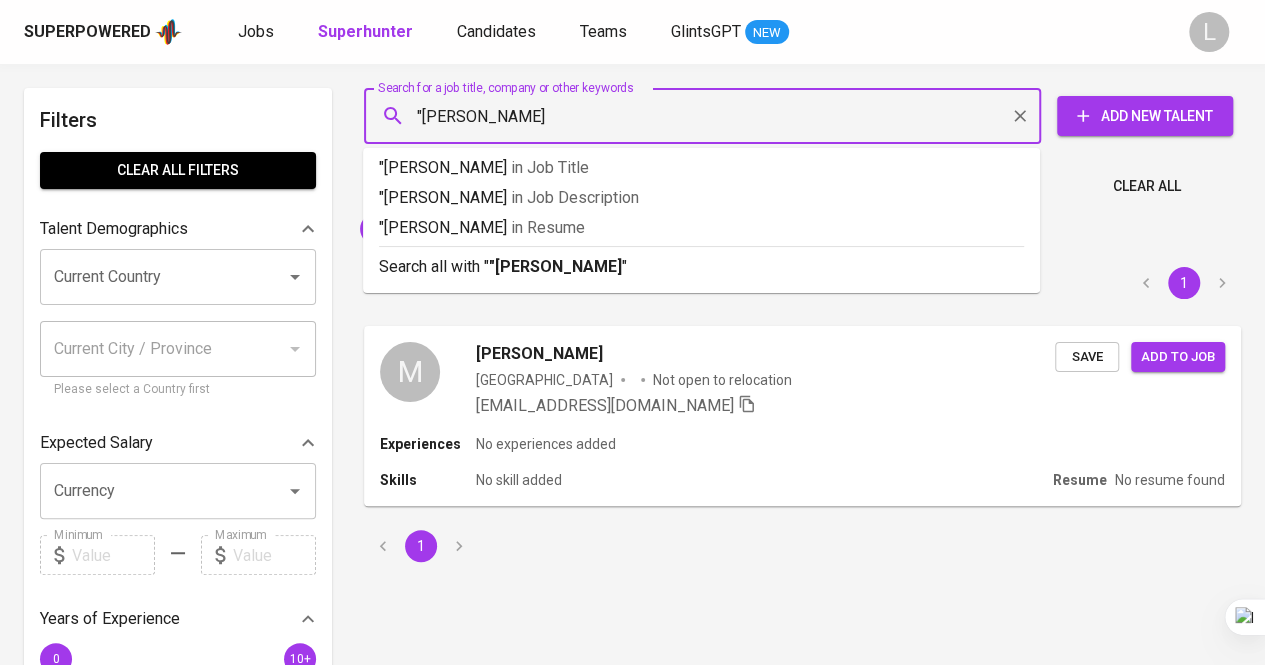 type on ""Michella Angeline Gumulja"" 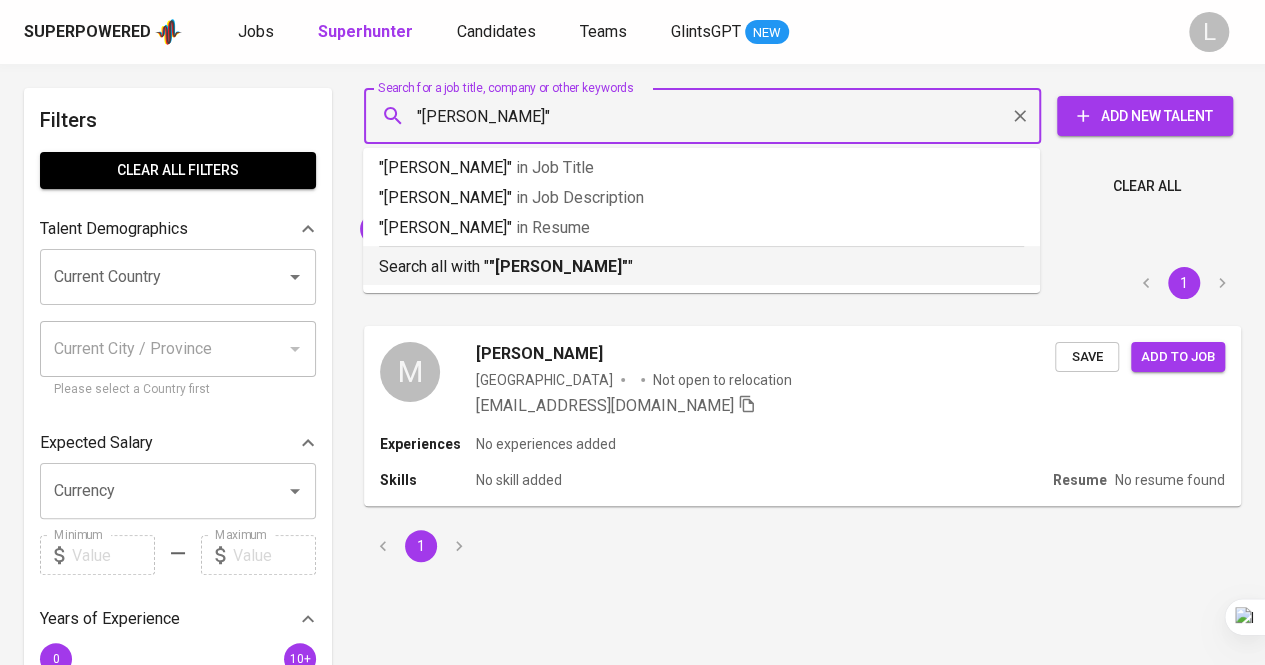click on ""Michella Angeline Gumulja"" at bounding box center (558, 266) 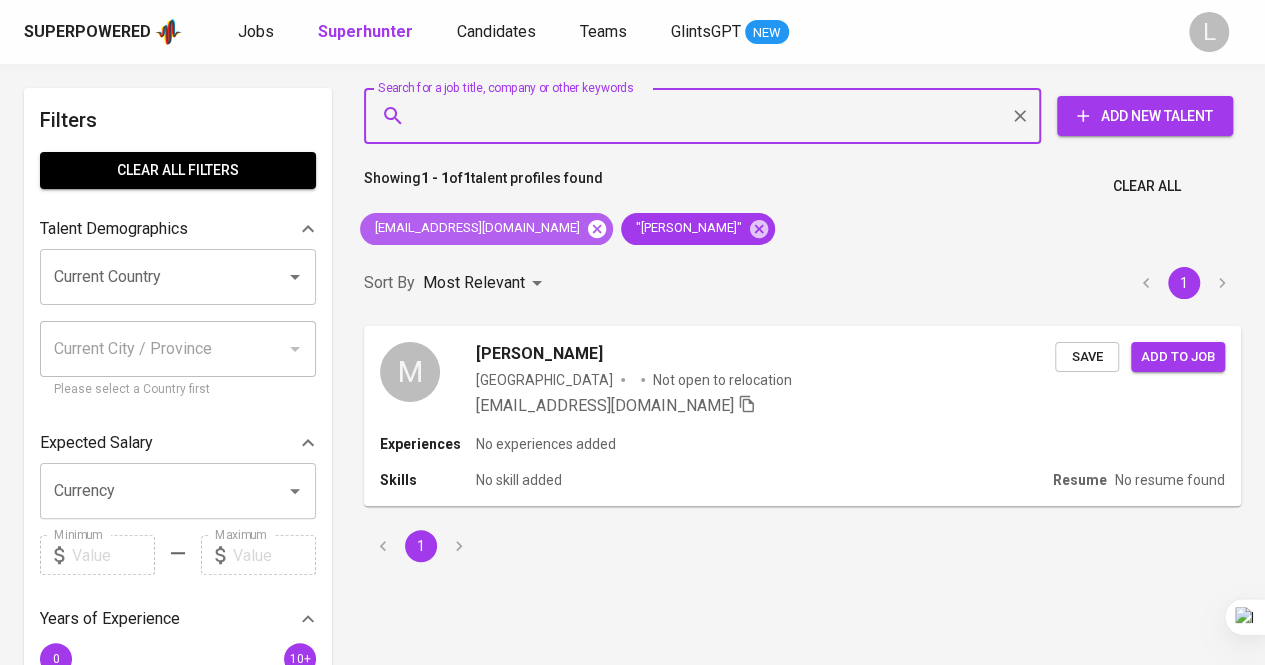 click 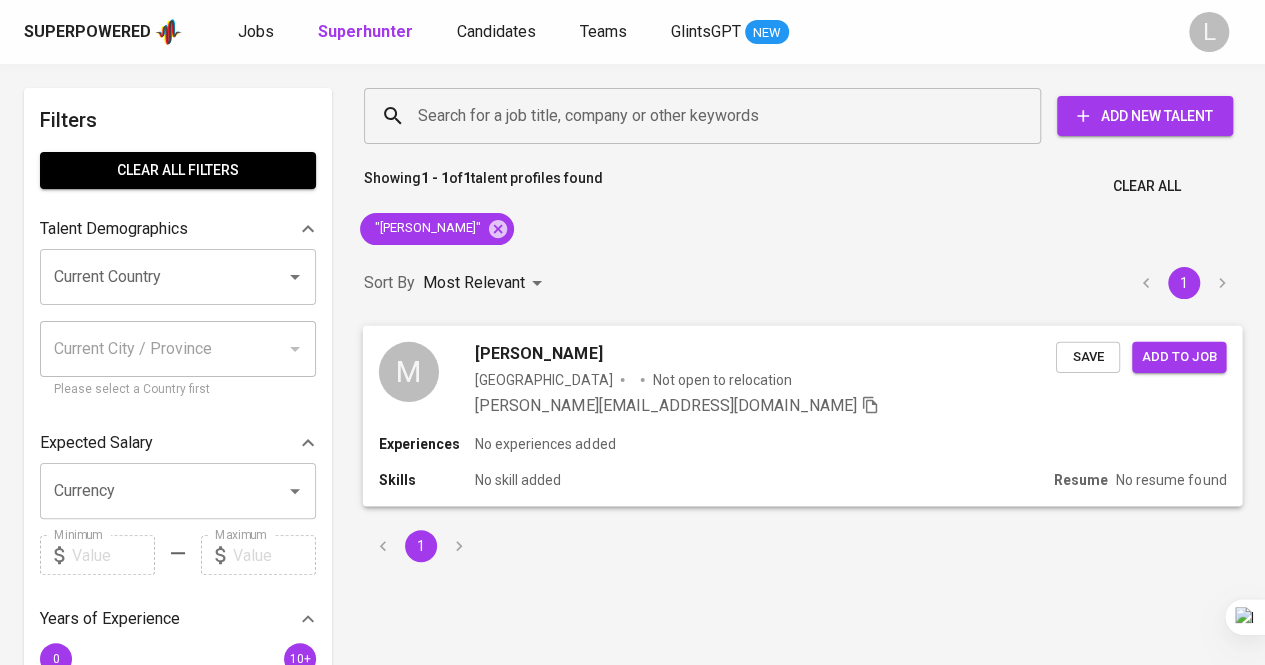 click on "Michella Angeline Gumulja" at bounding box center [538, 353] 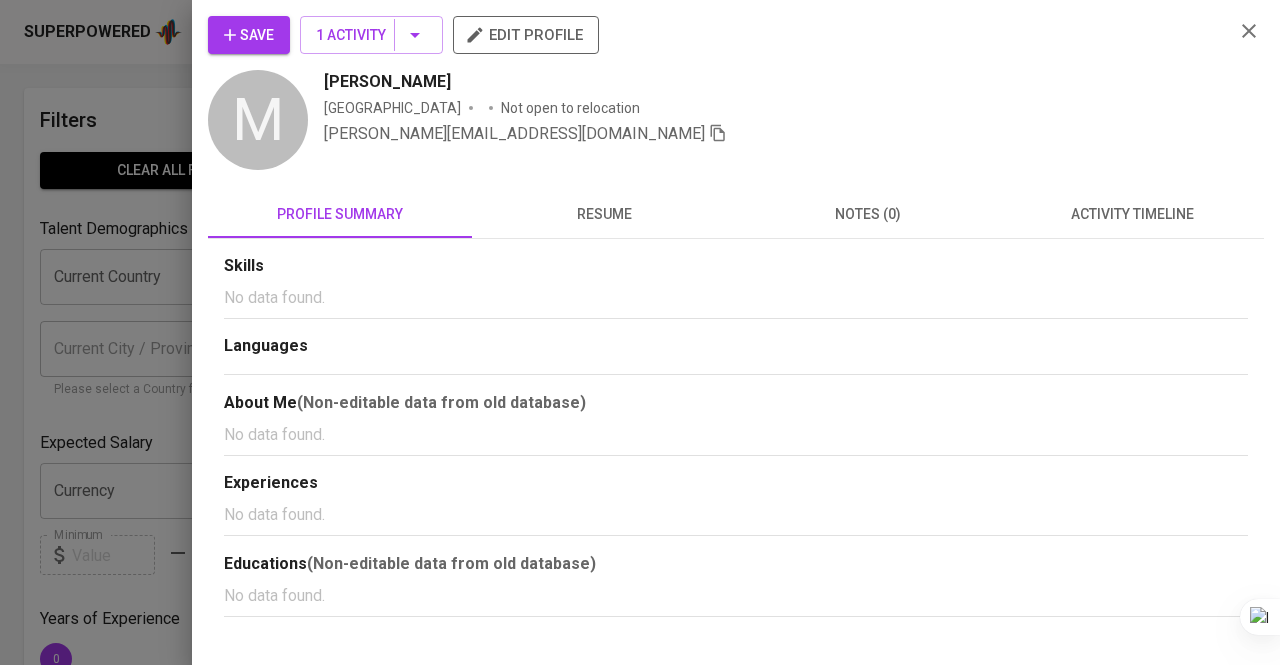 click on "resume" at bounding box center (604, 214) 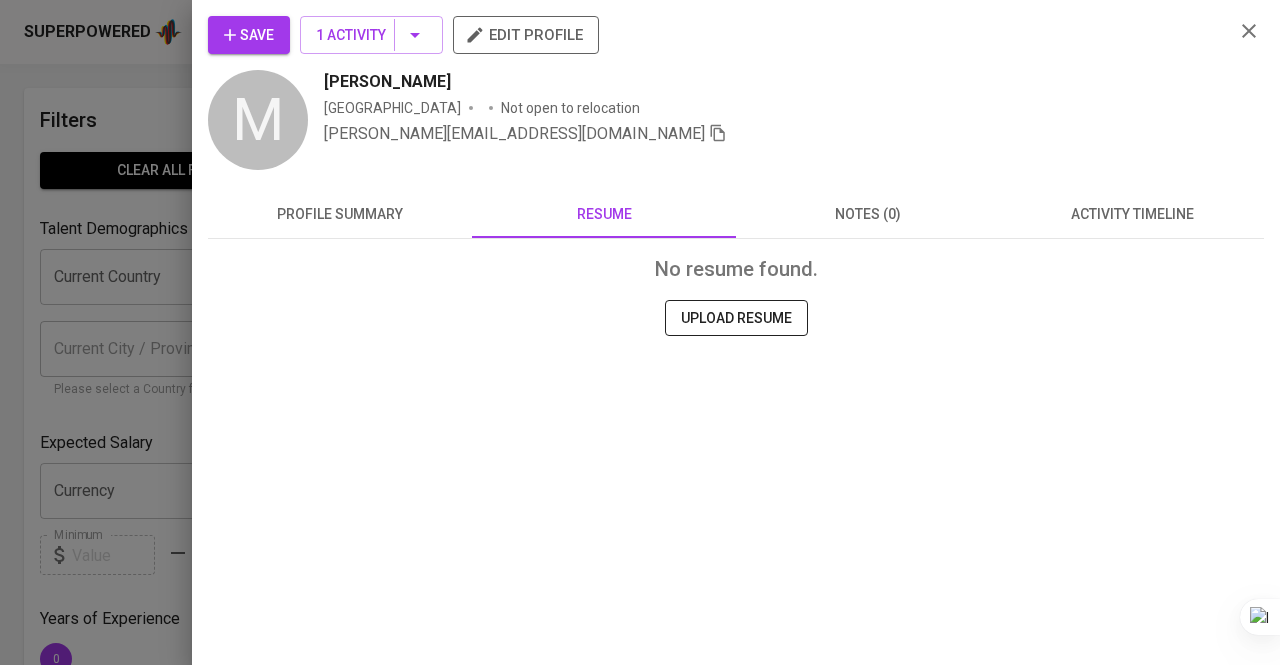 click at bounding box center [640, 332] 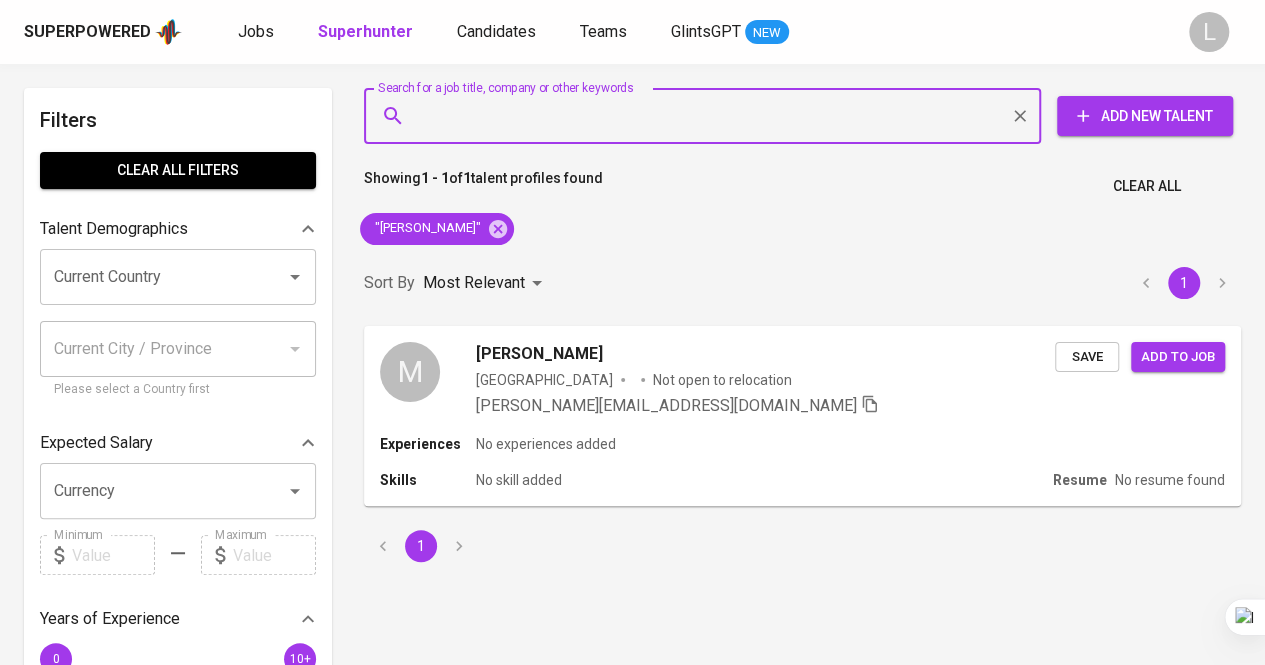 click on "Search for a job title, company or other keywords" at bounding box center [707, 116] 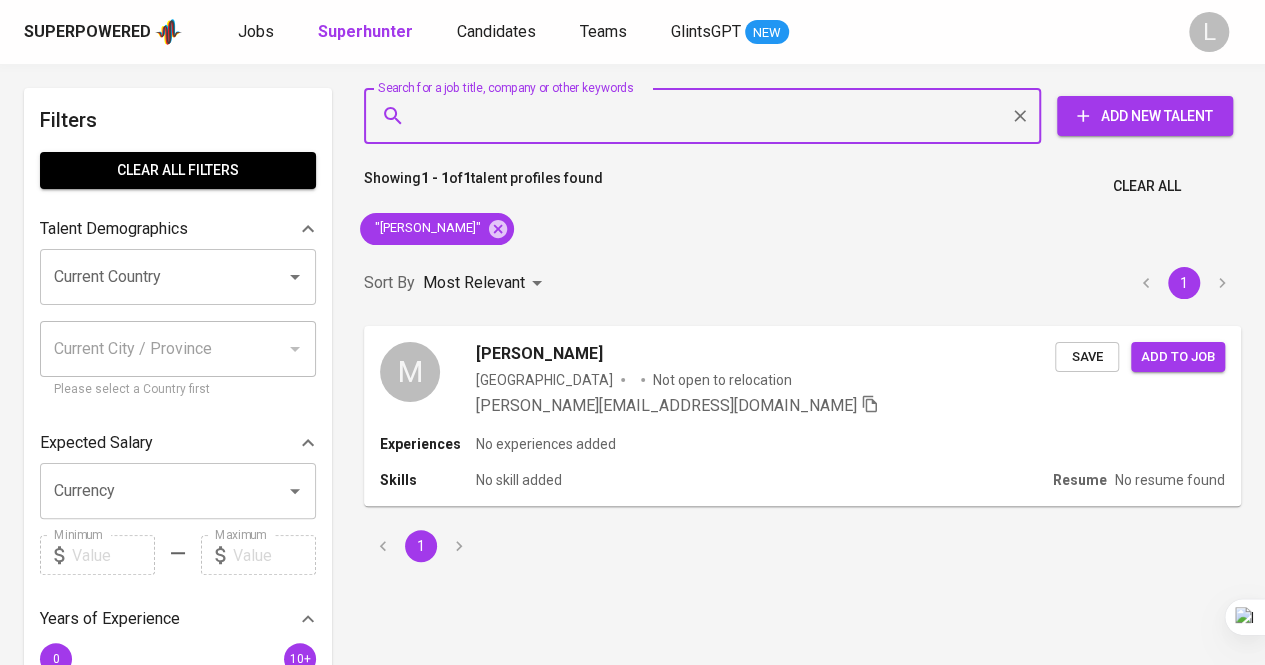 paste on "tiffanifrf@gmail.com" 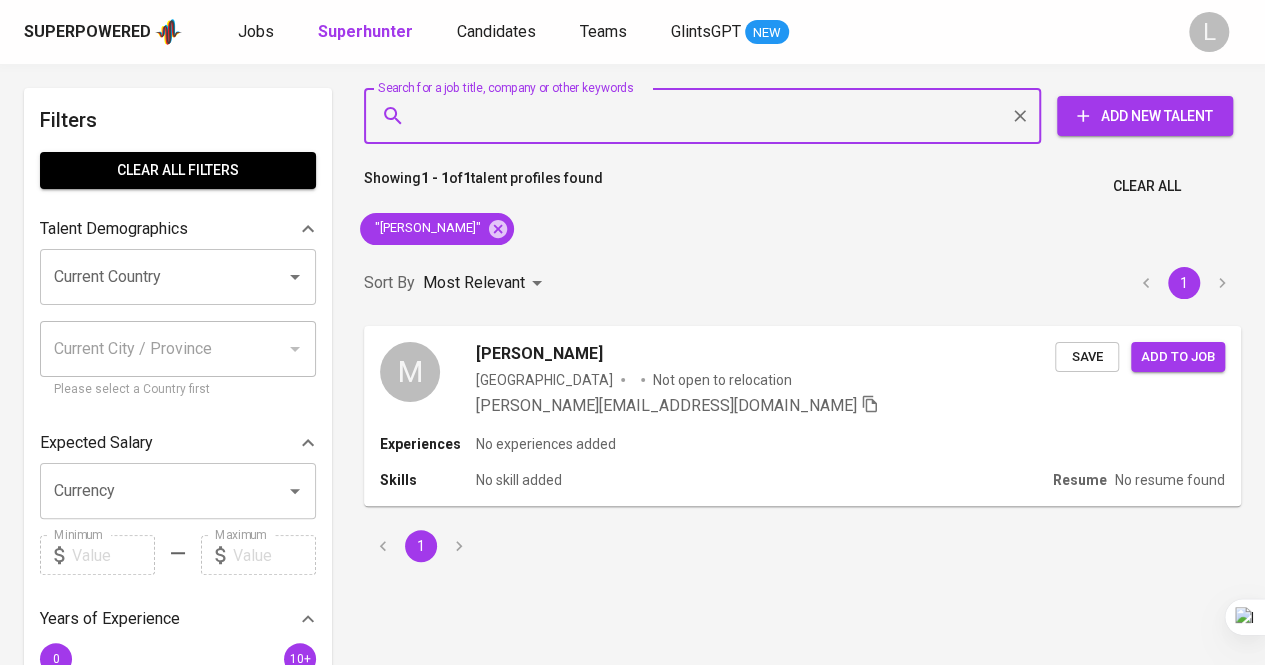 type on "tiffanifrf@gmail.com" 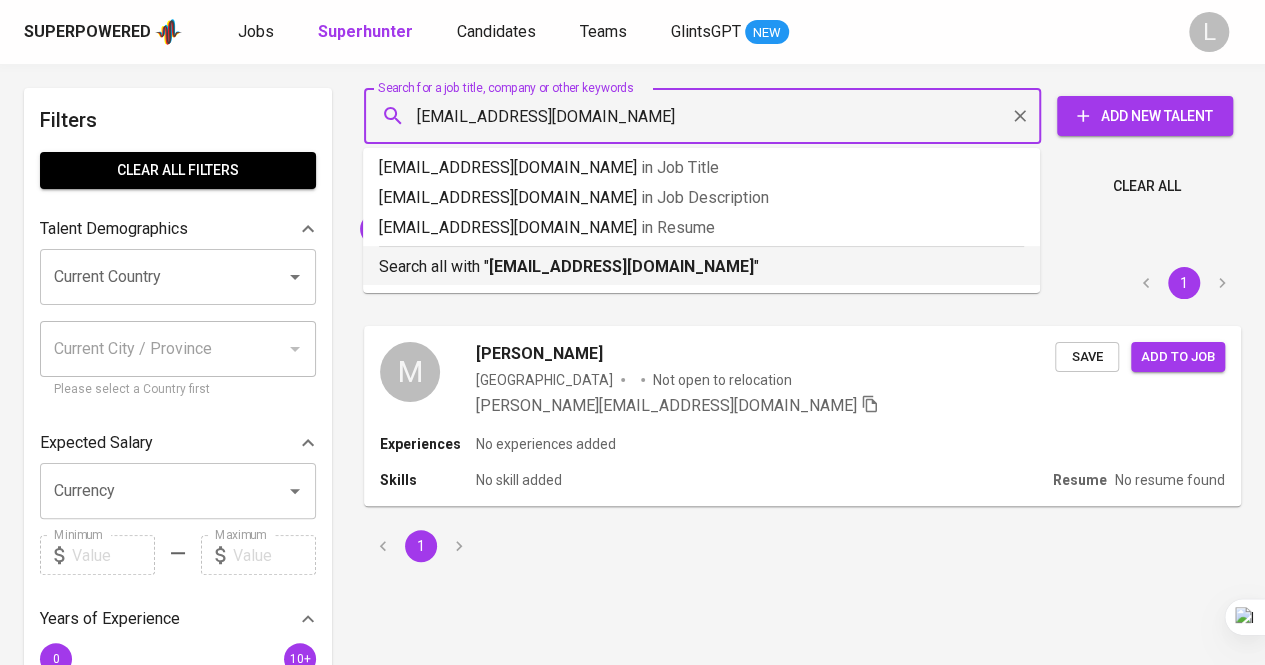 click on "tiffanifrf@gmail.com" at bounding box center (621, 266) 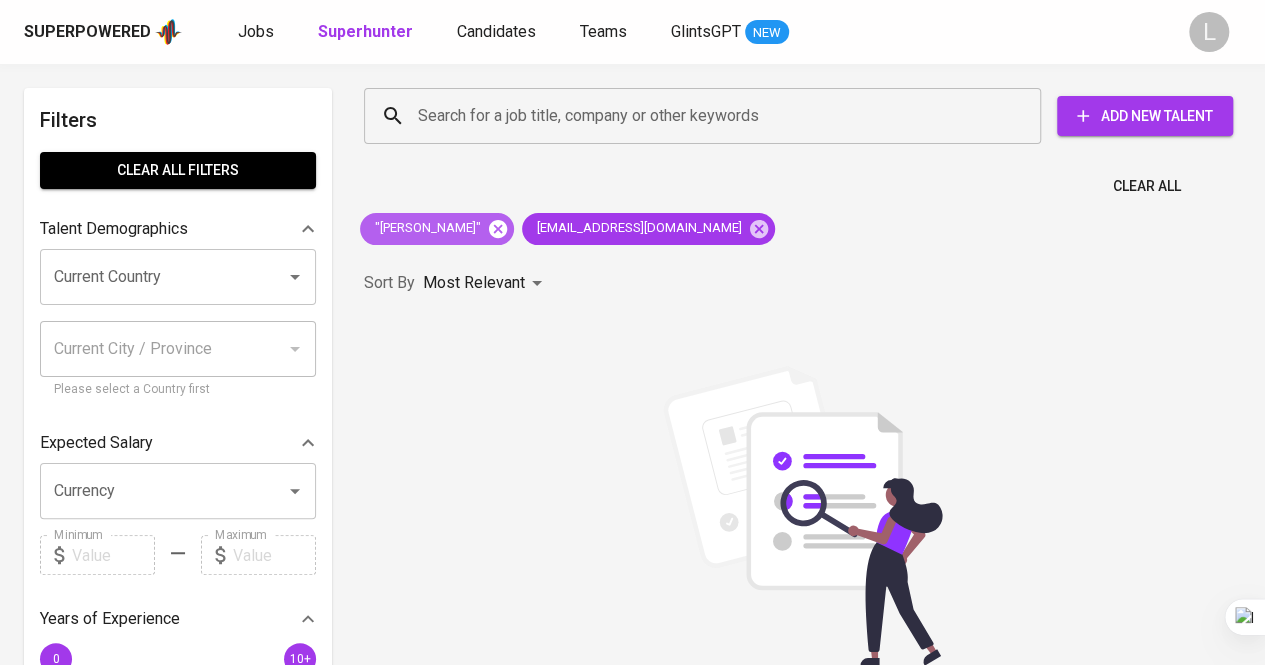 click 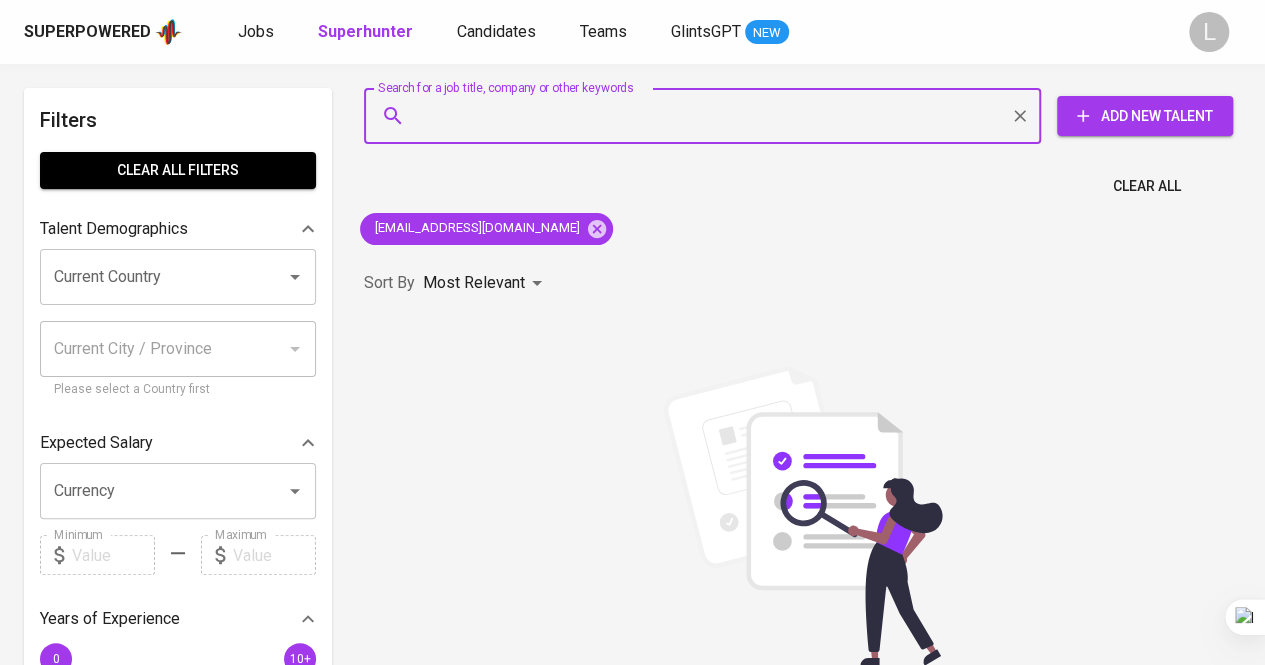 click on "Search for a job title, company or other keywords" at bounding box center [707, 116] 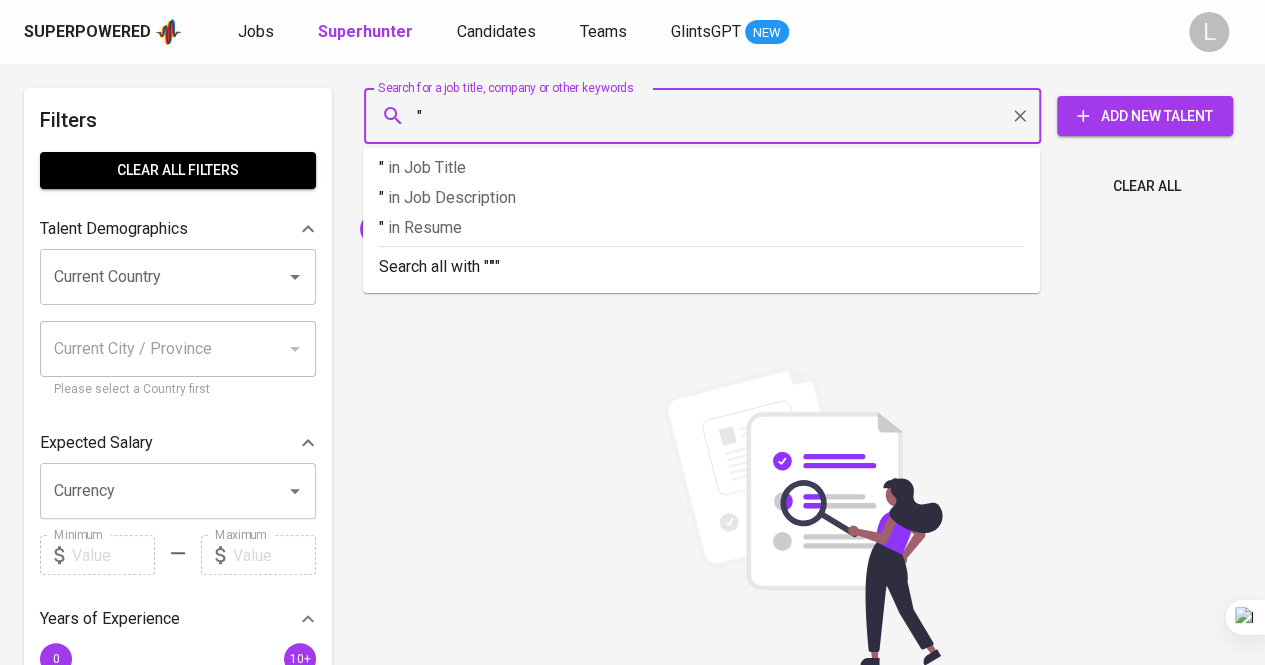paste on "Tiffani Farah Fadilla" 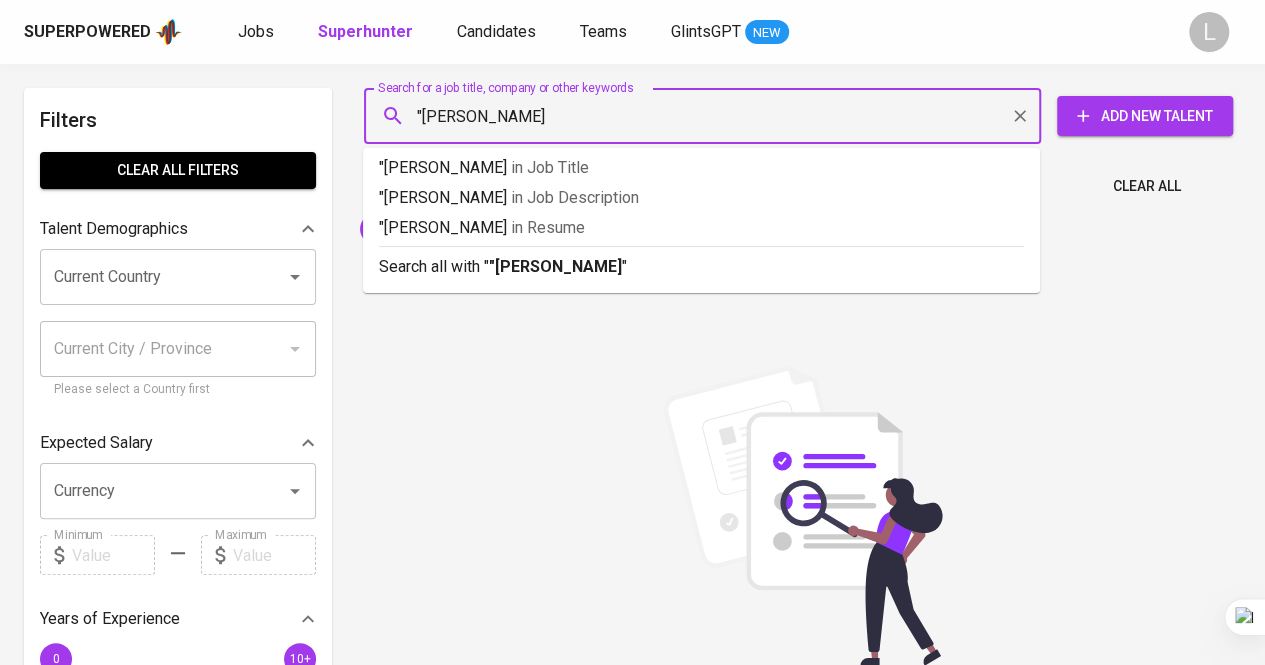 type on ""Tiffani Farah Fadilla"" 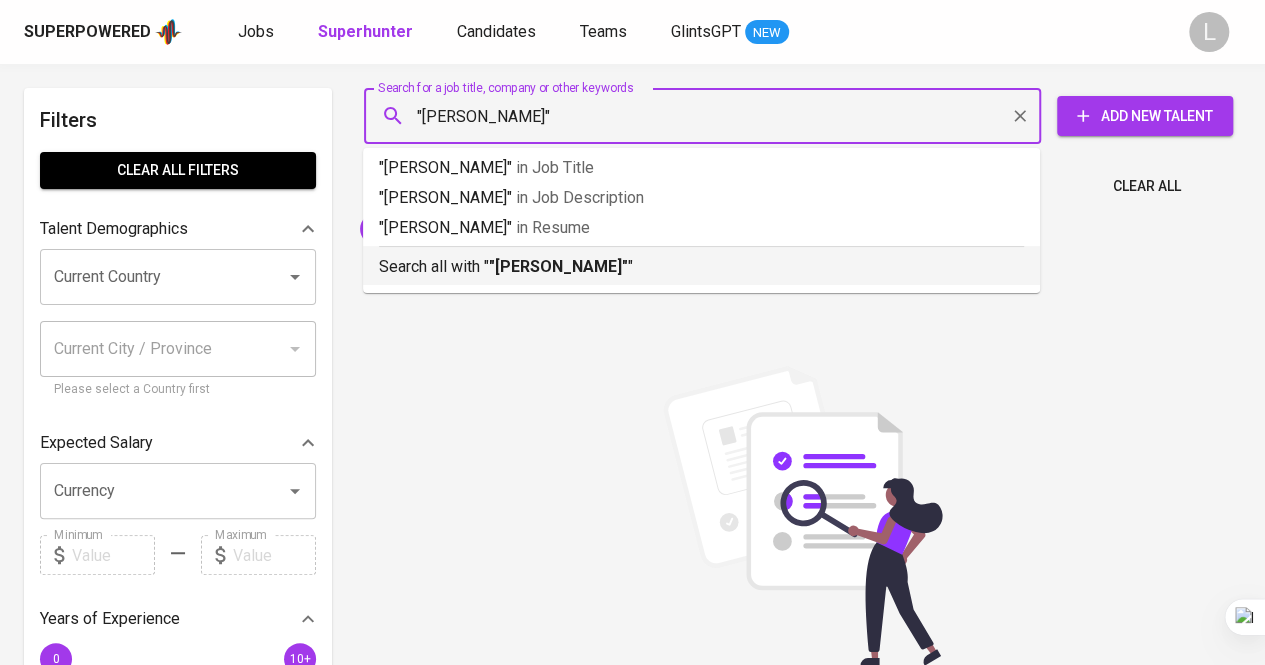 click on ""Tiffani Farah Fadilla"" at bounding box center (558, 266) 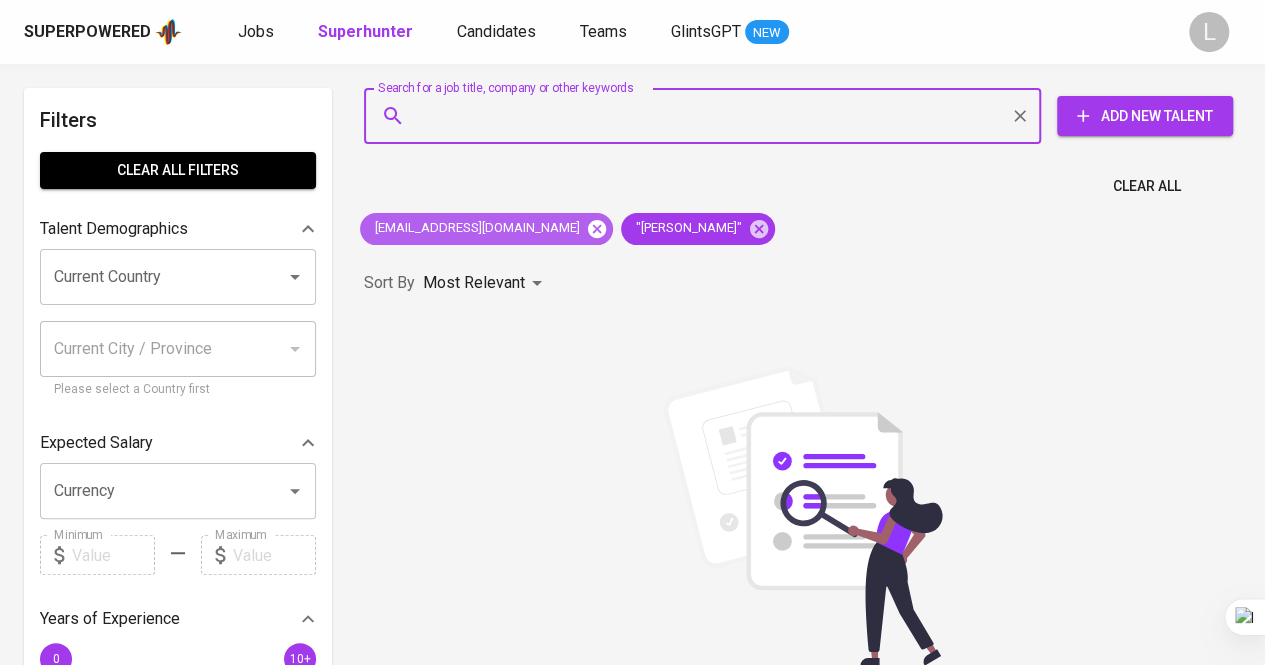 click 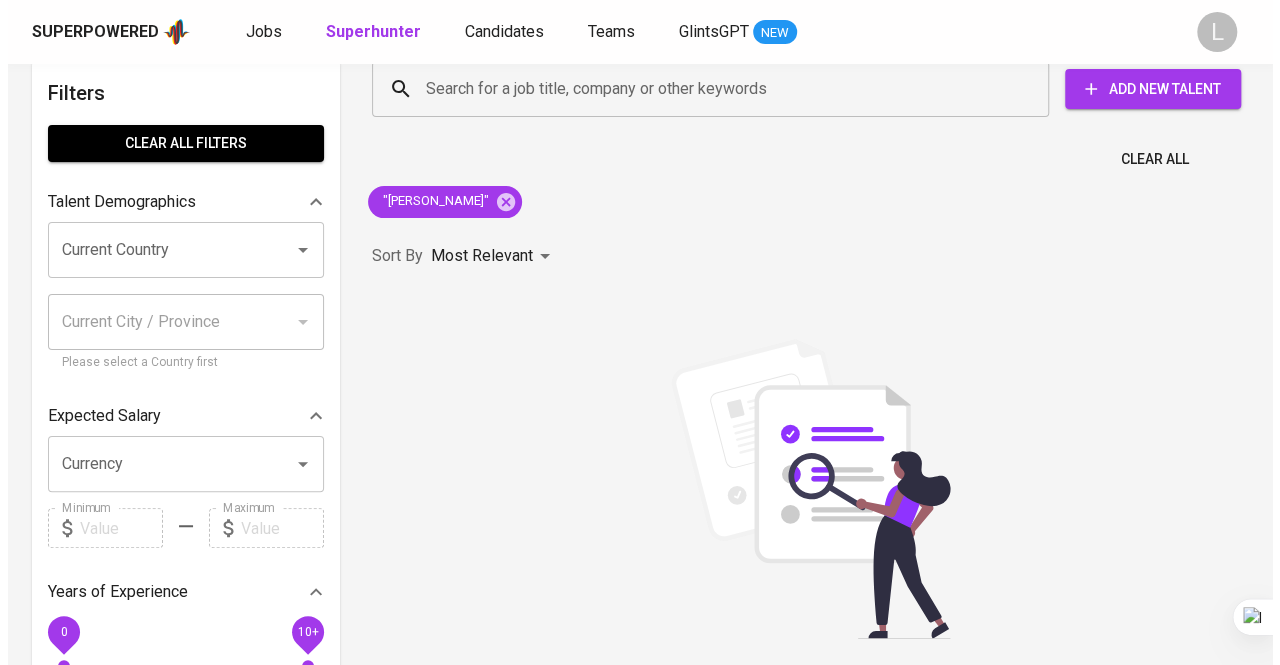 scroll, scrollTop: 18, scrollLeft: 0, axis: vertical 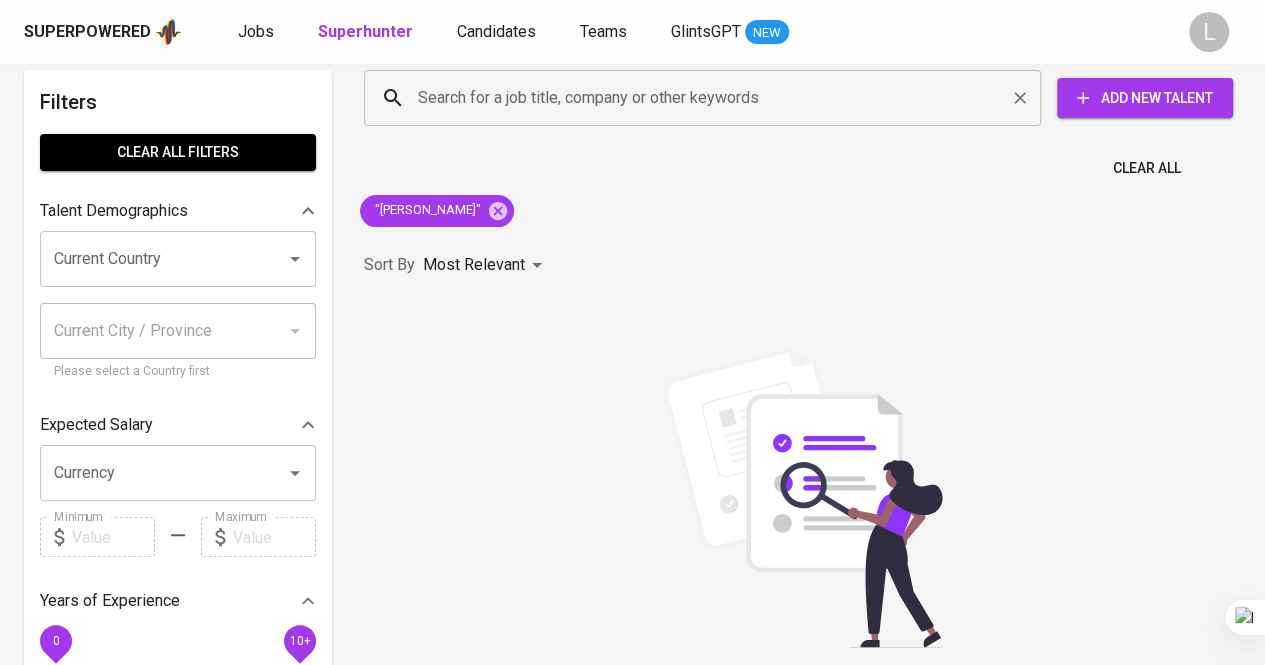 click on "Search for a job title, company or other keywords" at bounding box center (707, 98) 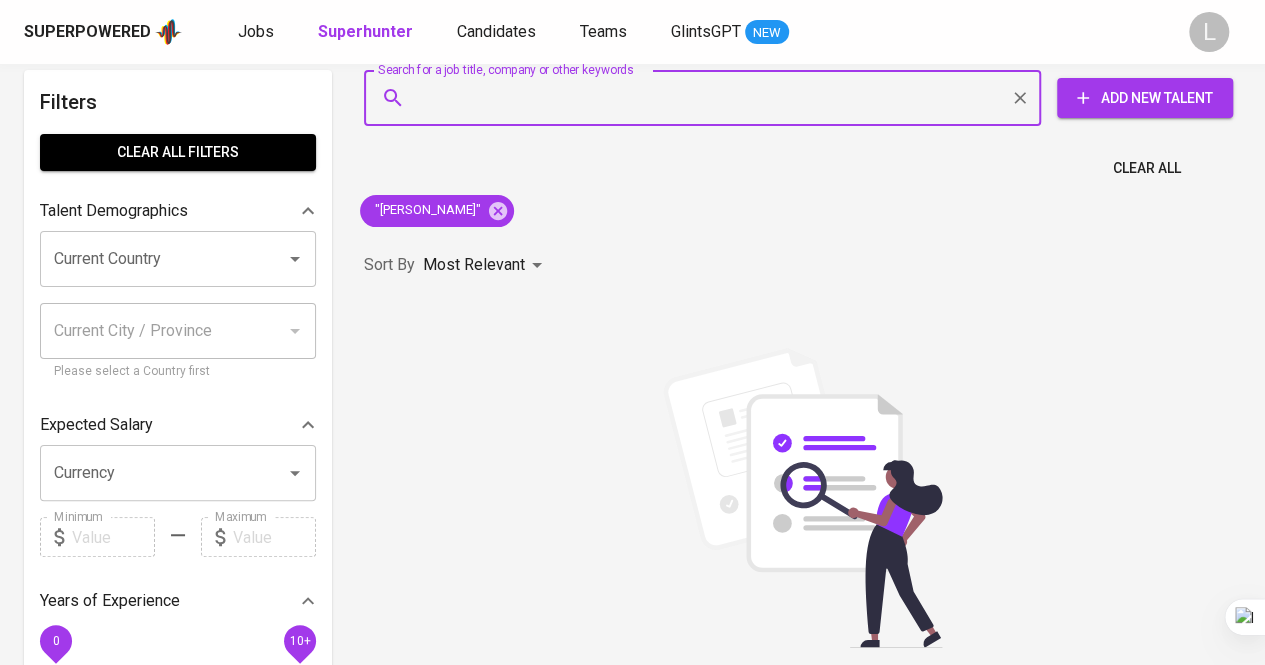 paste on "ruth.nauli91@gmail.com" 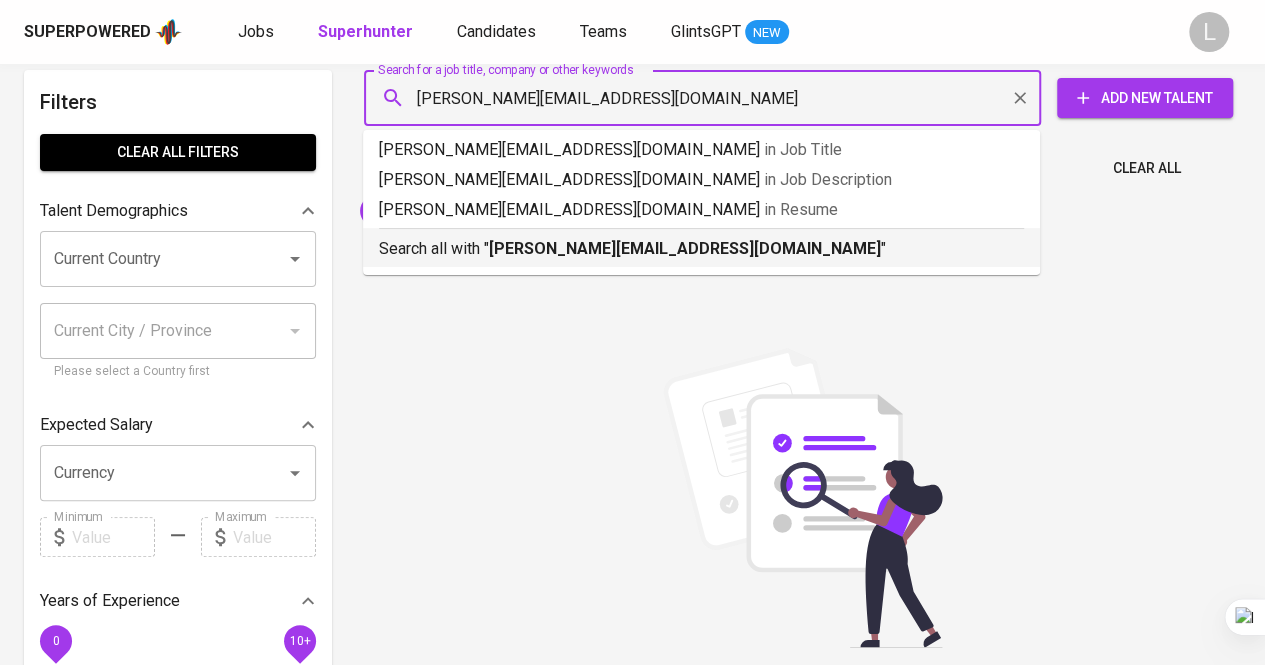 click on "Search all with " ruth.nauli91@gmail.com "" at bounding box center (701, 244) 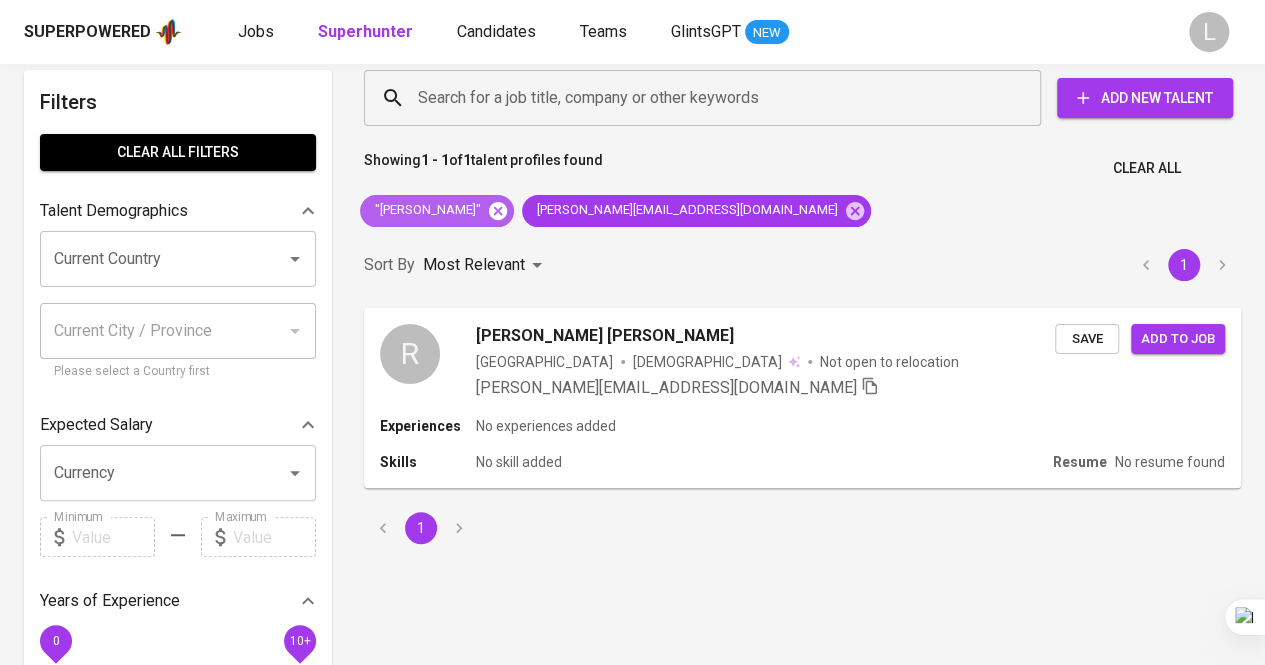 click 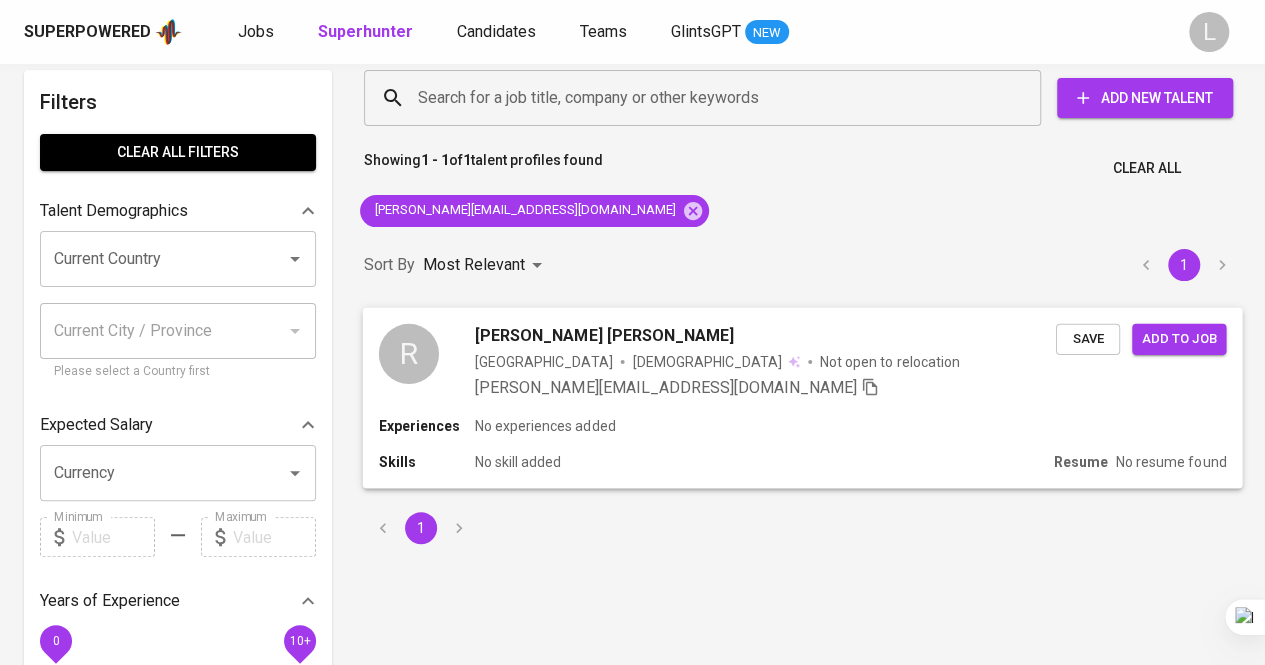 click on "Ruth Nauli Aninda" at bounding box center [604, 335] 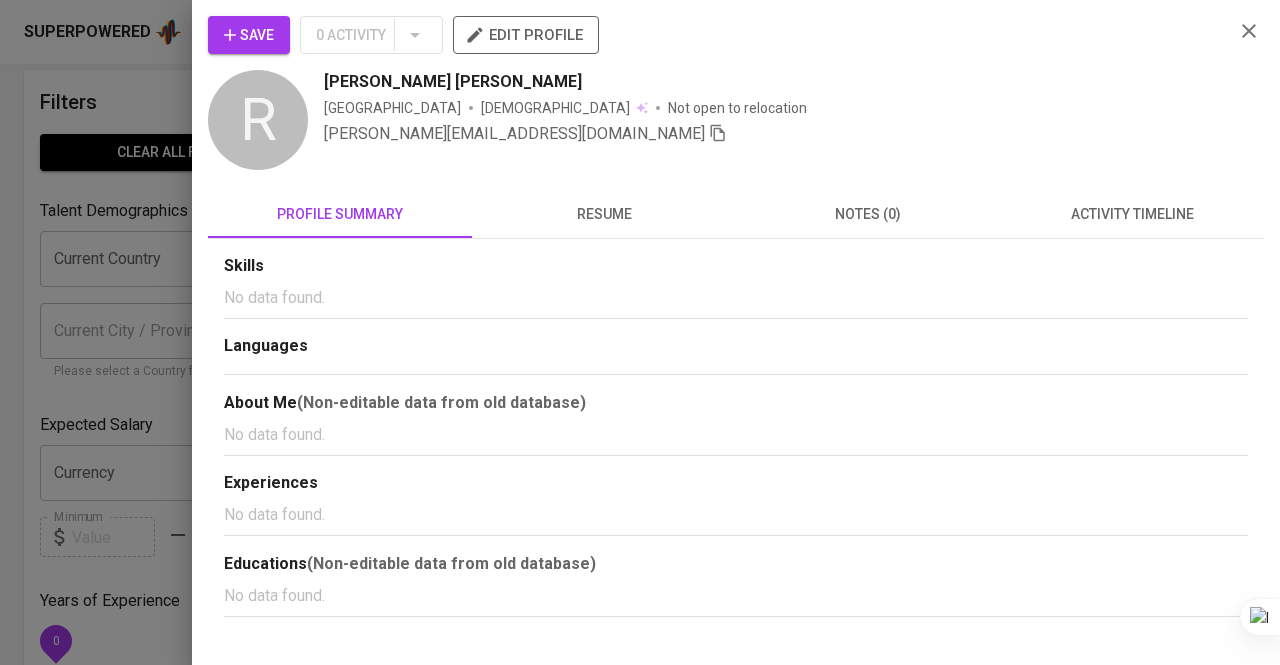 click on "resume" at bounding box center (604, 214) 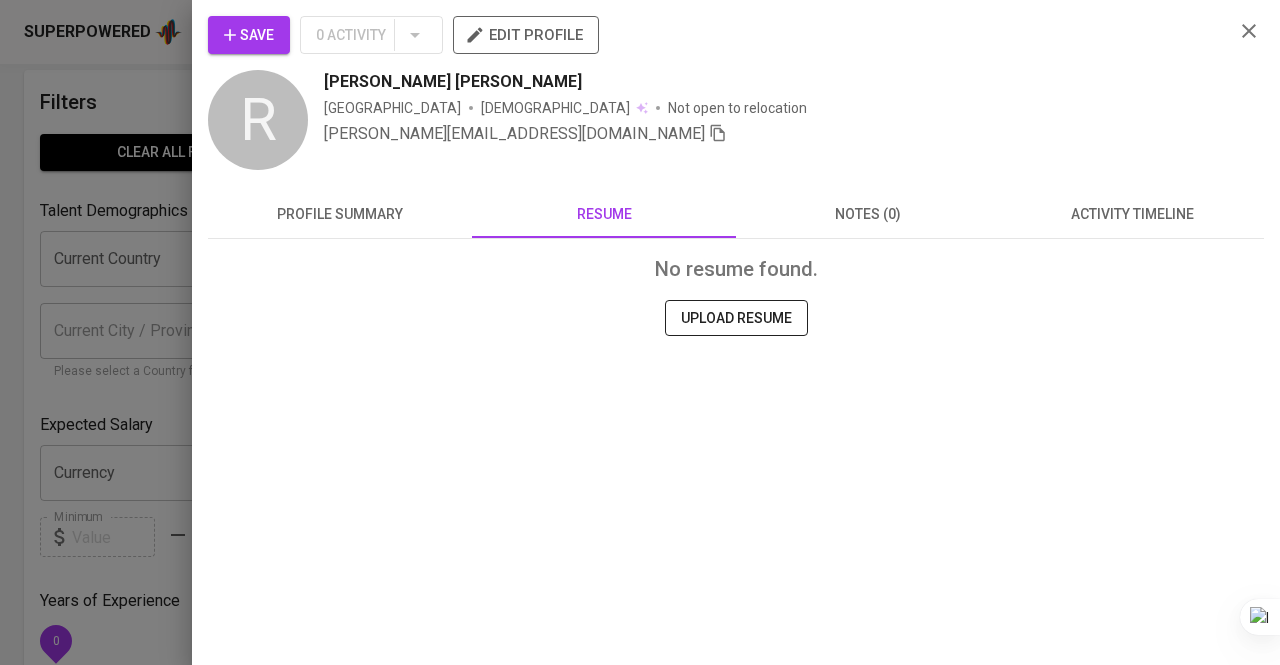 click on "ruth.nauli91@gmail.com" at bounding box center (771, 134) 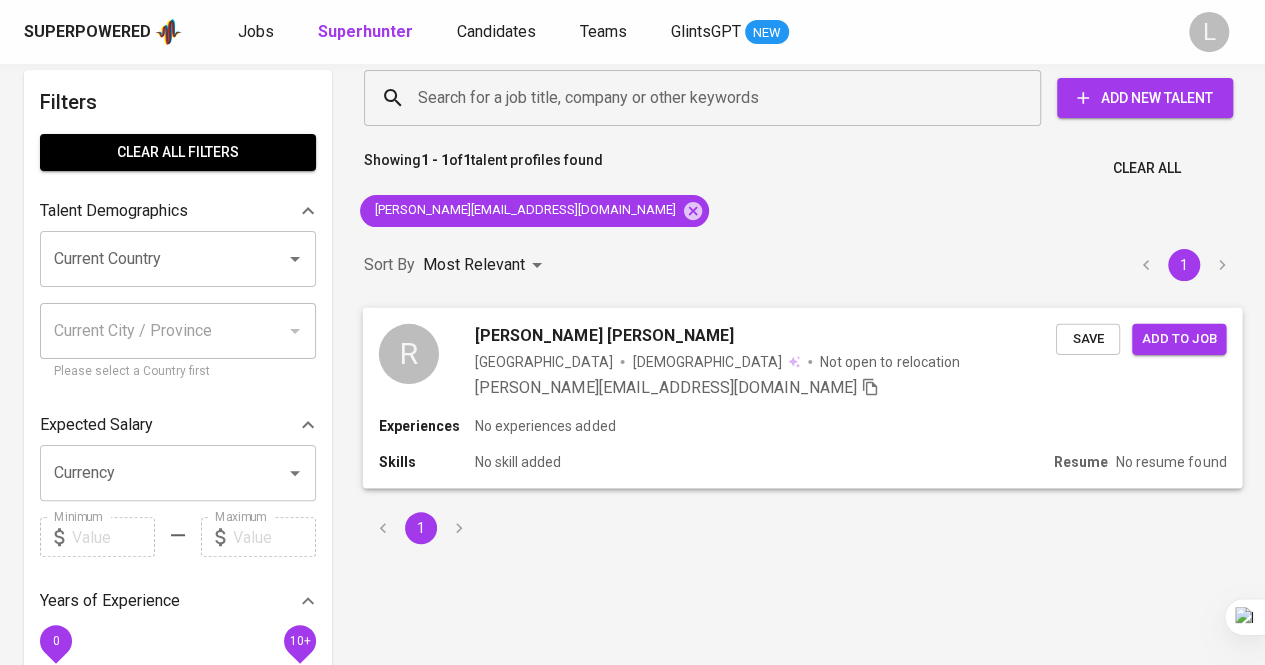 click on "Ruth Nauli Aninda" at bounding box center (604, 335) 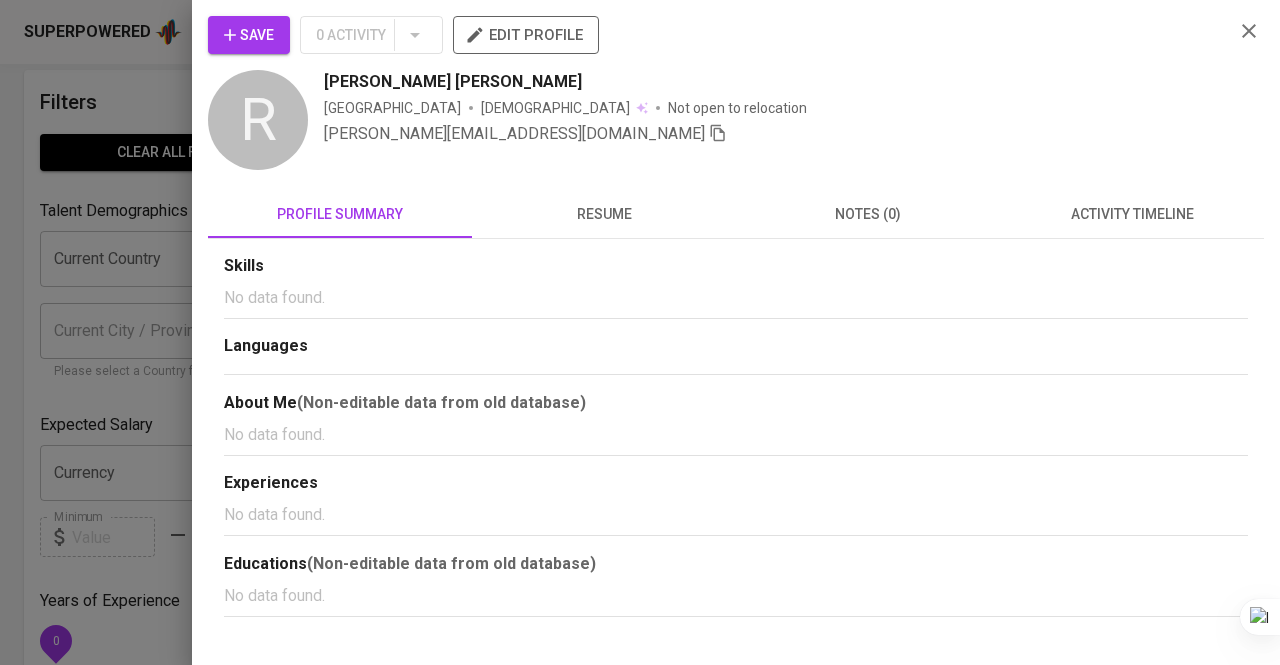 click on "resume" at bounding box center (604, 214) 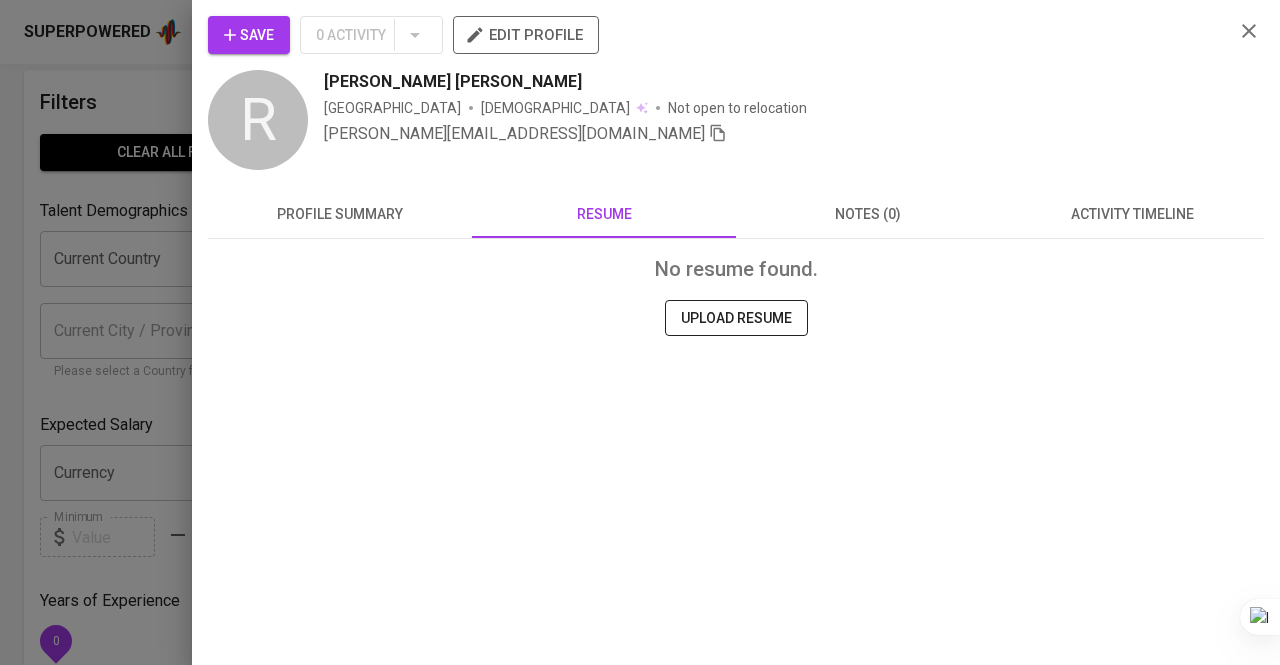 click at bounding box center (640, 332) 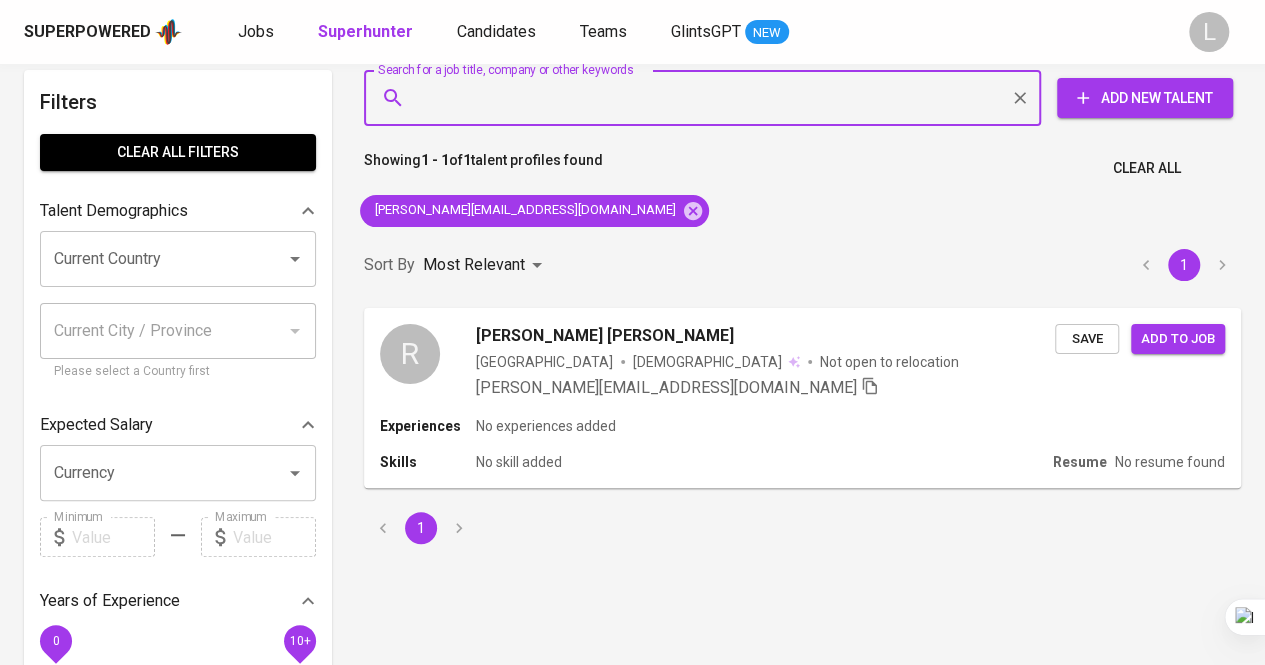 click on "Search for a job title, company or other keywords" at bounding box center (707, 98) 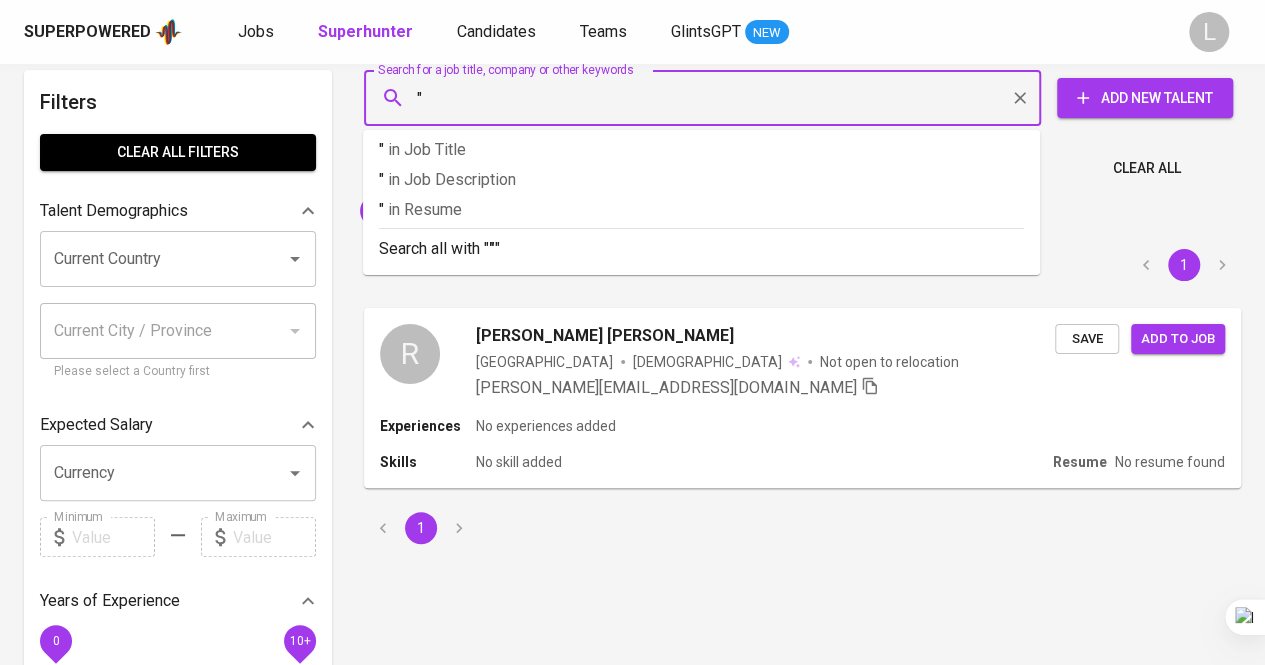 paste on "Dorcas Ayu Lestari" 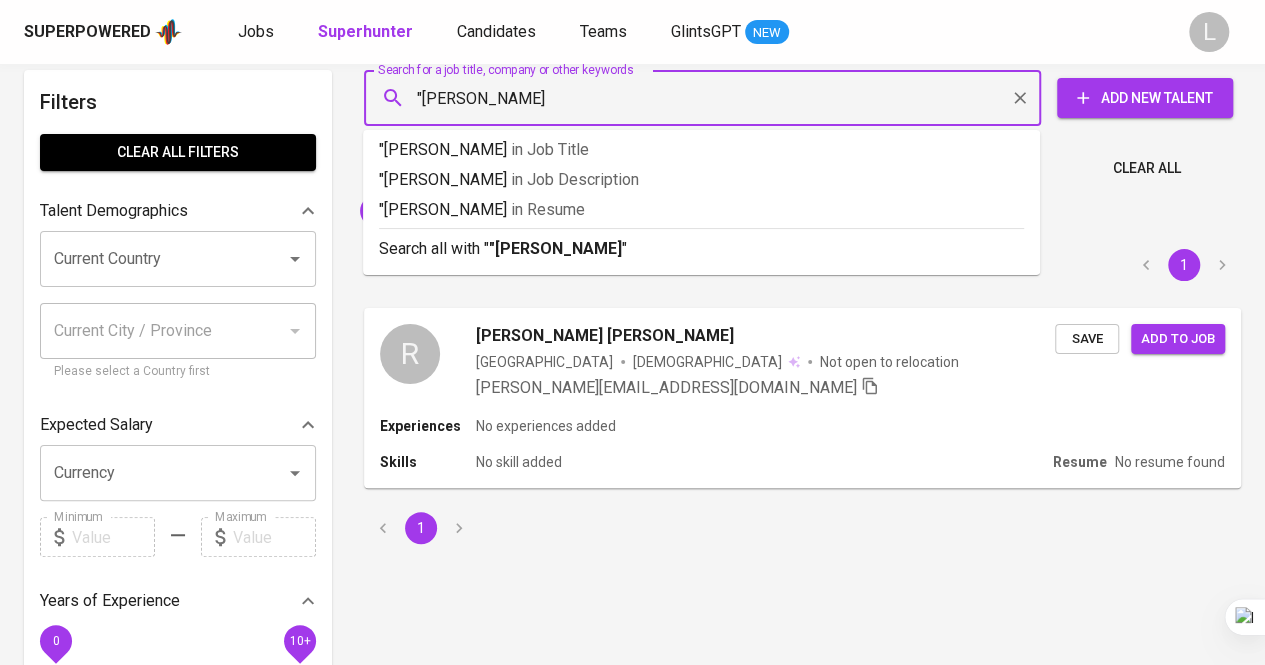 type on ""Dorcas Ayu Lestari"" 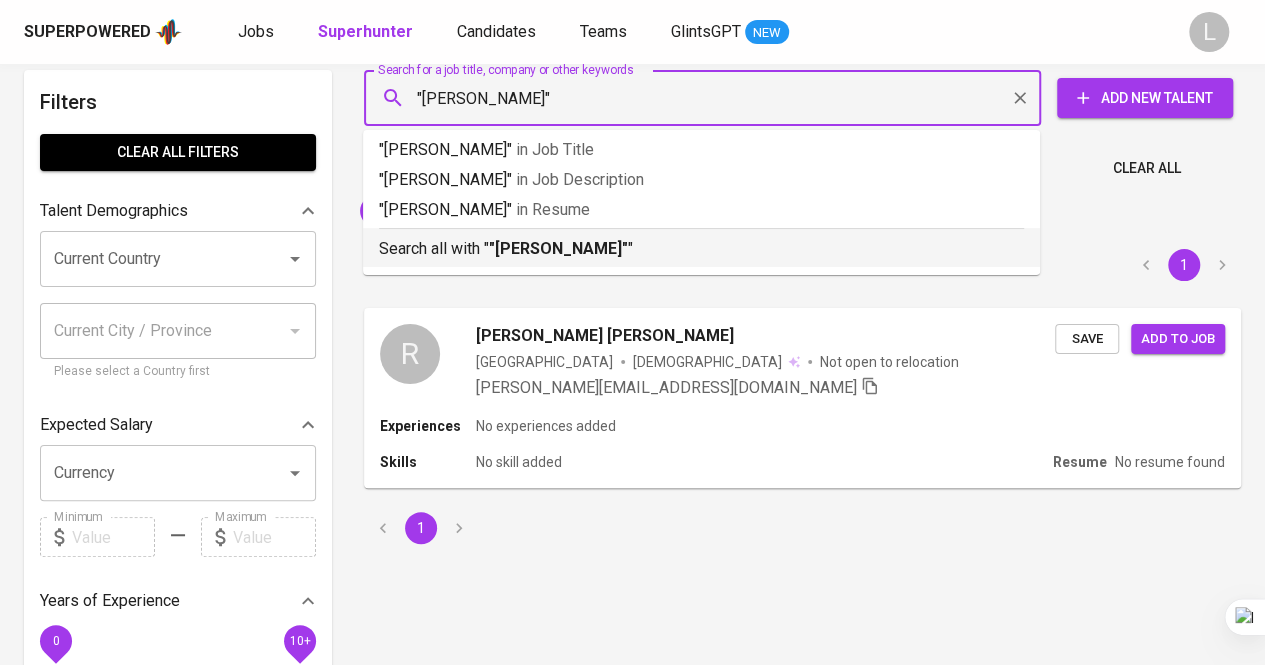 click on ""Dorcas Ayu Lestari"" at bounding box center (558, 248) 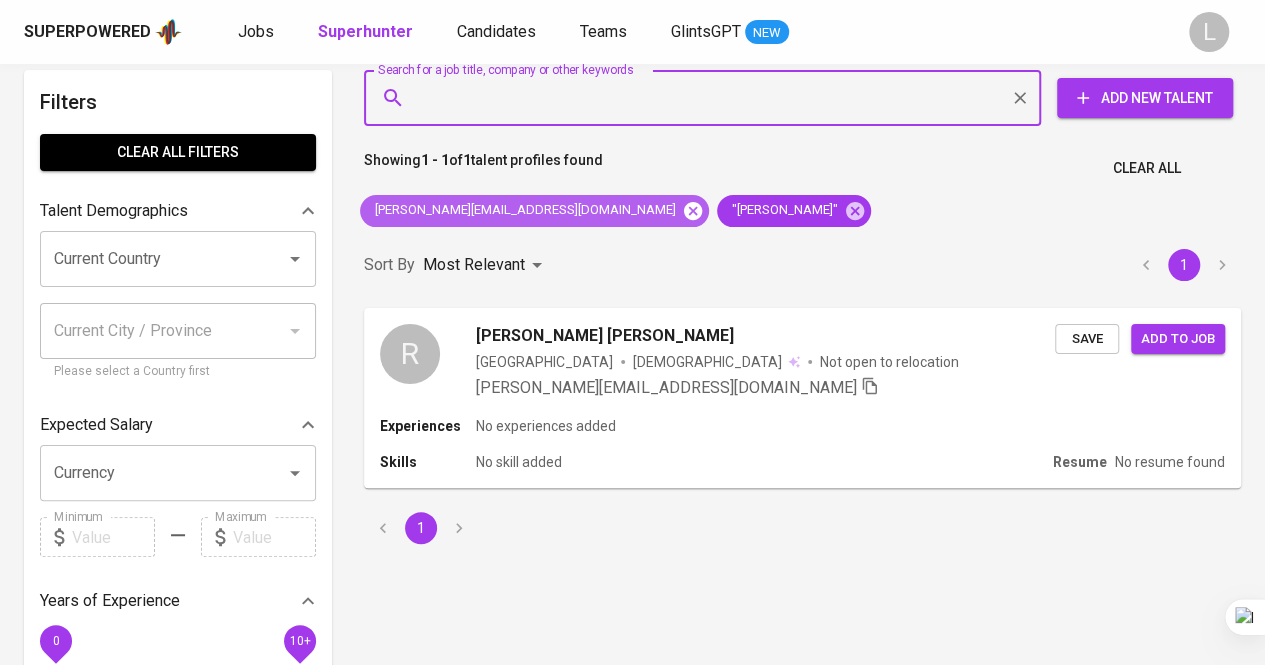 click 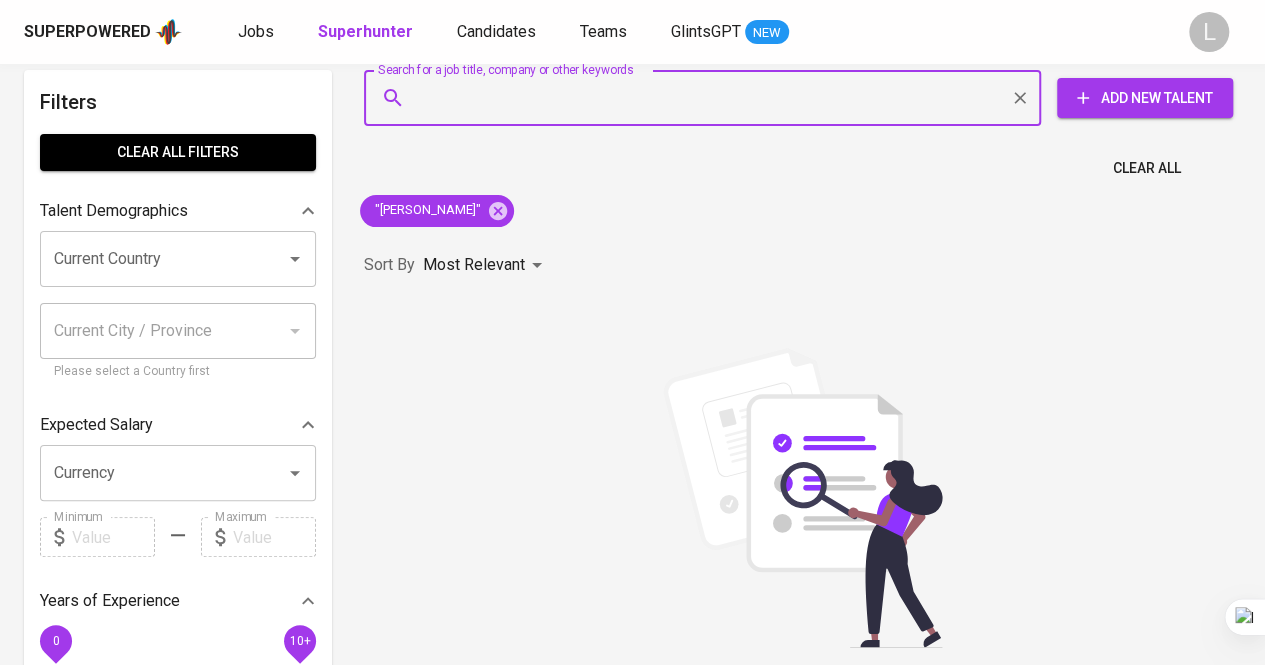 click on "Search for a job title, company or other keywords" at bounding box center [707, 98] 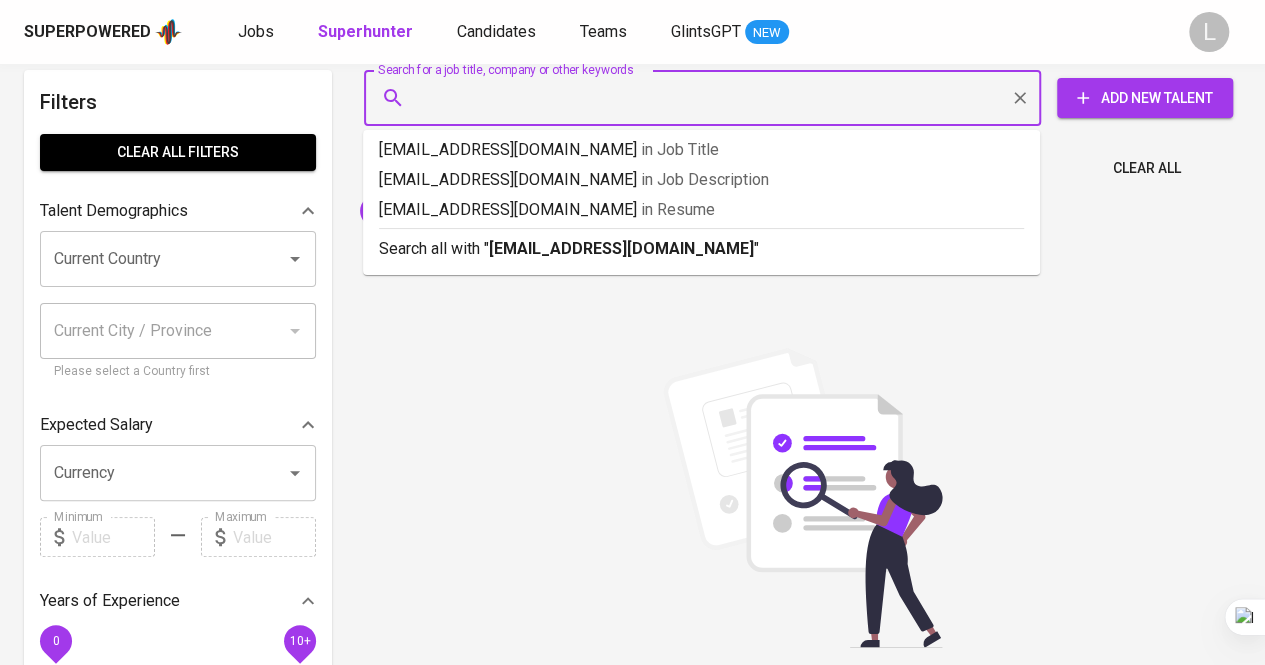 type on "andshafa@gmail.com" 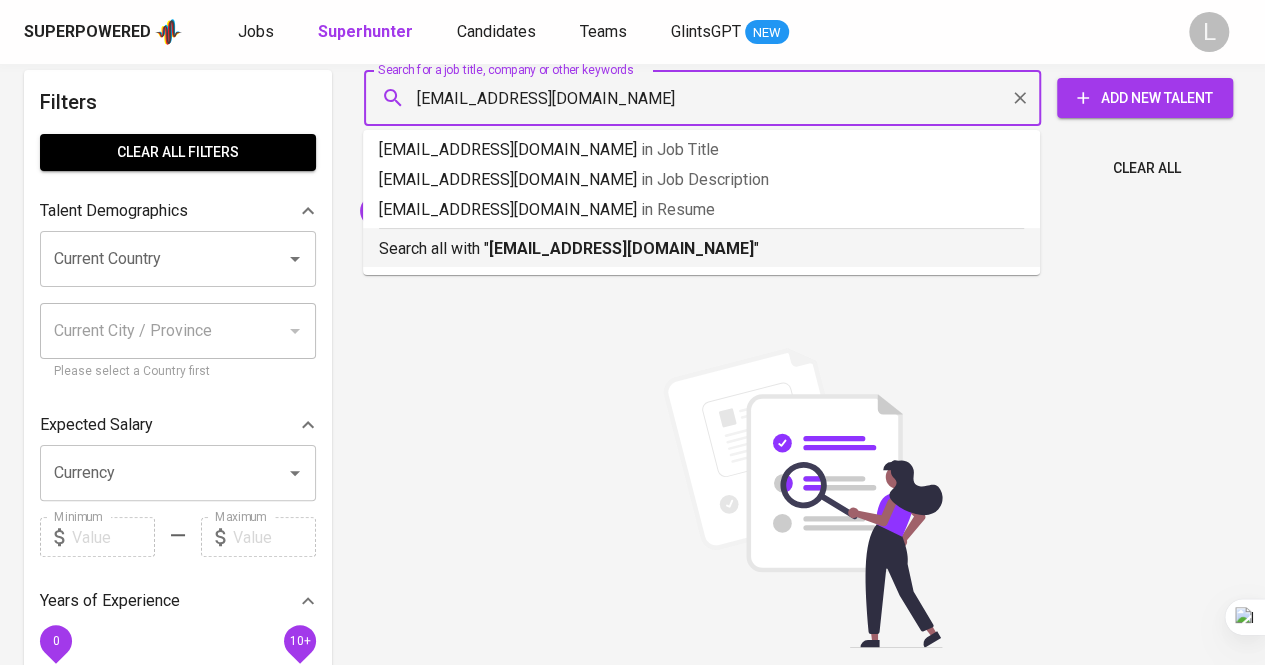 click on "Search all with " andshafa@gmail.com "" at bounding box center (701, 249) 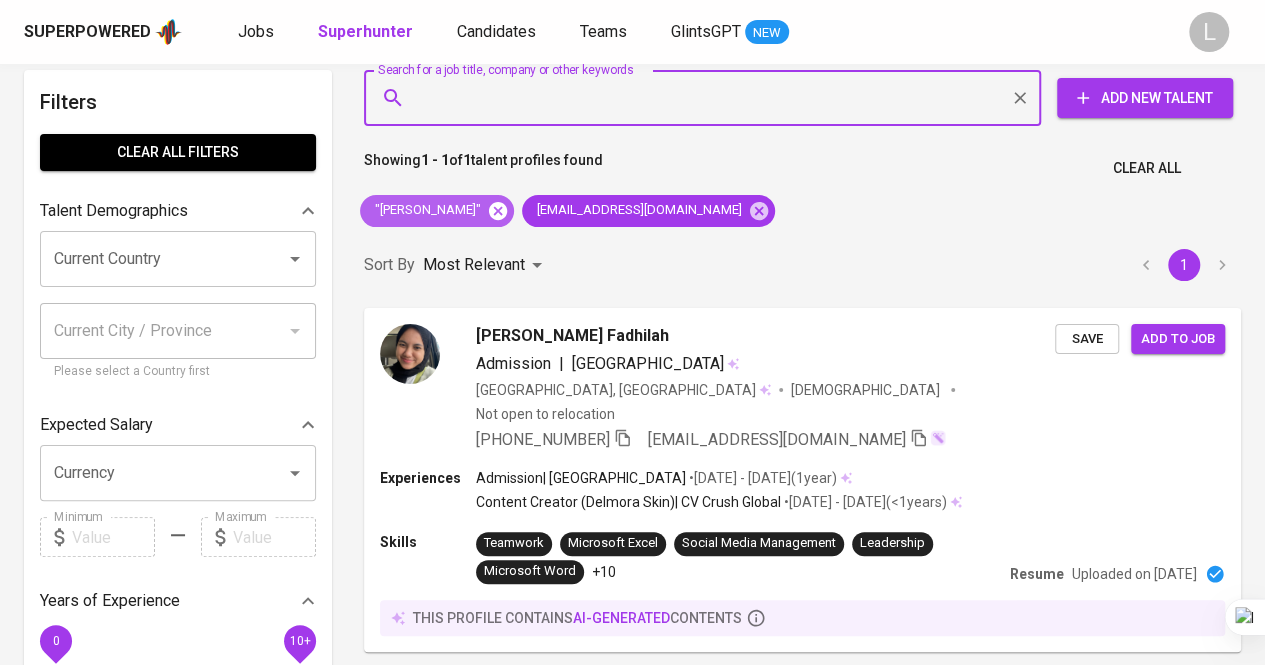 click 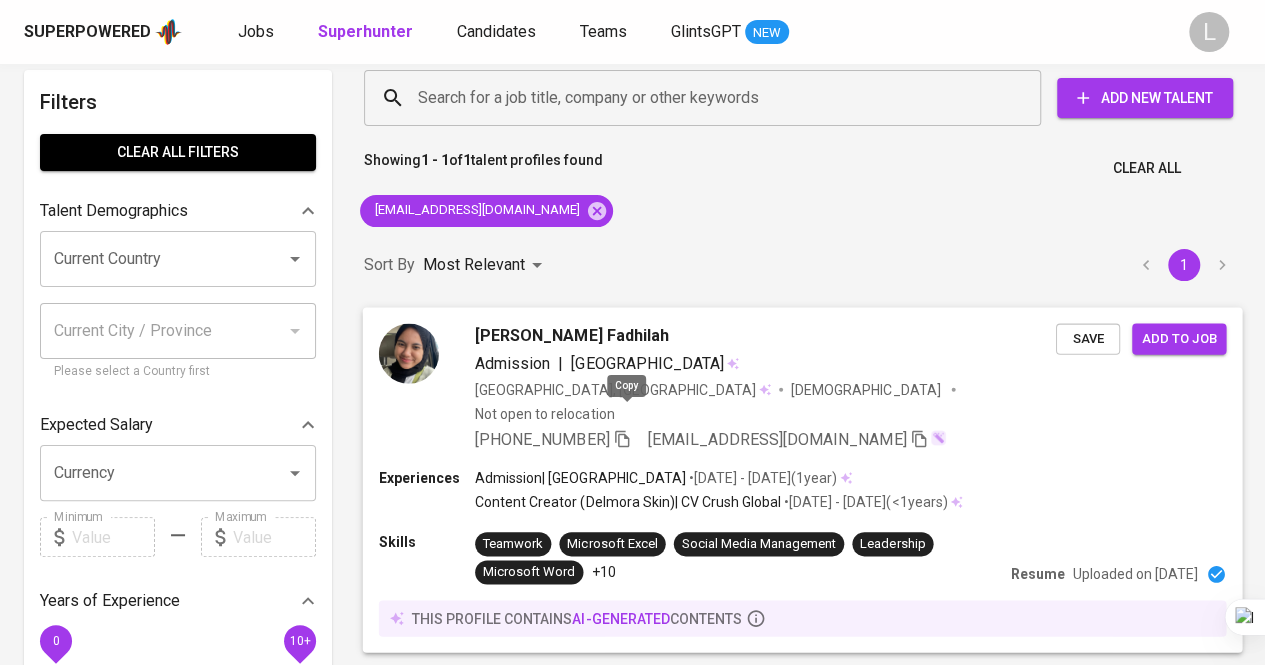 click 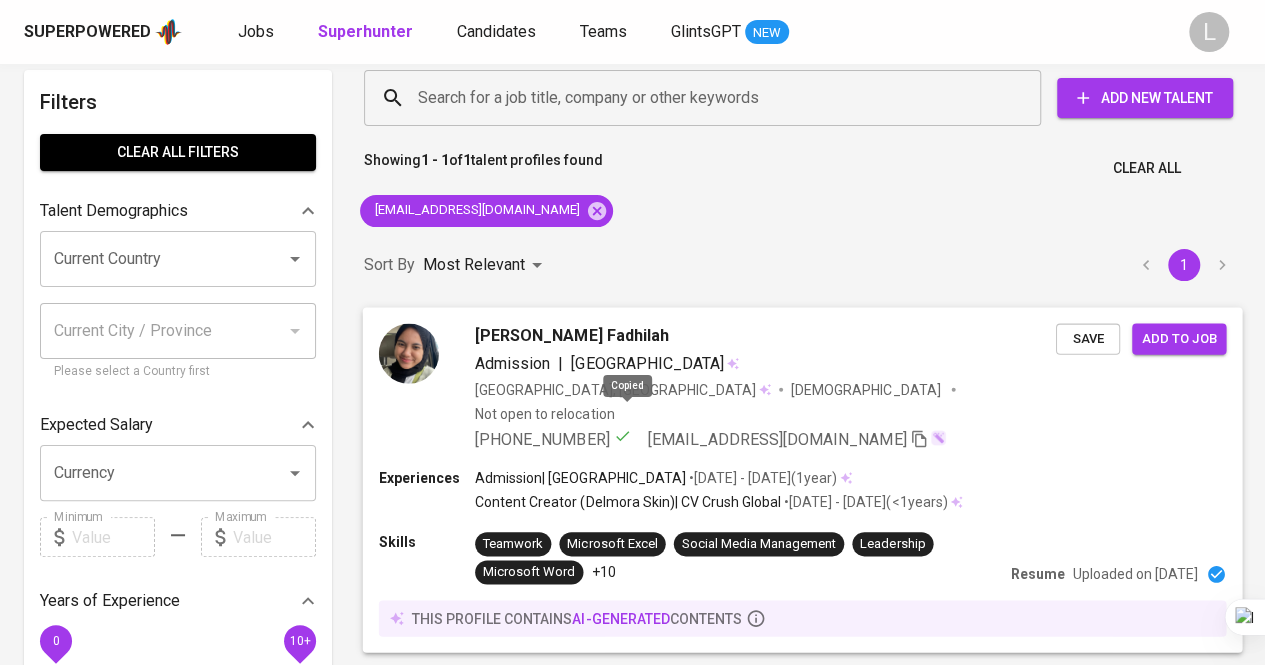 type 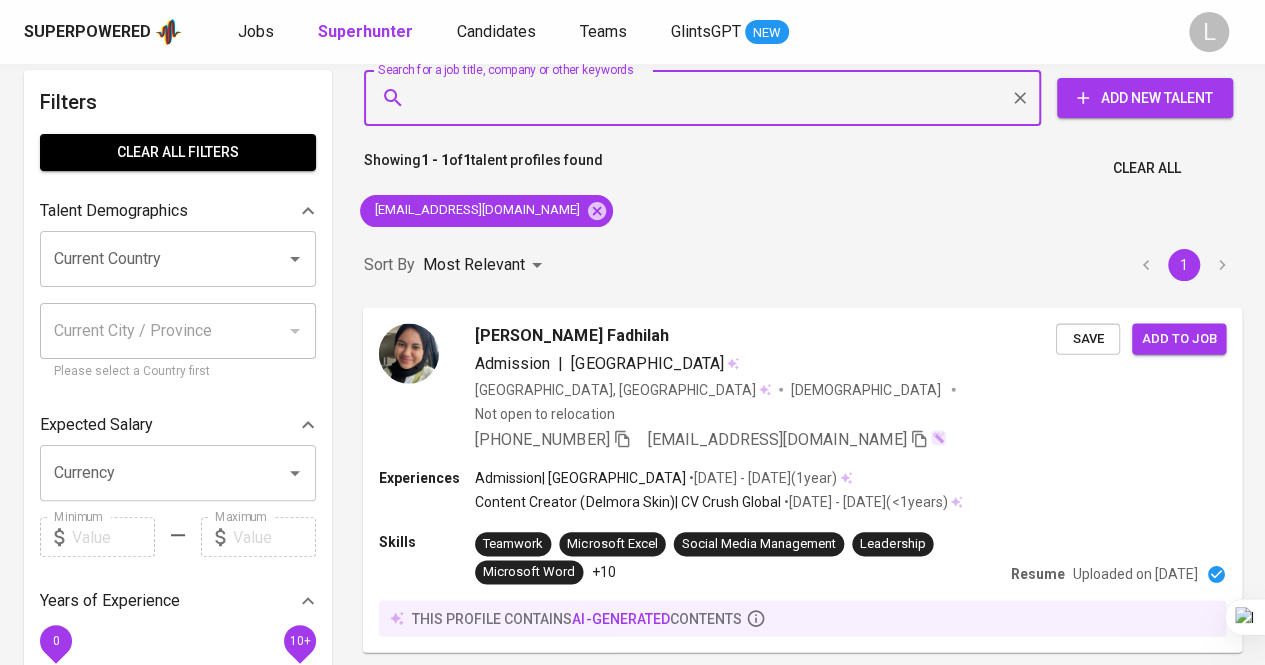click on "Search for a job title, company or other keywords" at bounding box center [707, 98] 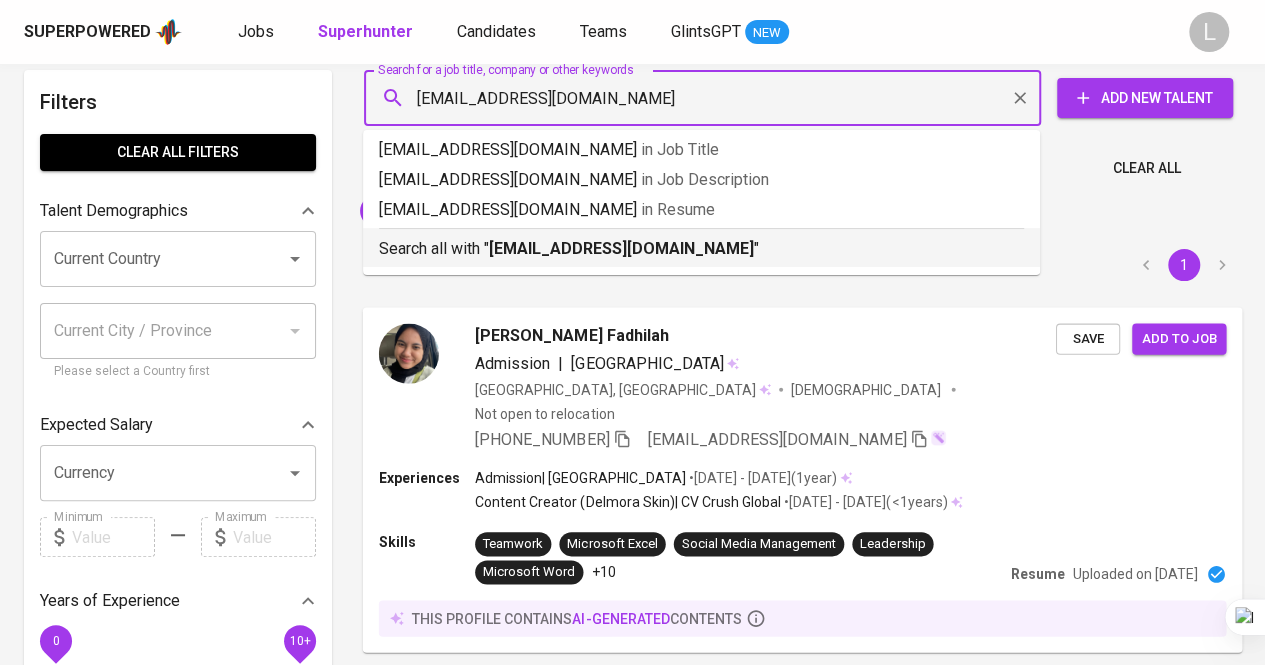 click on "humaira.syahnya@gmail.com" at bounding box center [621, 248] 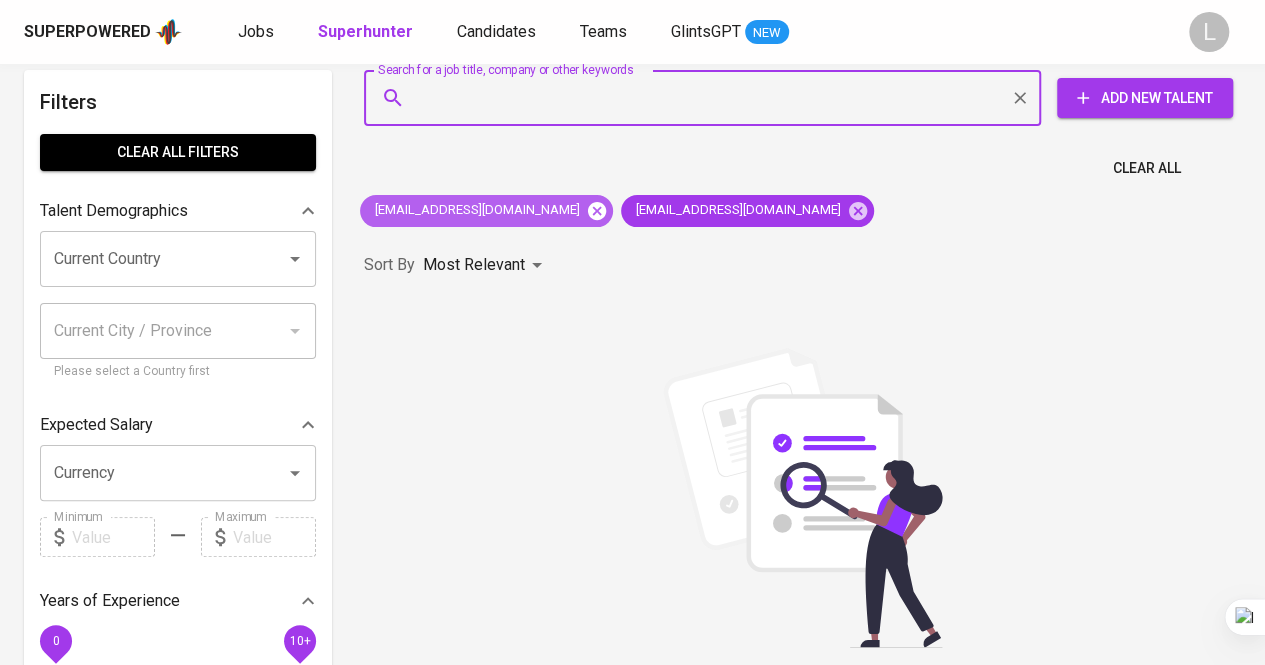 click 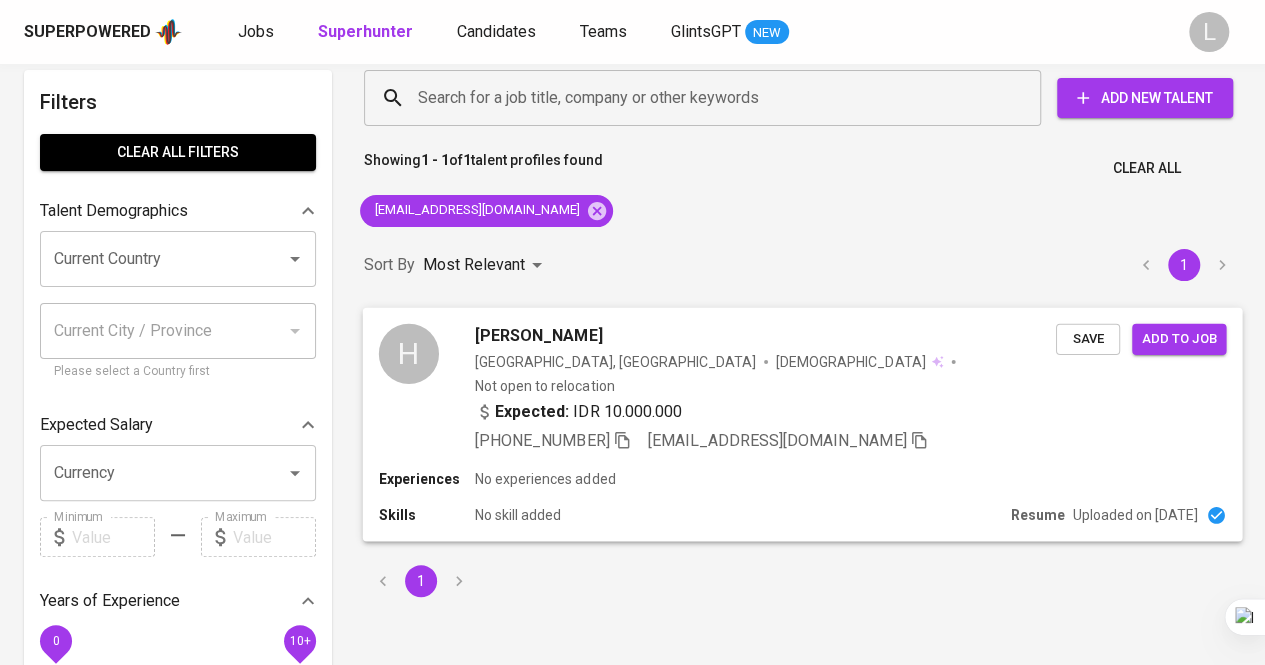 click on "Humaira Almas" at bounding box center (538, 335) 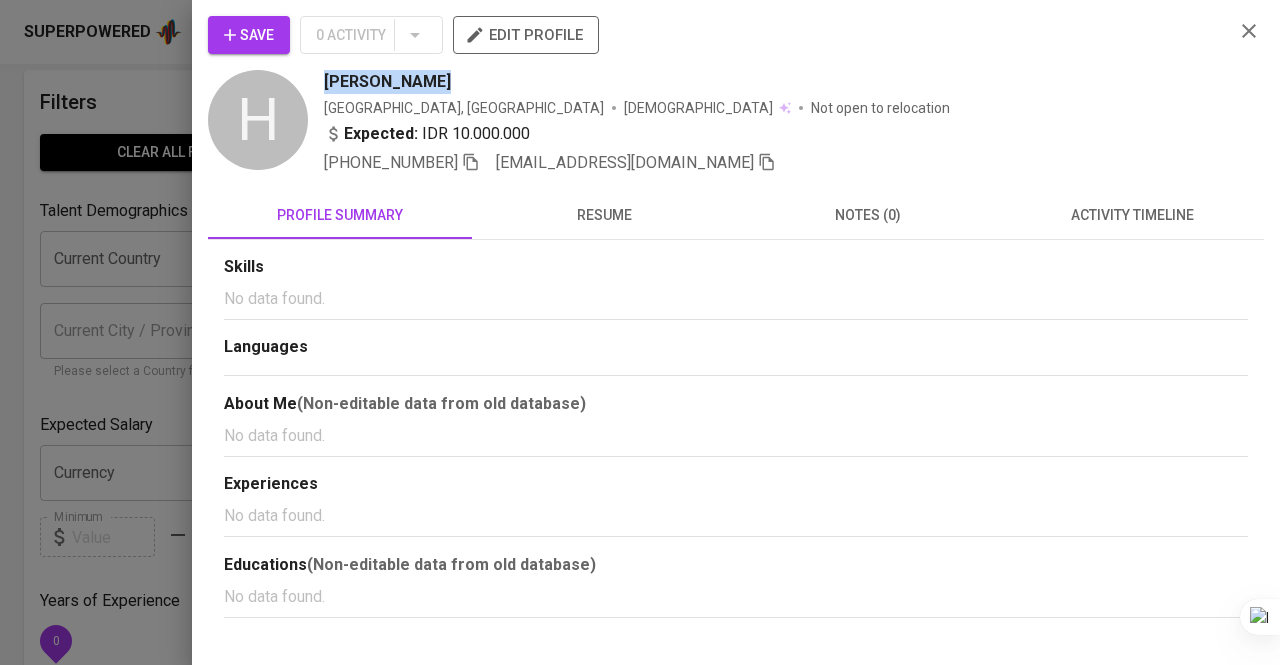 drag, startPoint x: 321, startPoint y: 80, endPoint x: 474, endPoint y: 81, distance: 153.00327 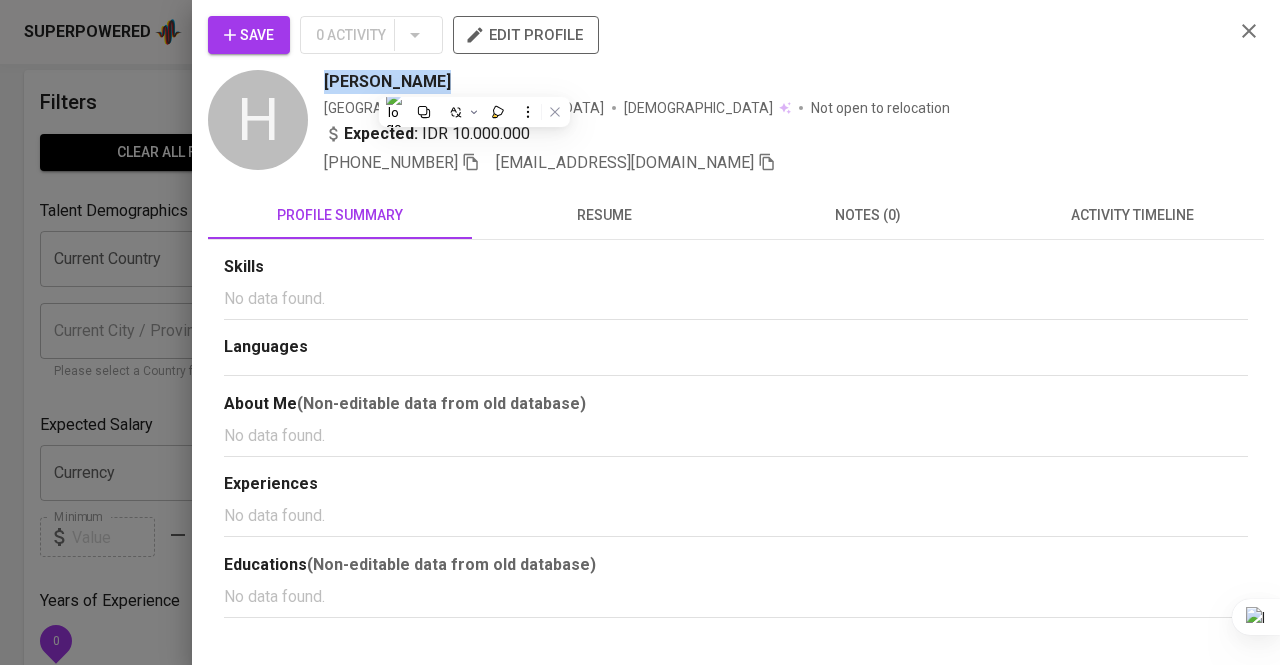 copy on "Humaira Almas" 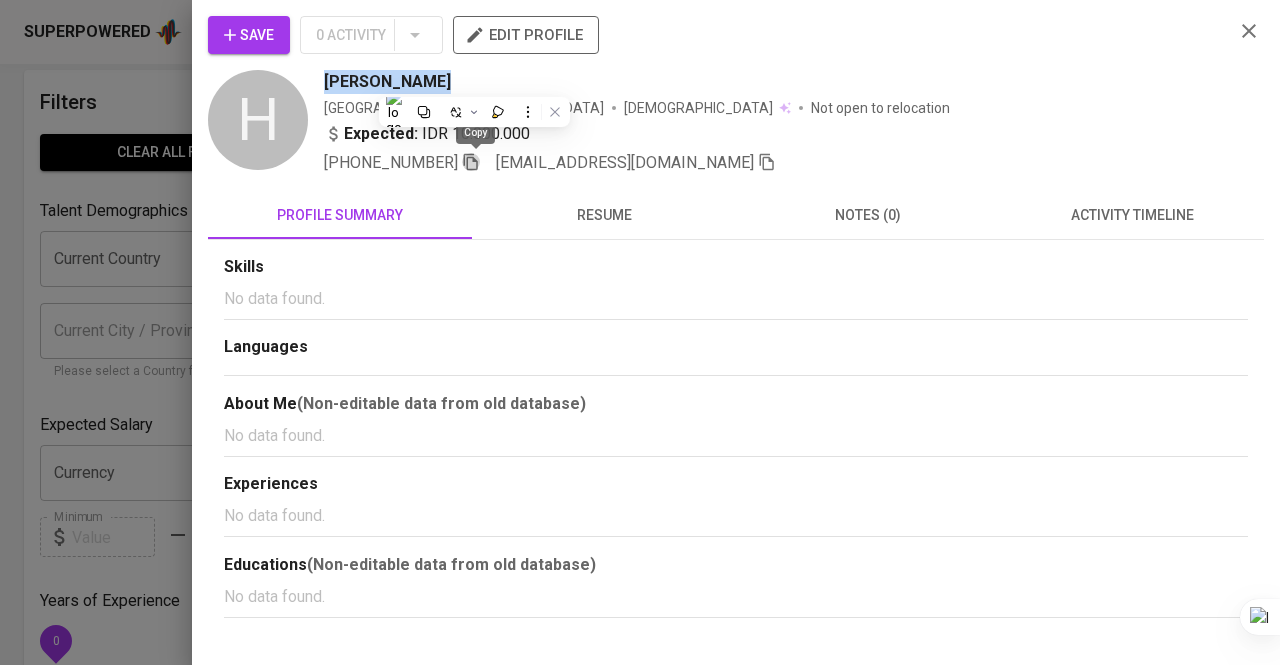 click 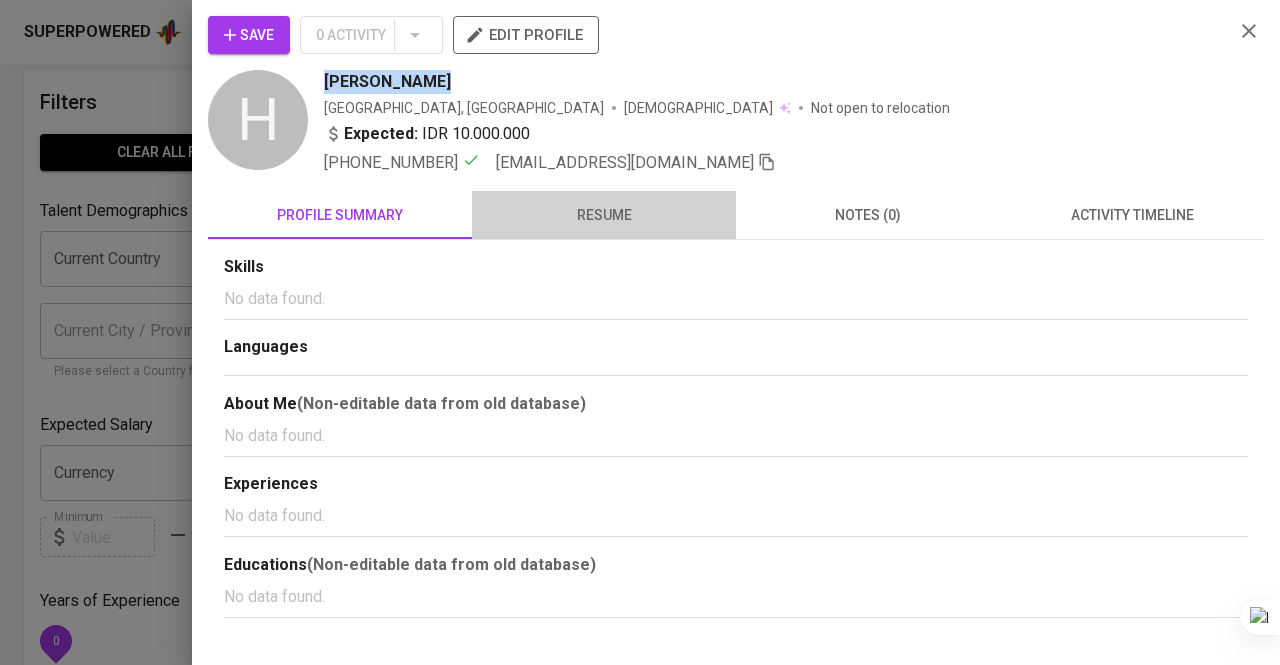 click on "resume" at bounding box center (604, 215) 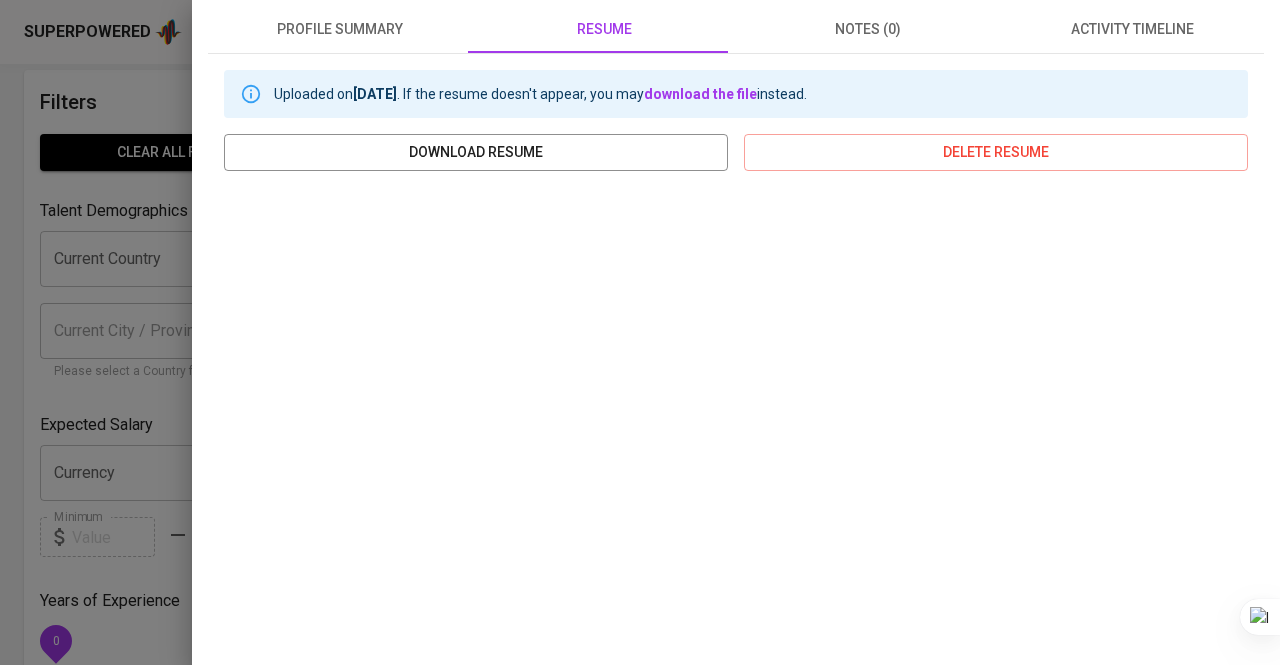 scroll, scrollTop: 0, scrollLeft: 0, axis: both 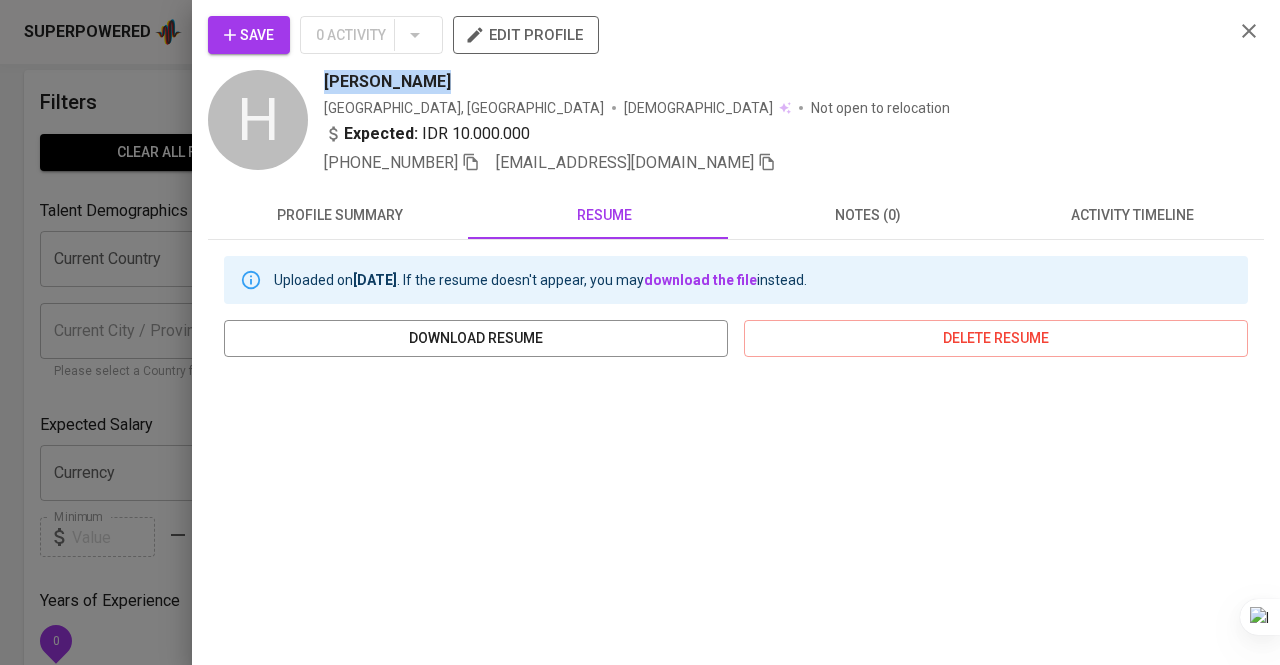 type 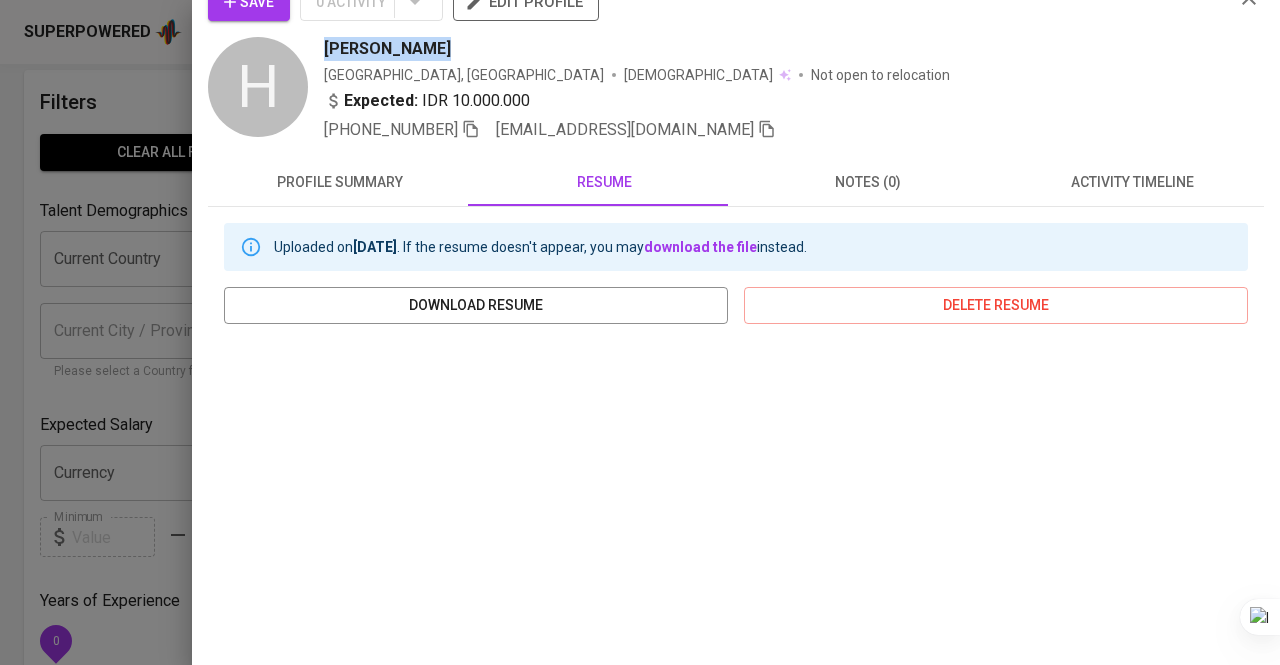 scroll, scrollTop: 0, scrollLeft: 0, axis: both 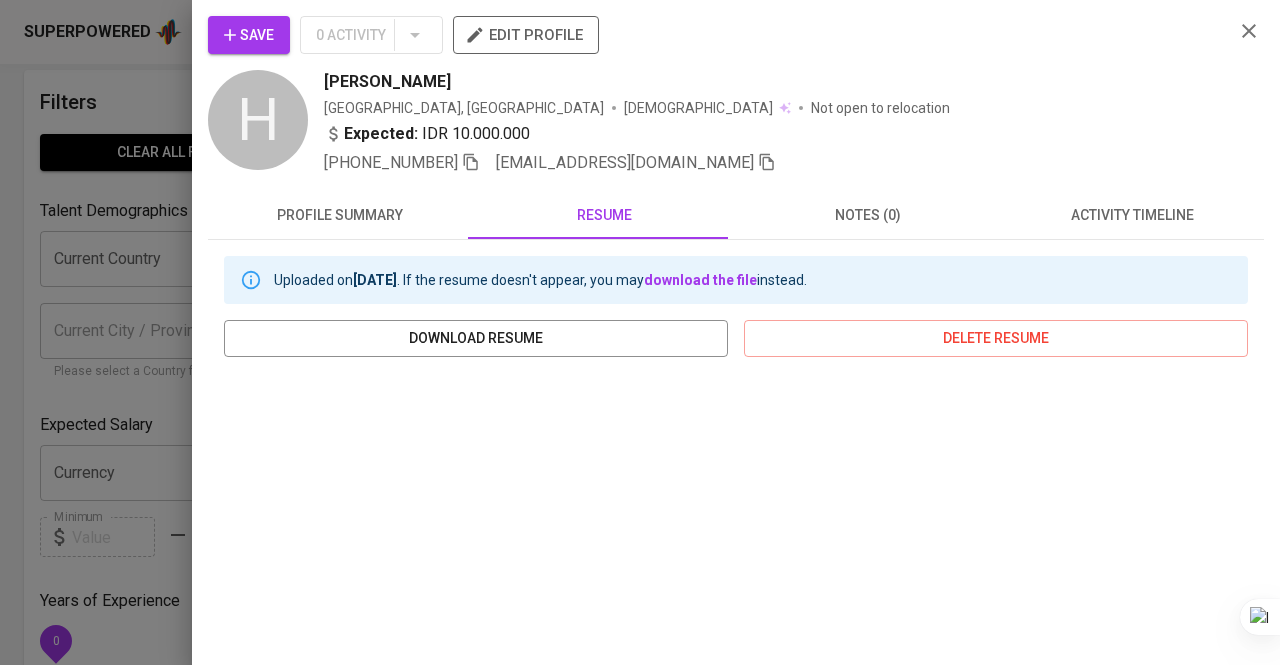 click at bounding box center (640, 332) 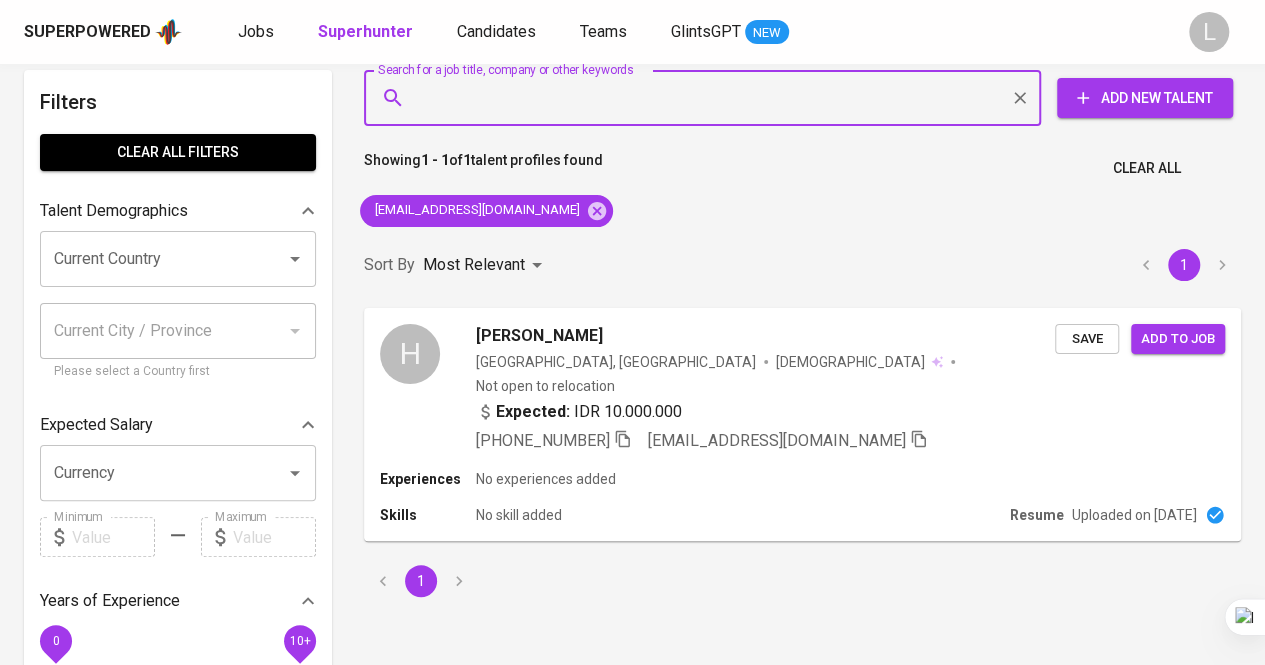 click on "Search for a job title, company or other keywords" at bounding box center (707, 98) 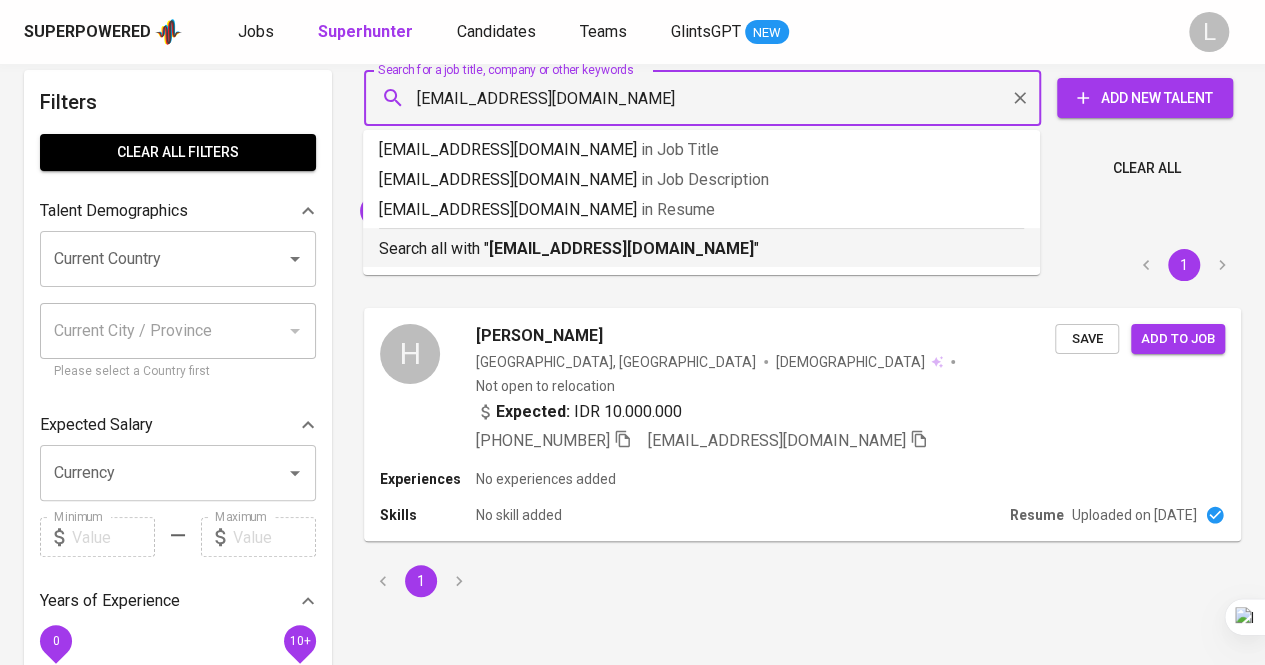 click on "lmyudistirak@gmail.com" at bounding box center (621, 248) 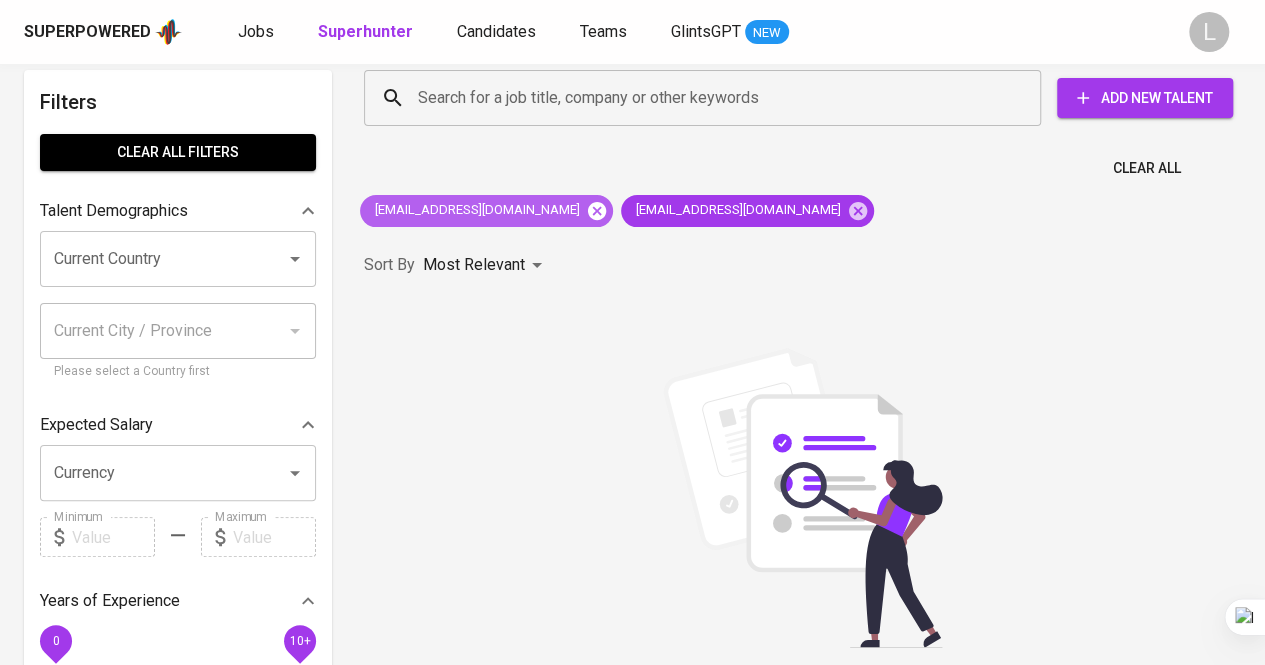 click 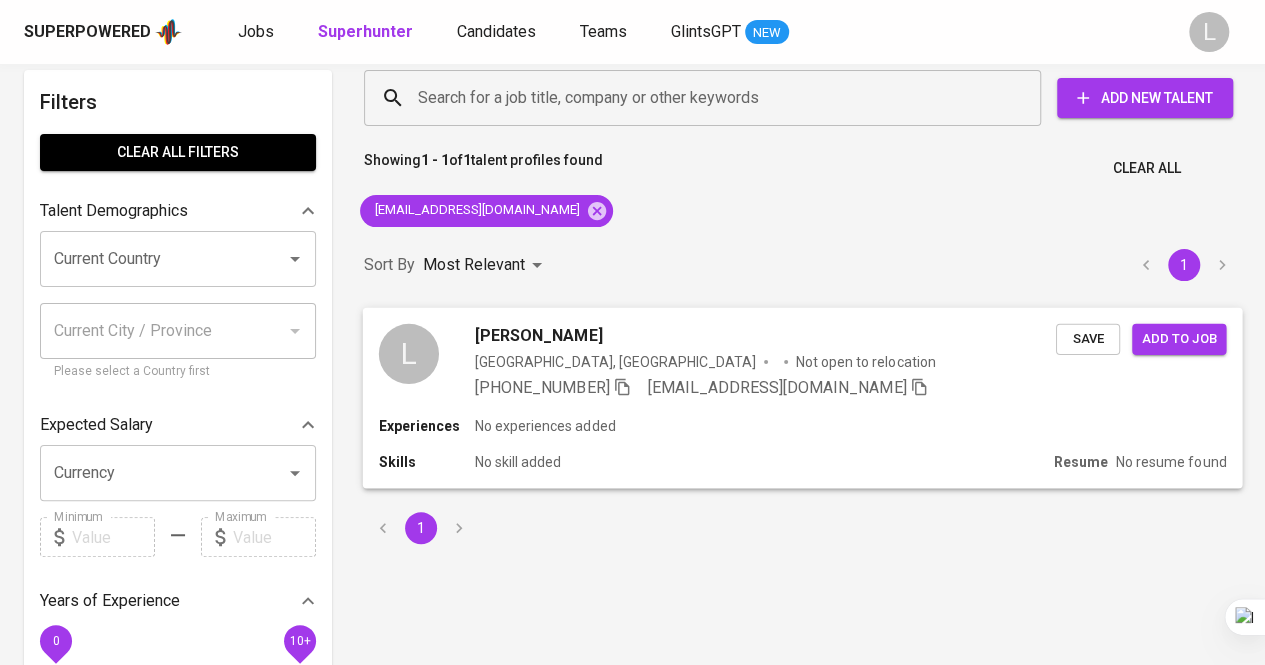 click on "Leo Yudistira" at bounding box center [538, 335] 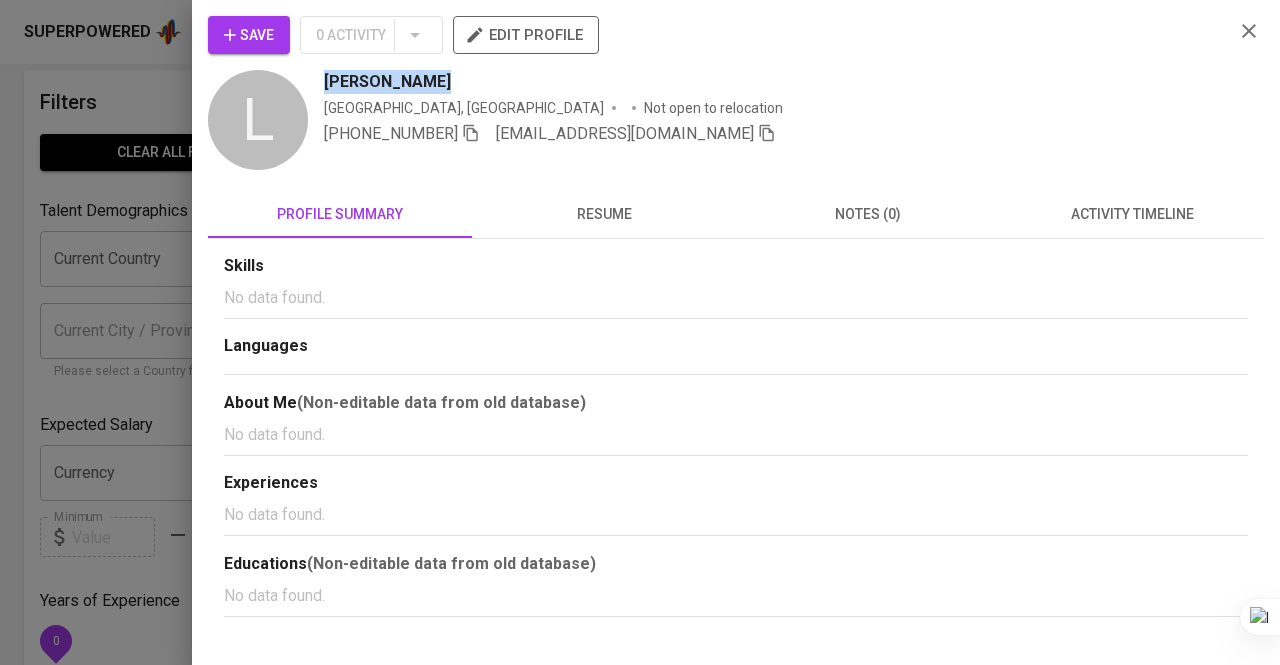 drag, startPoint x: 322, startPoint y: 73, endPoint x: 465, endPoint y: 74, distance: 143.0035 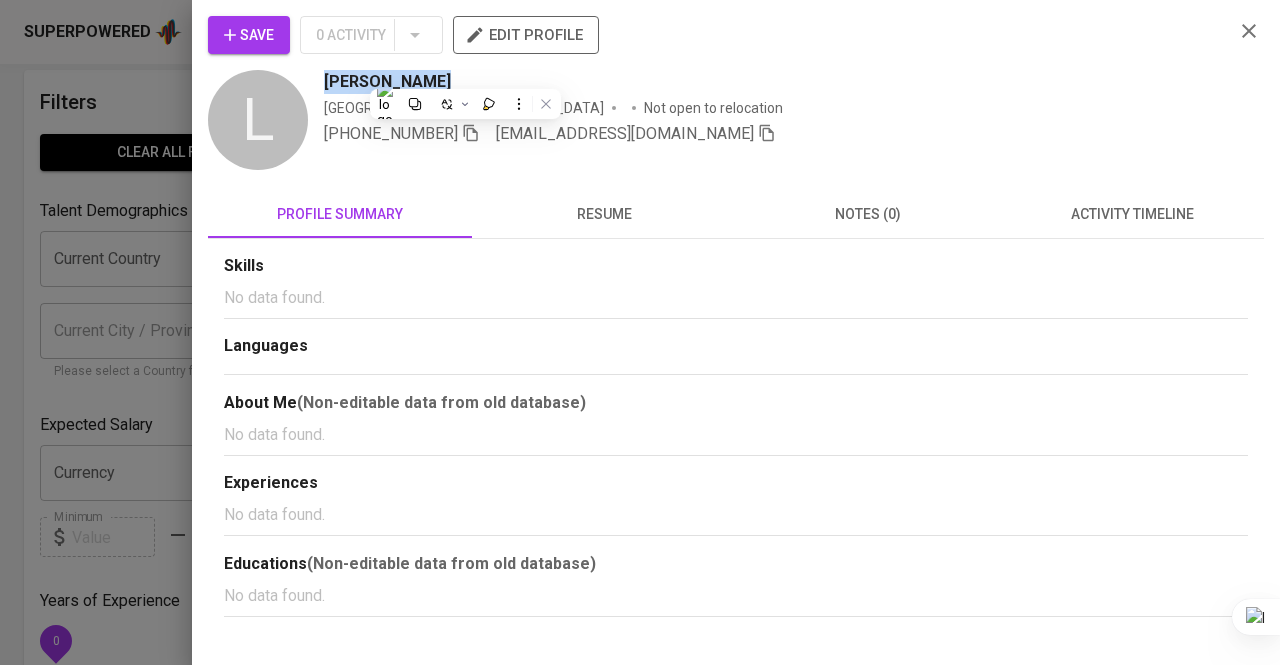 copy on "Leo Yudistira" 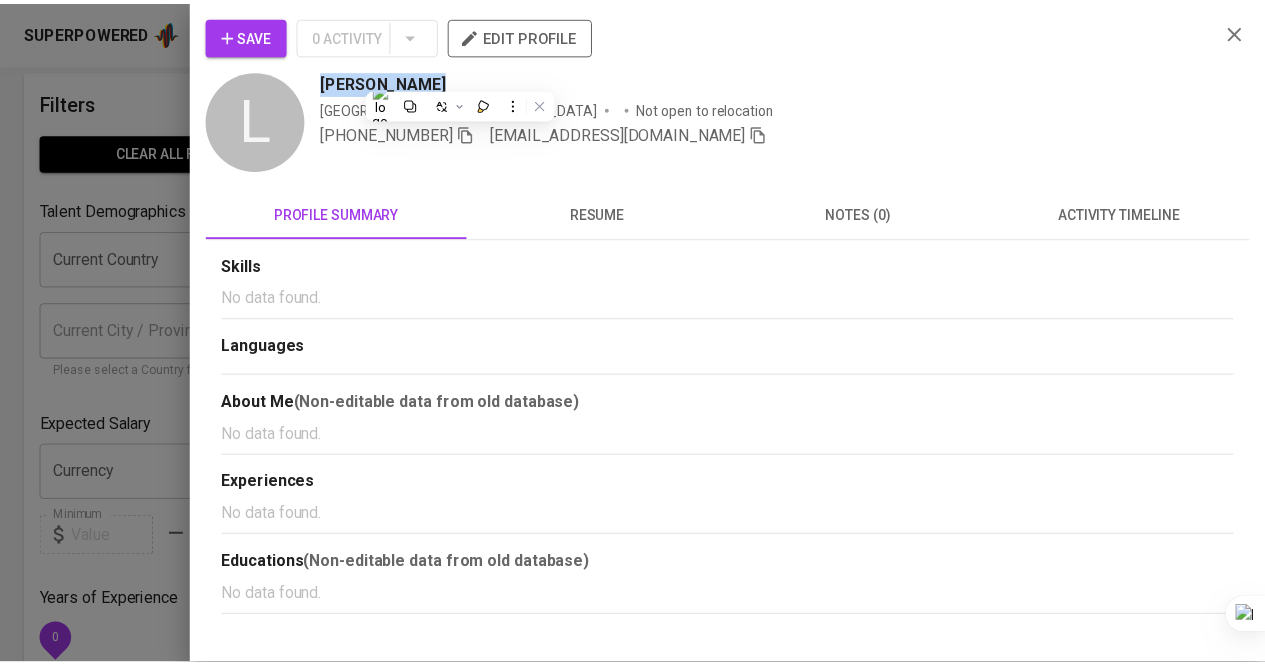 scroll, scrollTop: 18, scrollLeft: 0, axis: vertical 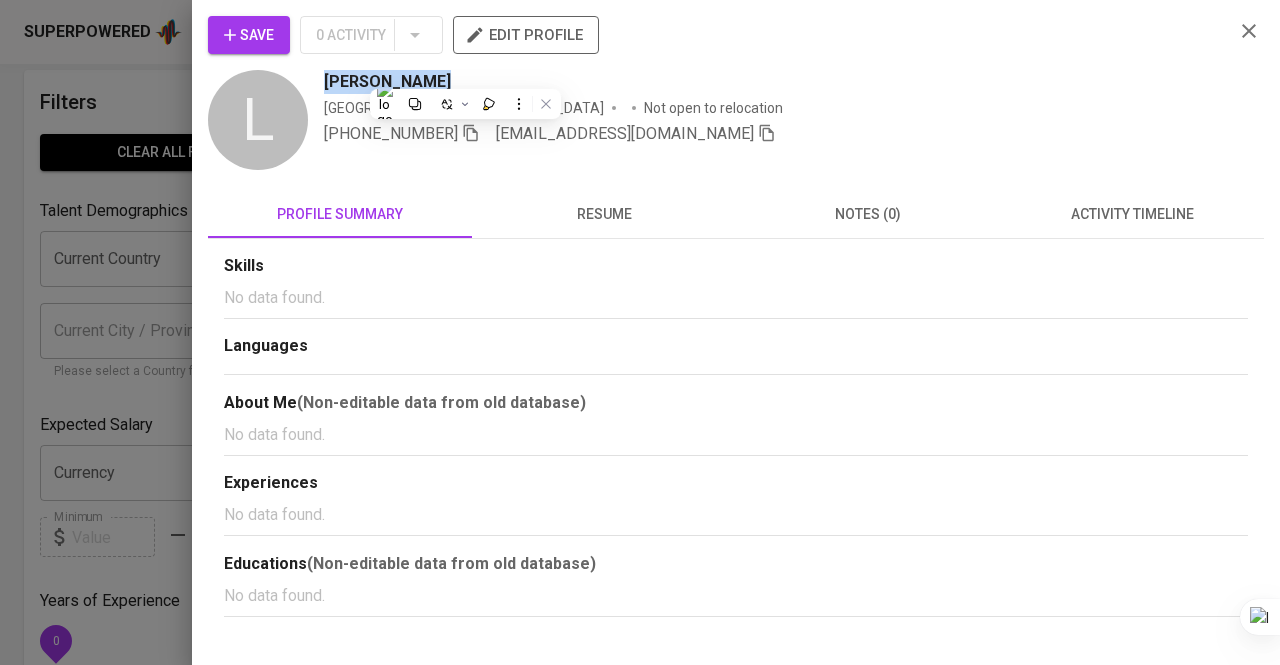 click at bounding box center (465, 104) 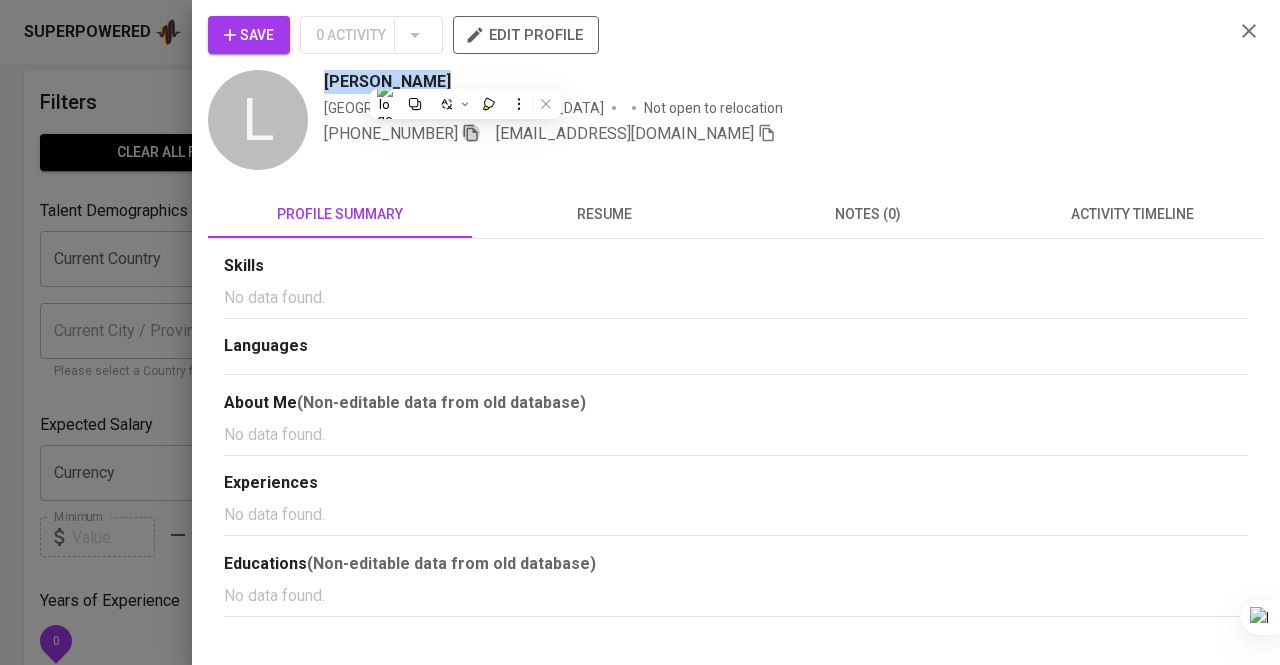 click 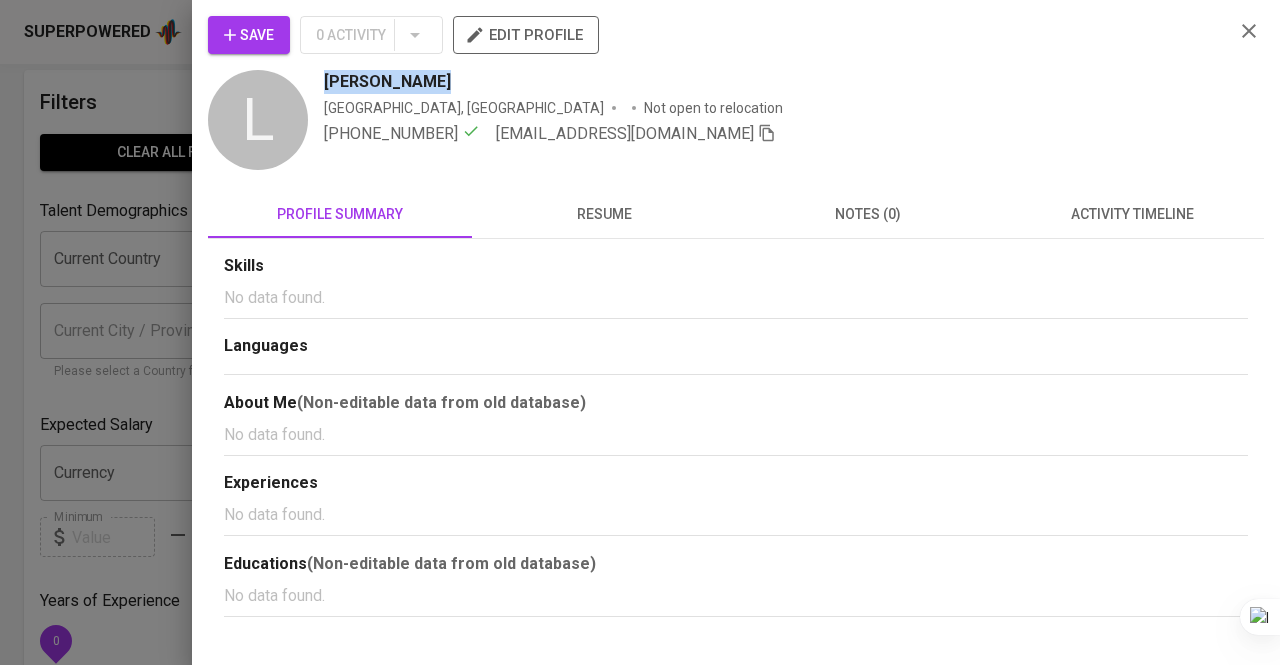 click on "resume" at bounding box center (604, 214) 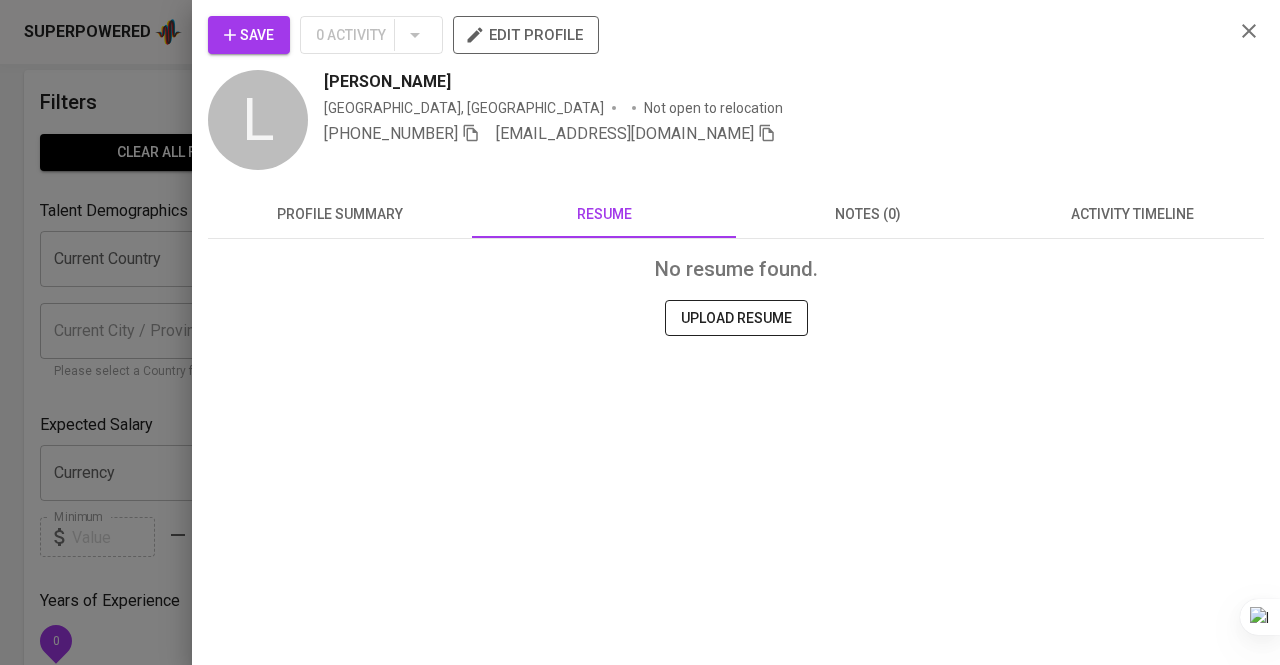click at bounding box center [640, 332] 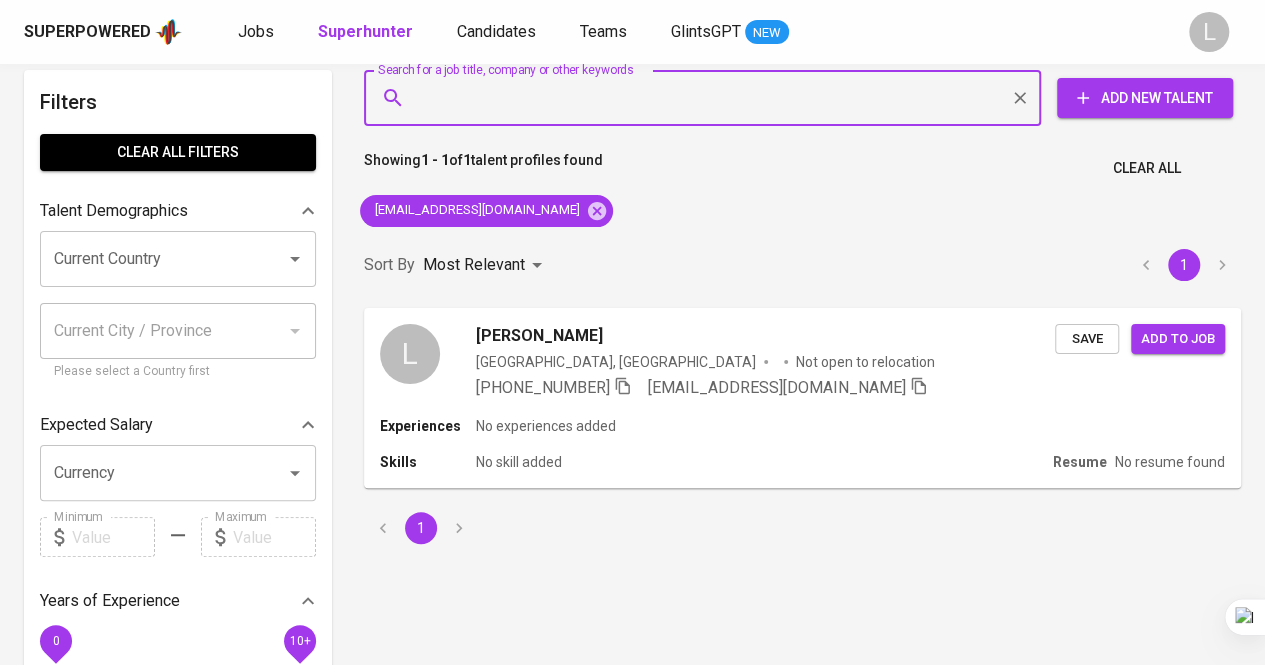 click on "Search for a job title, company or other keywords" at bounding box center (707, 98) 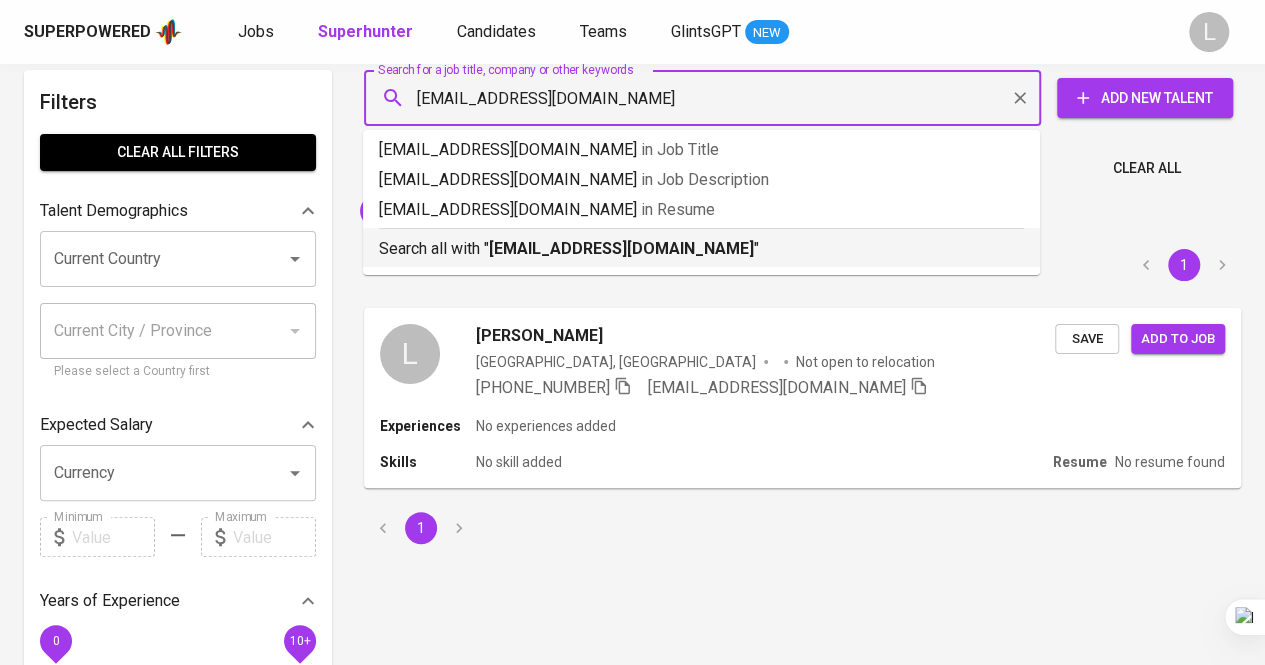 click on "syaiful.salamia@gmail.com" at bounding box center (621, 248) 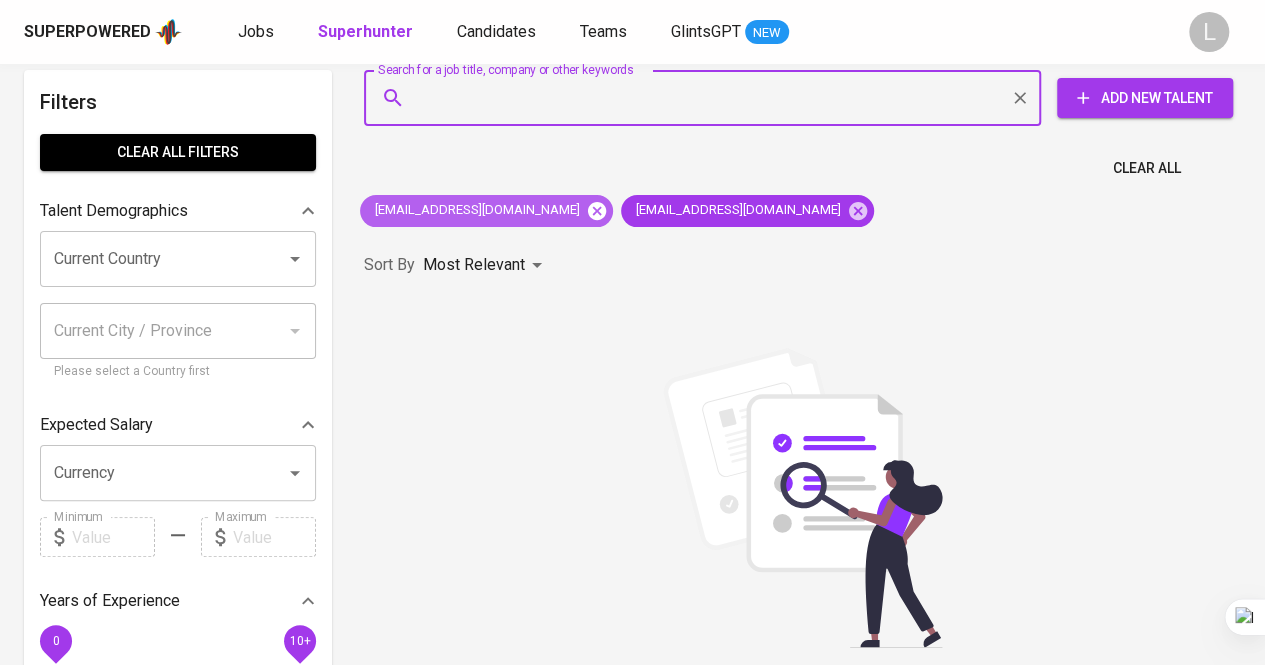 click 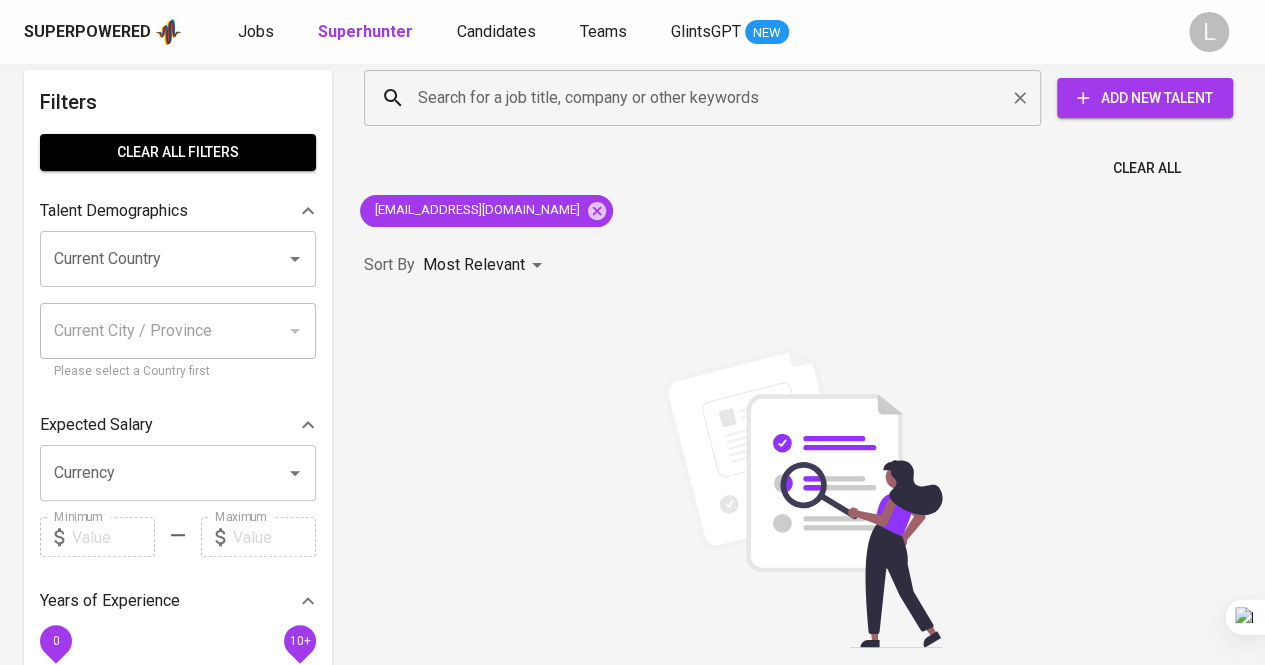 click on "Search for a job title, company or other keywords" at bounding box center [707, 98] 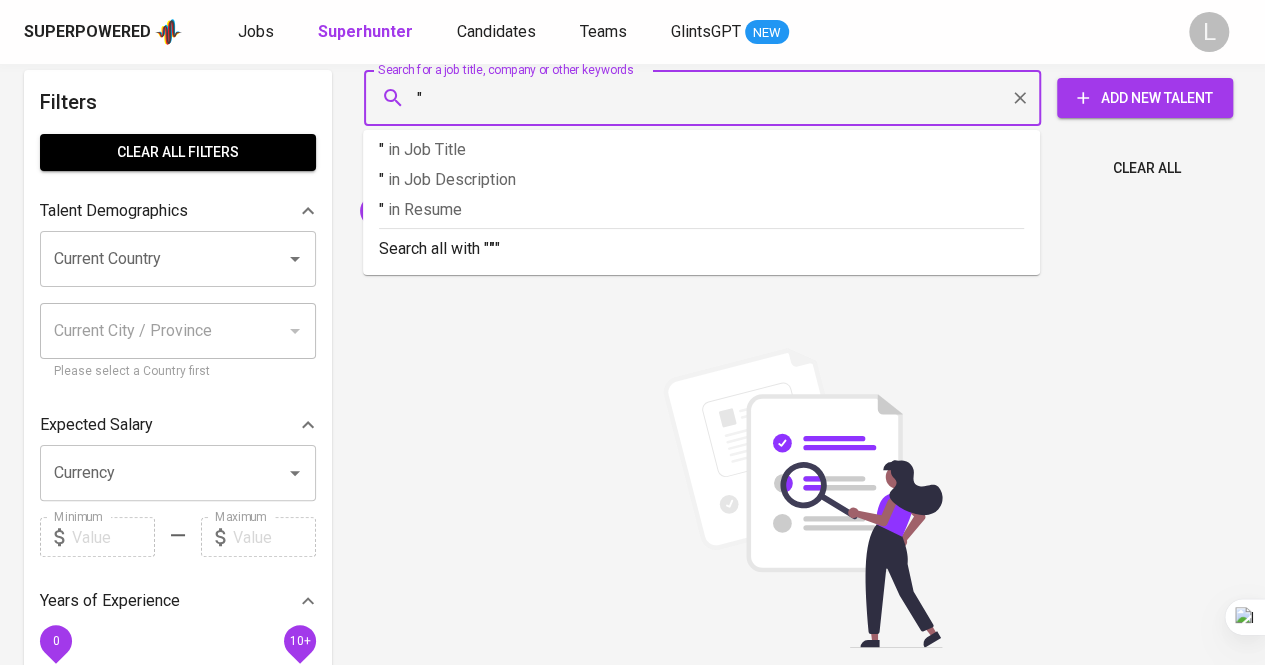 paste on "Syaiful Salamia" 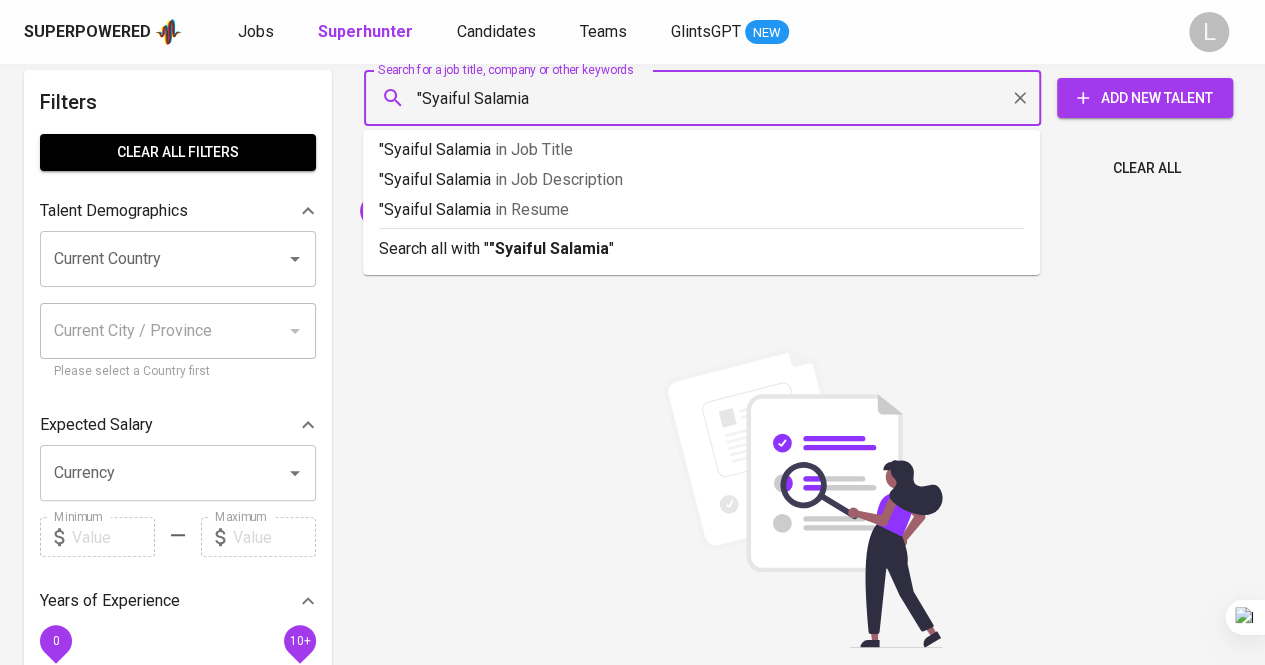 type on ""Syaiful Salamia"" 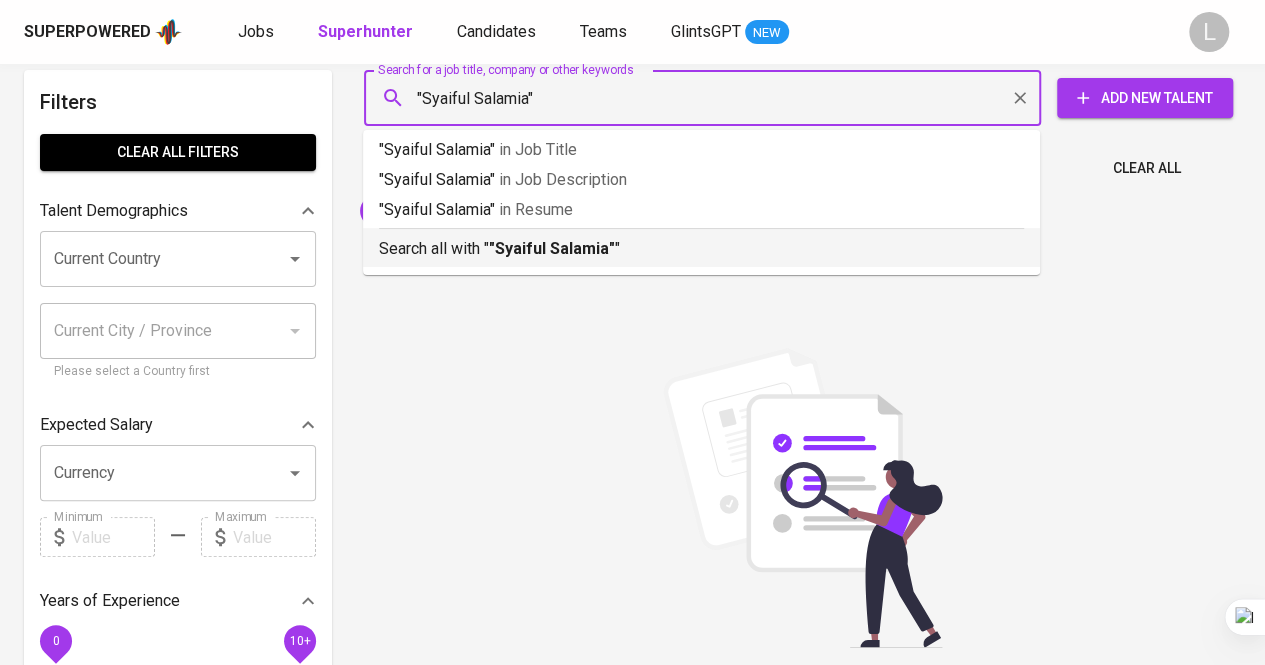click on "Search all with " "Syaiful Salamia" "" at bounding box center (701, 244) 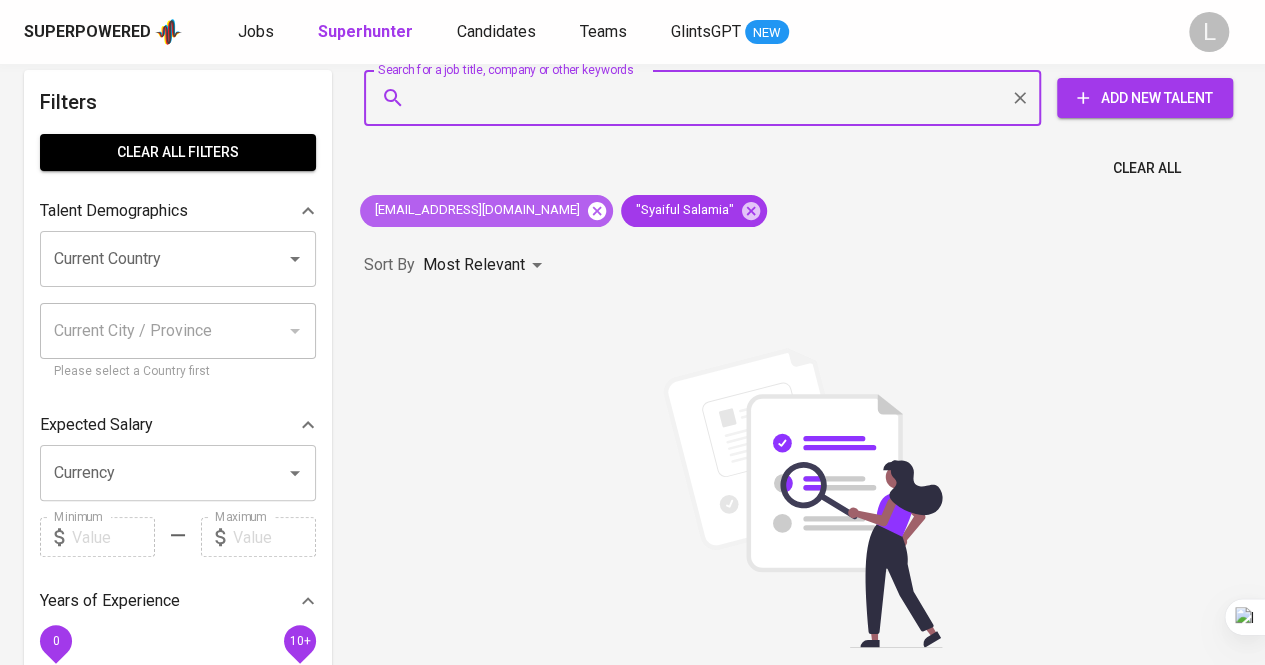 click 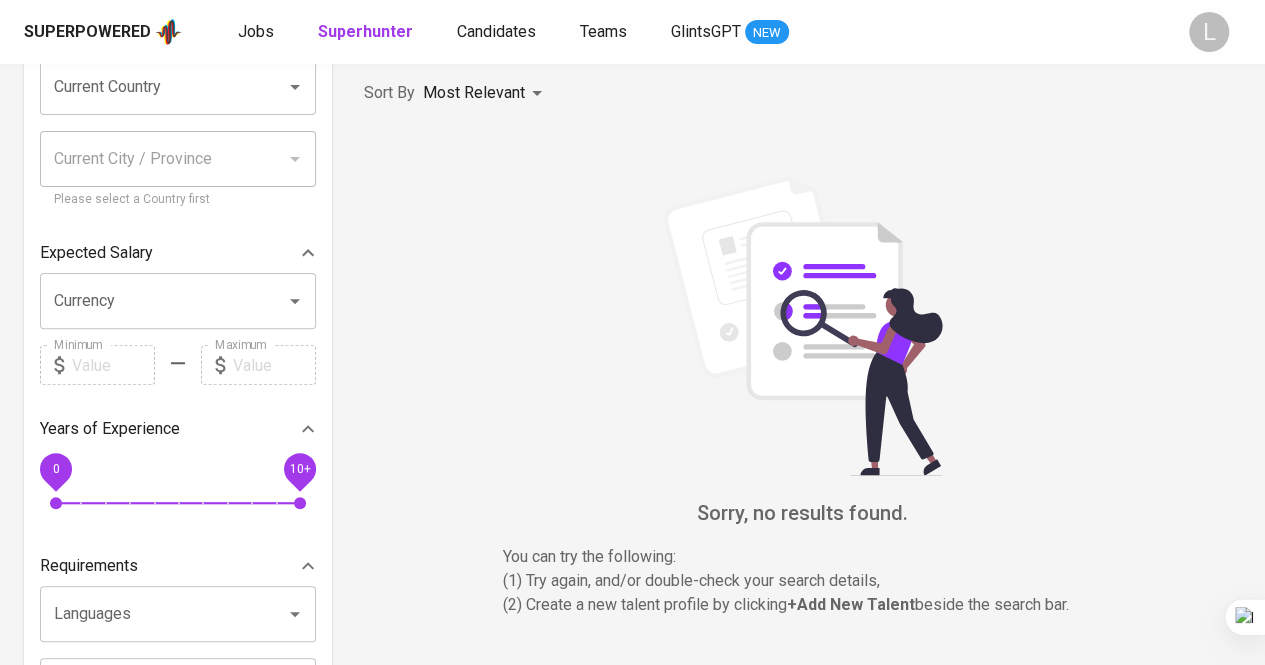 scroll, scrollTop: 0, scrollLeft: 0, axis: both 